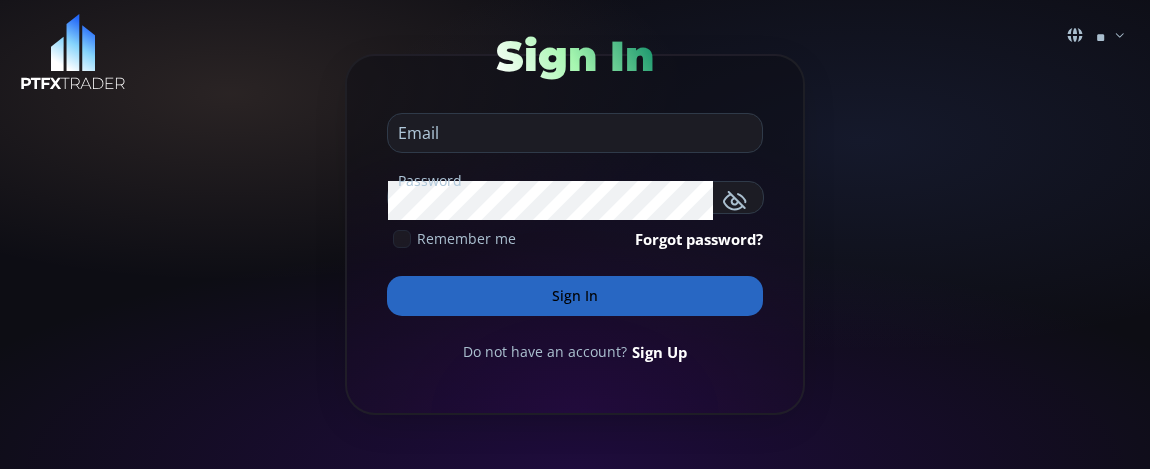 scroll, scrollTop: 0, scrollLeft: 0, axis: both 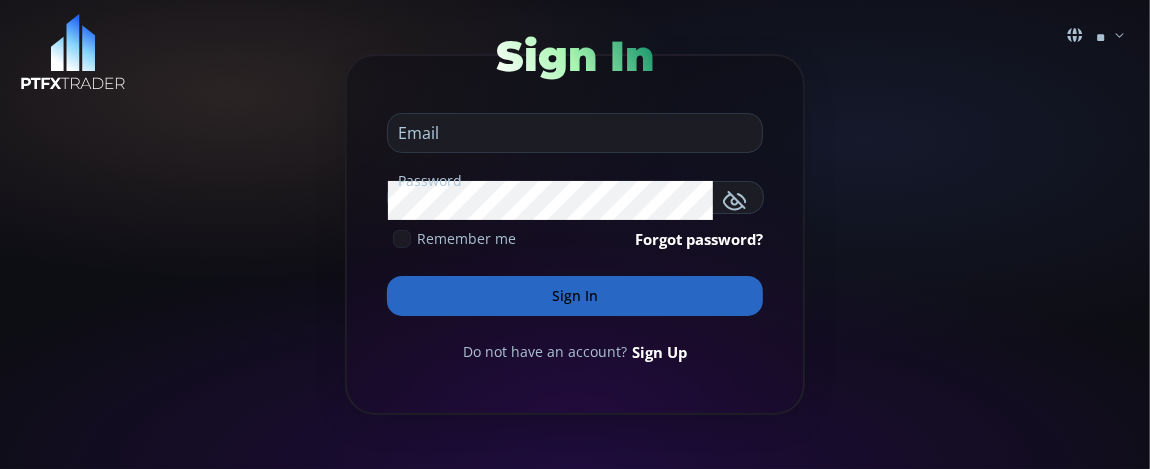 click at bounding box center [570, 133] 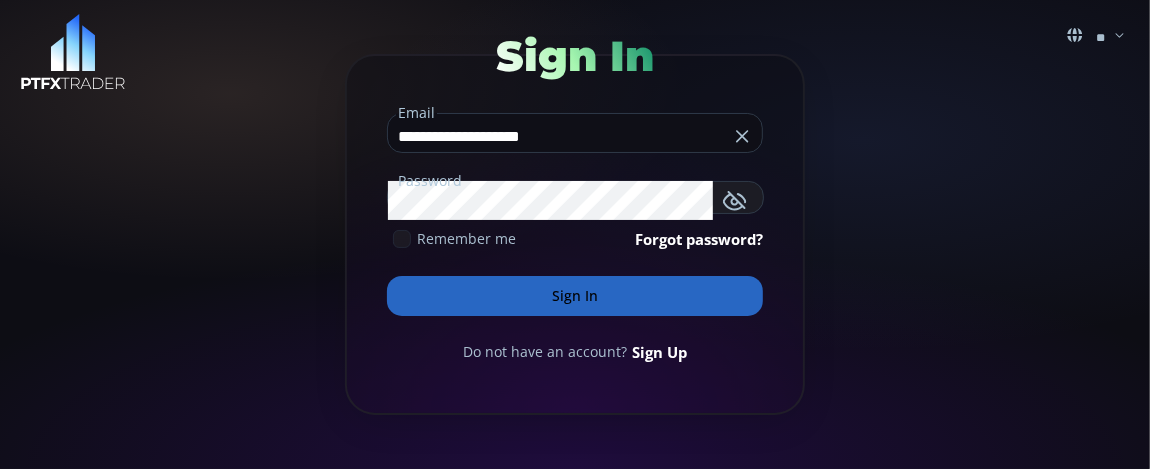 type on "**********" 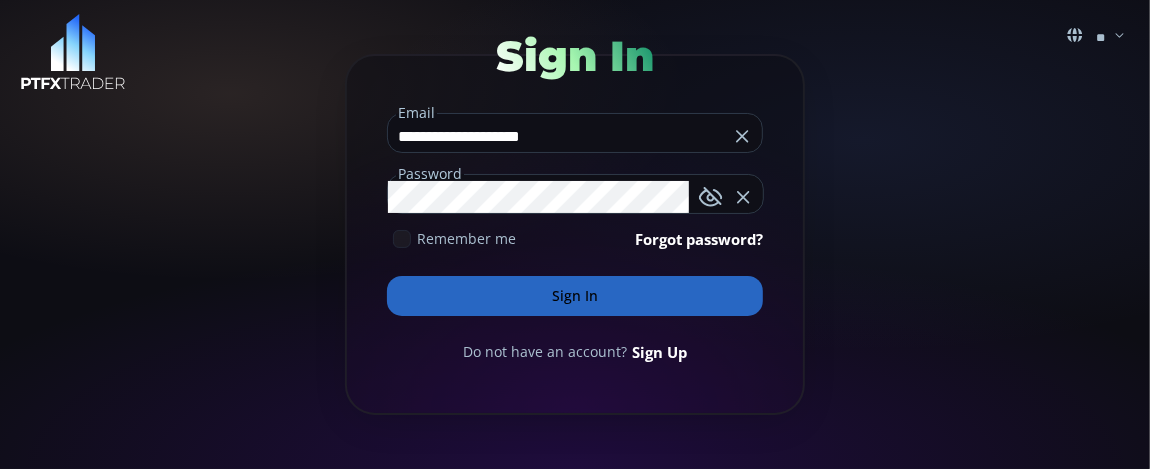 click on "Sign In" at bounding box center (575, 296) 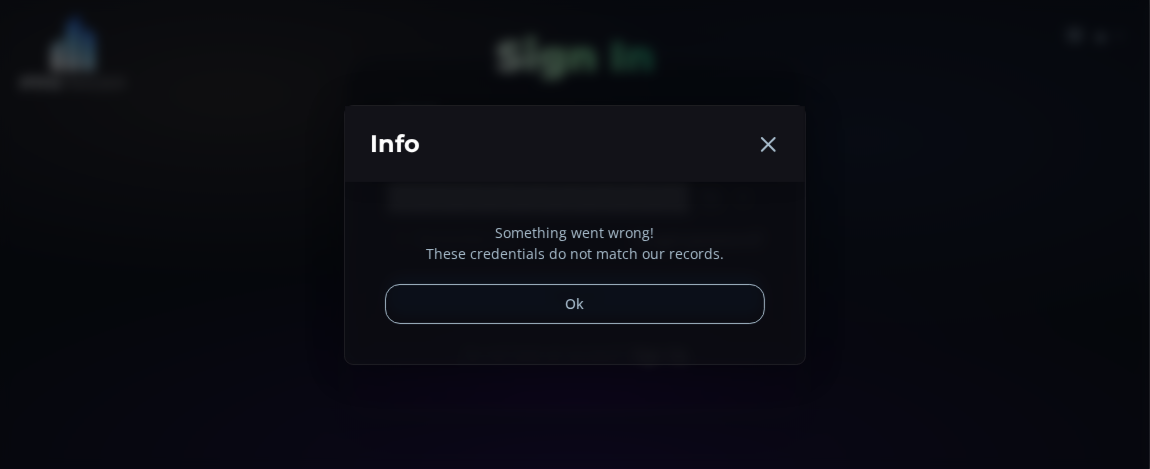 click on "Ok" at bounding box center [575, 304] 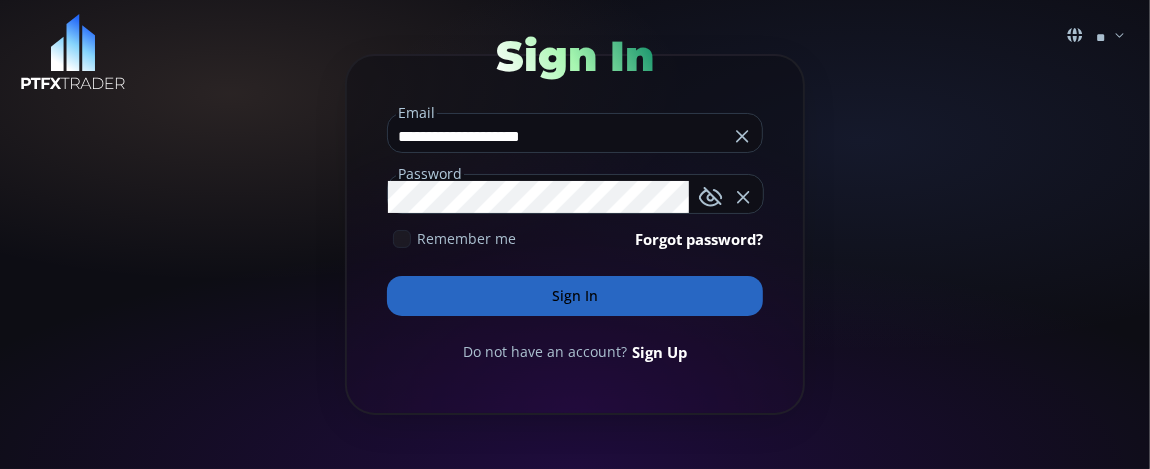 click on "Sign In" at bounding box center [575, 296] 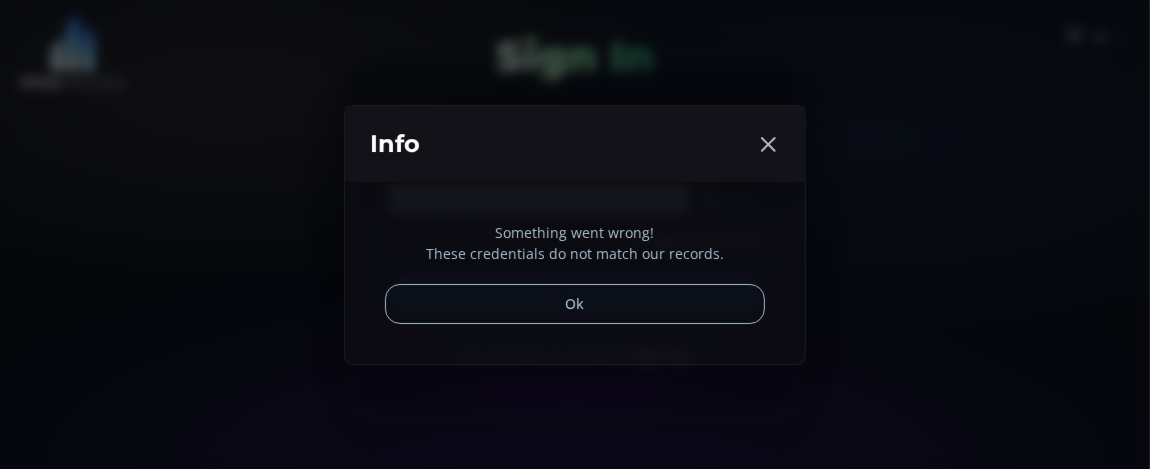 click 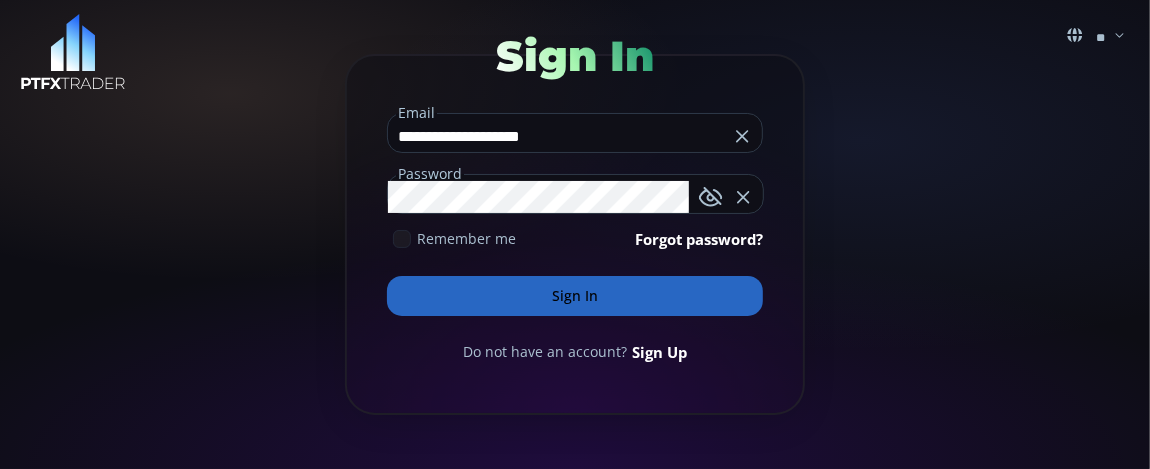 click on "Forgot password?" at bounding box center [699, 239] 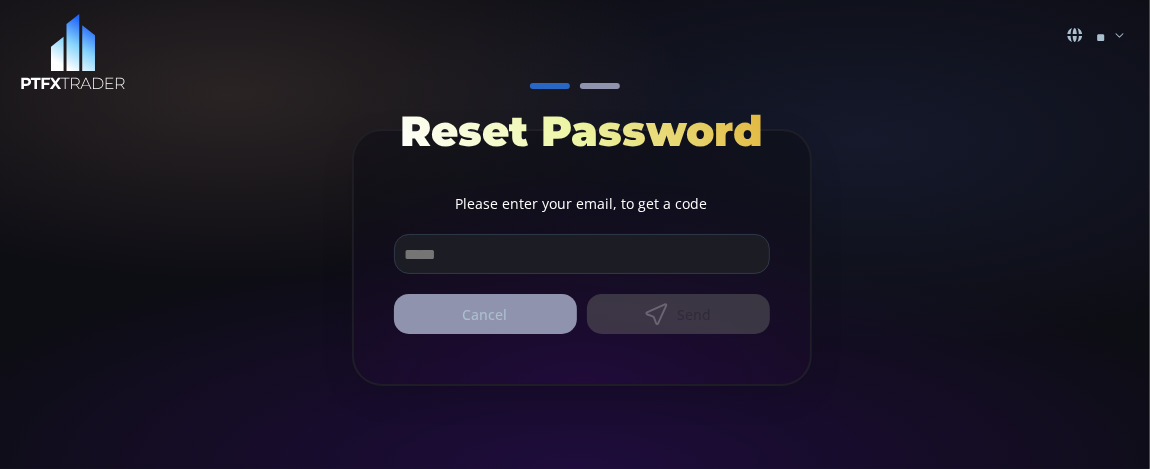 click at bounding box center [582, 254] 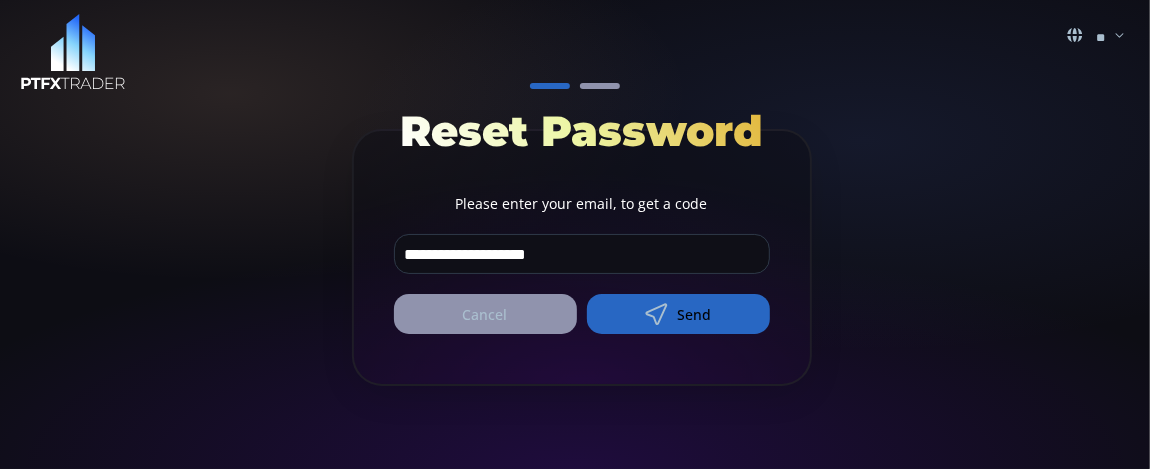 type on "**********" 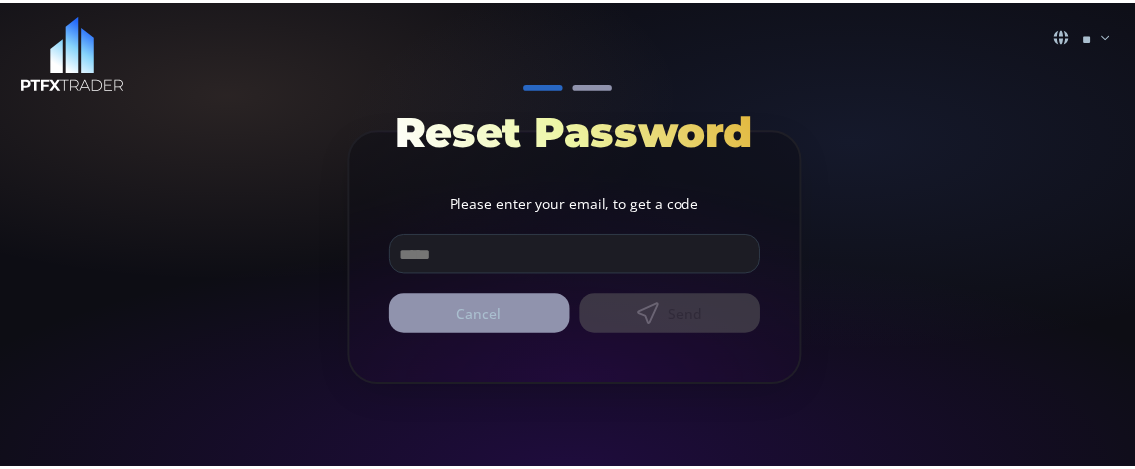 scroll, scrollTop: 0, scrollLeft: 0, axis: both 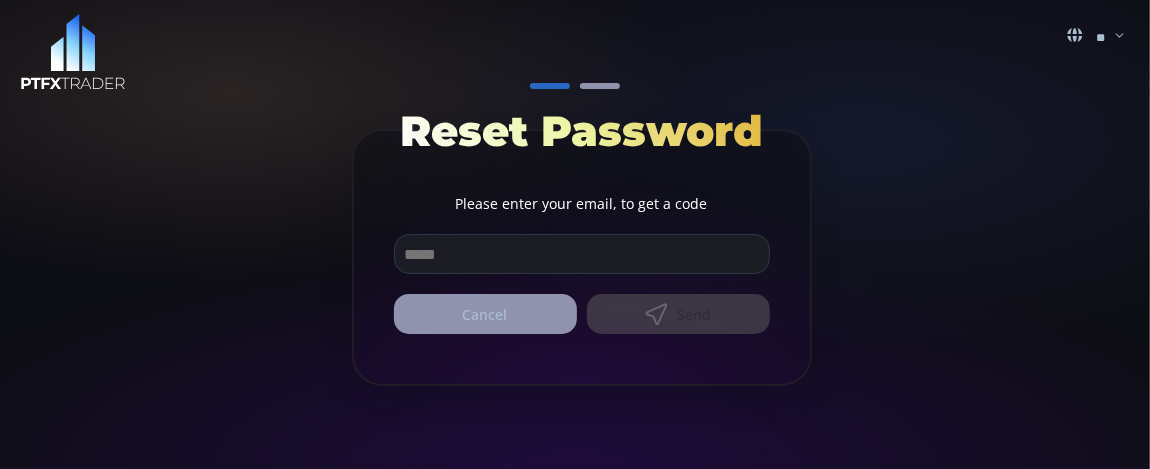click at bounding box center [582, 254] 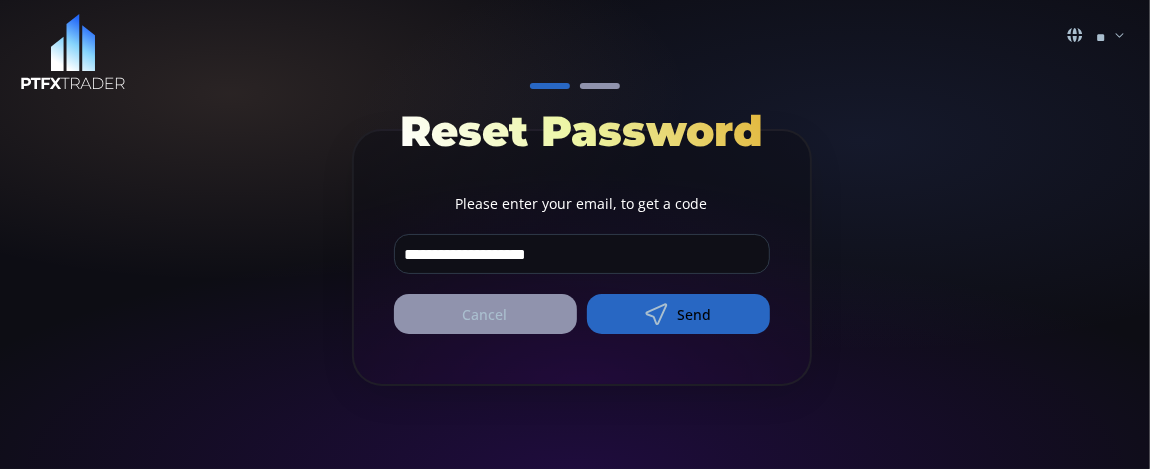 type on "**********" 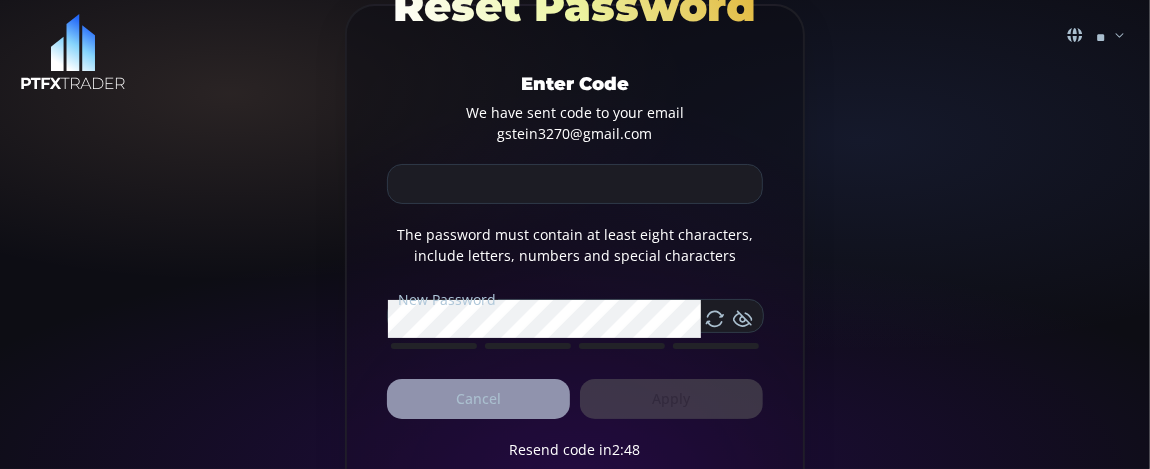 click at bounding box center (575, 184) 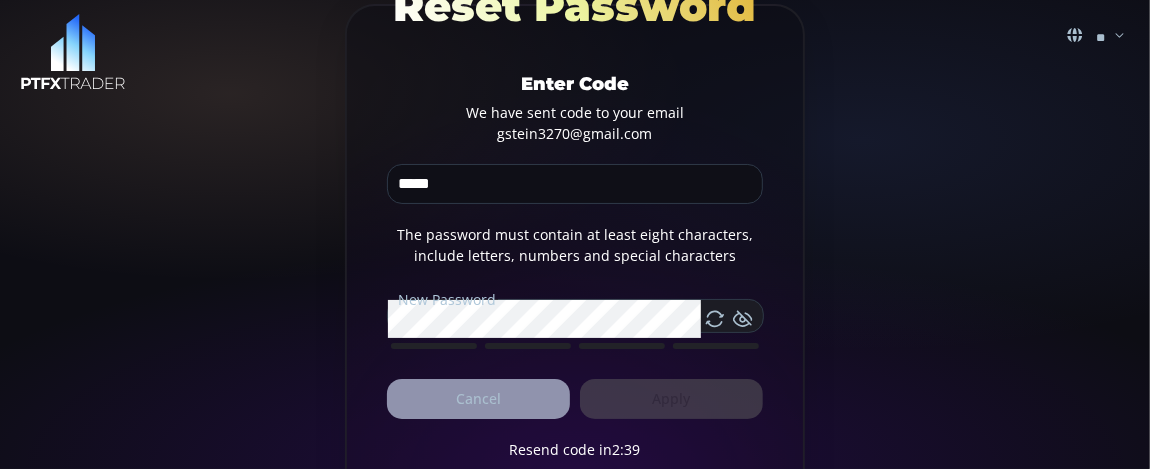 type on "*****" 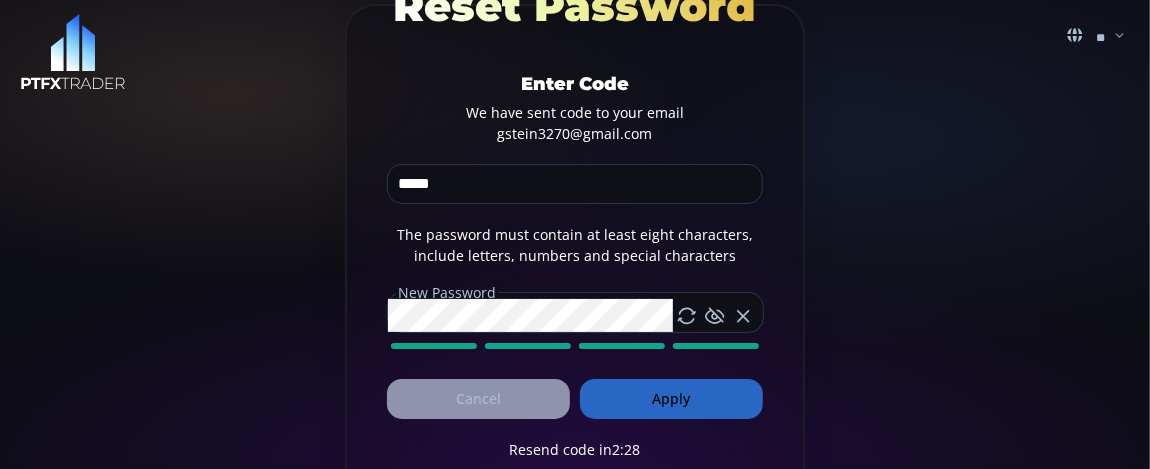 click on "Apply" 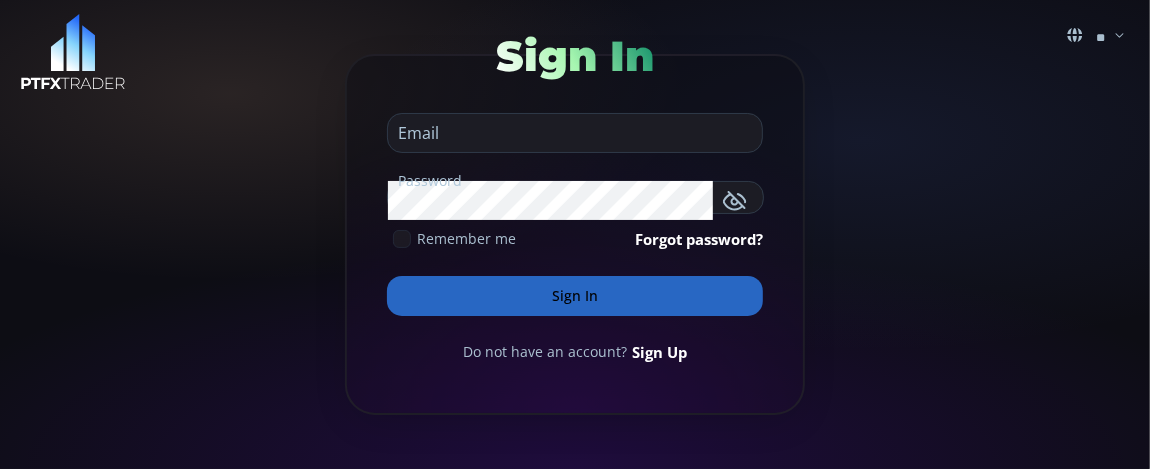 click at bounding box center [570, 133] 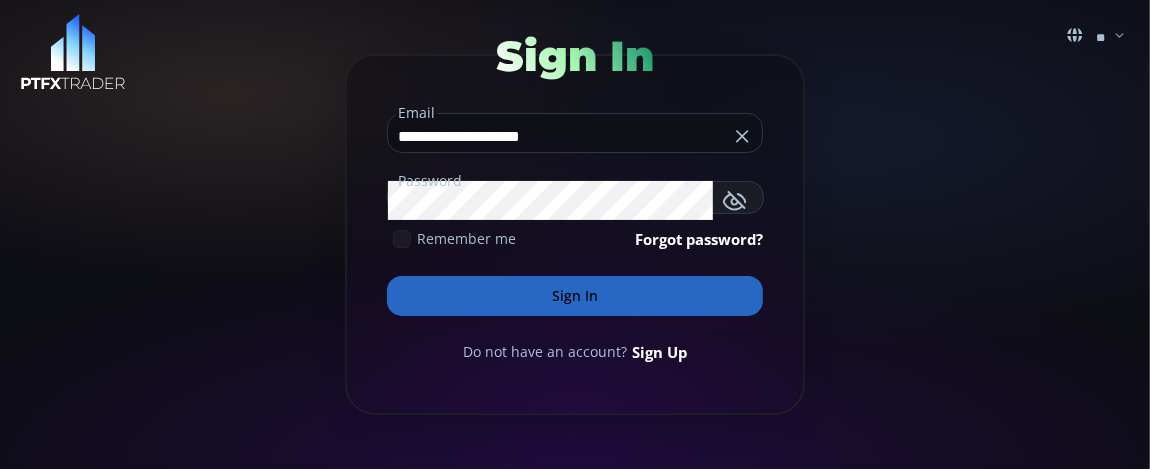 type on "**********" 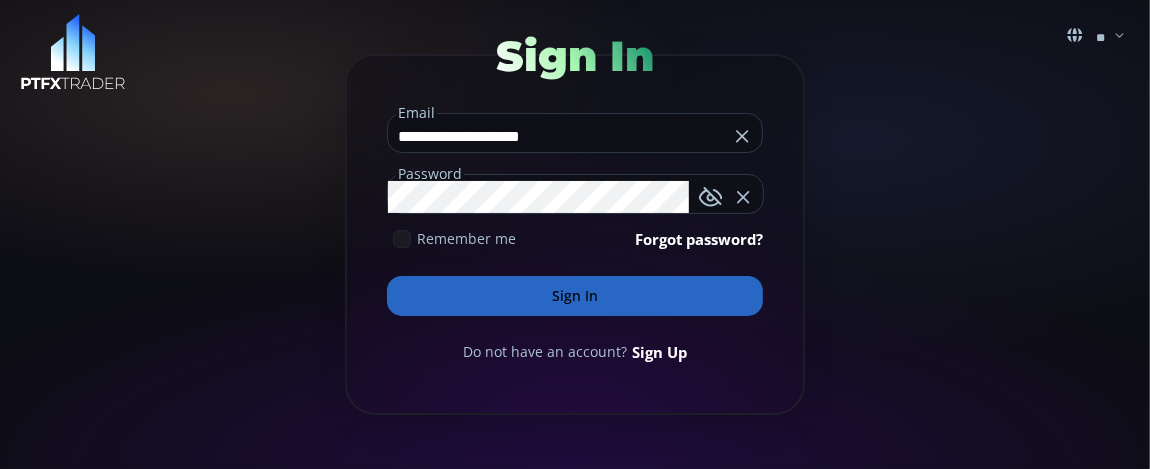 click on "Sign In" at bounding box center [575, 296] 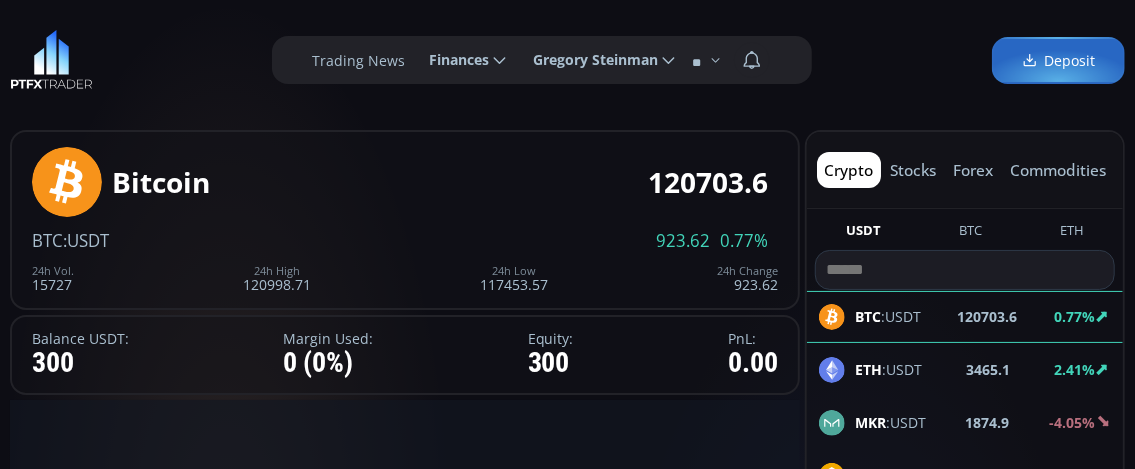 scroll, scrollTop: 0, scrollLeft: 0, axis: both 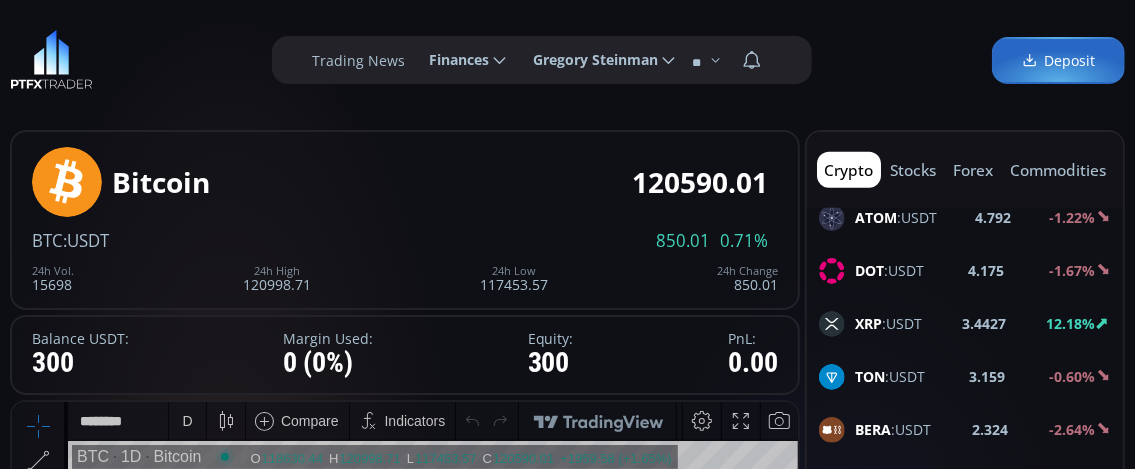 click on "XRP" at bounding box center (868, 323) 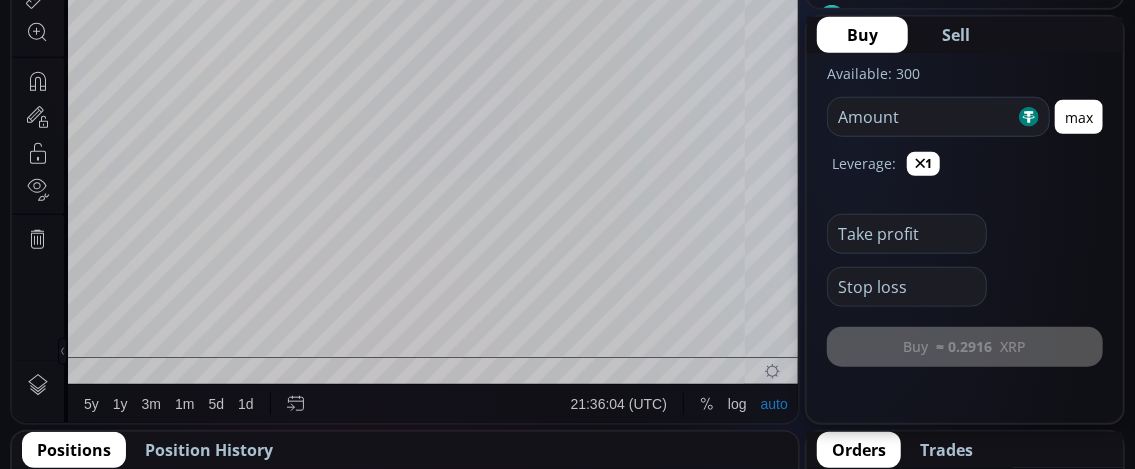 scroll, scrollTop: 800, scrollLeft: 0, axis: vertical 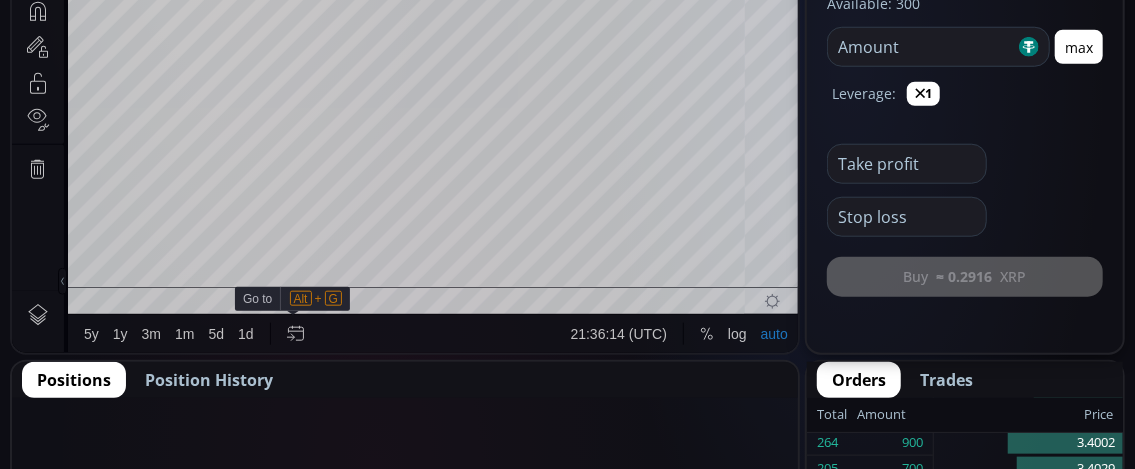 click 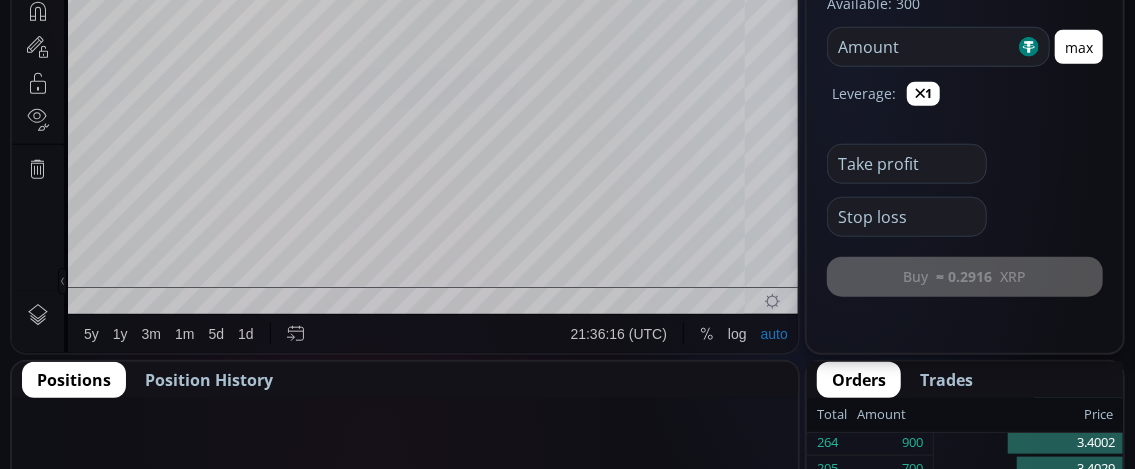 click 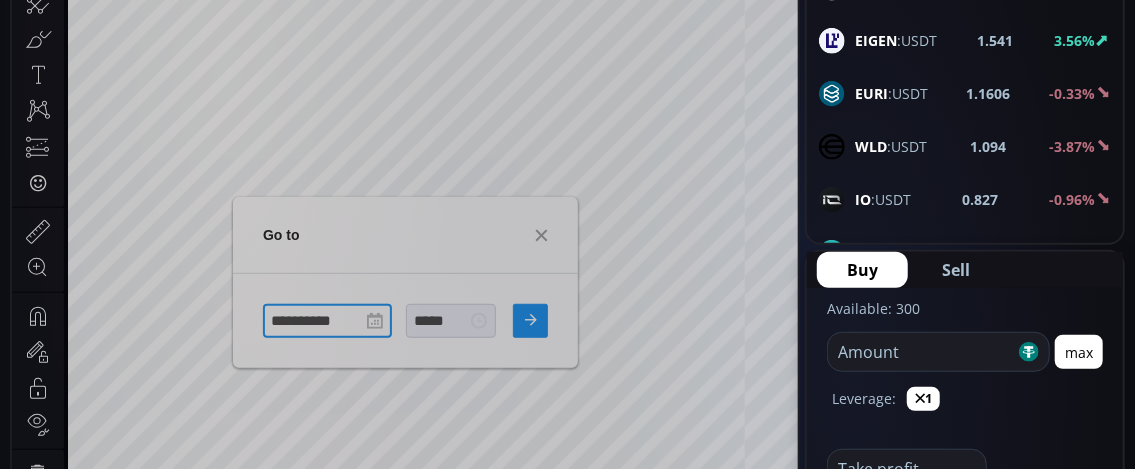 scroll, scrollTop: 400, scrollLeft: 0, axis: vertical 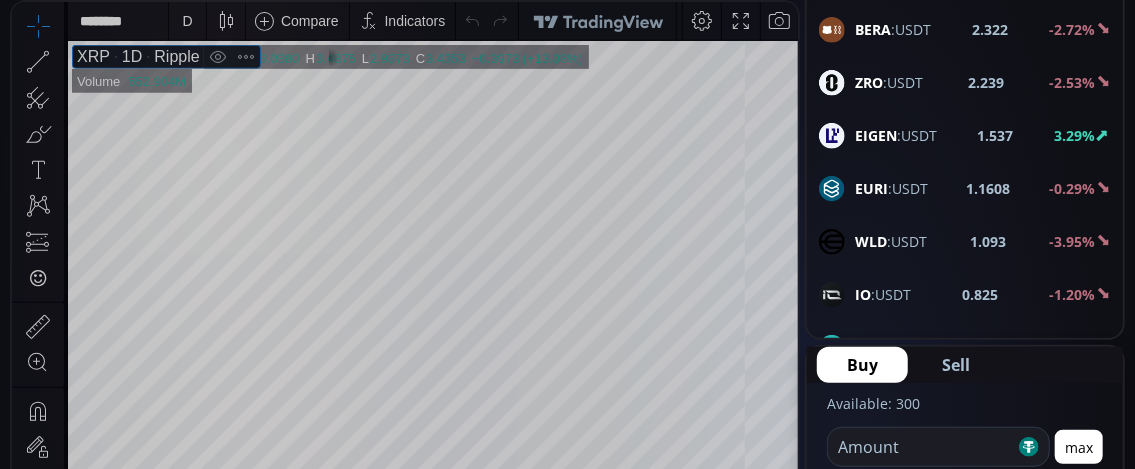 click on "1D" at bounding box center [126, 57] 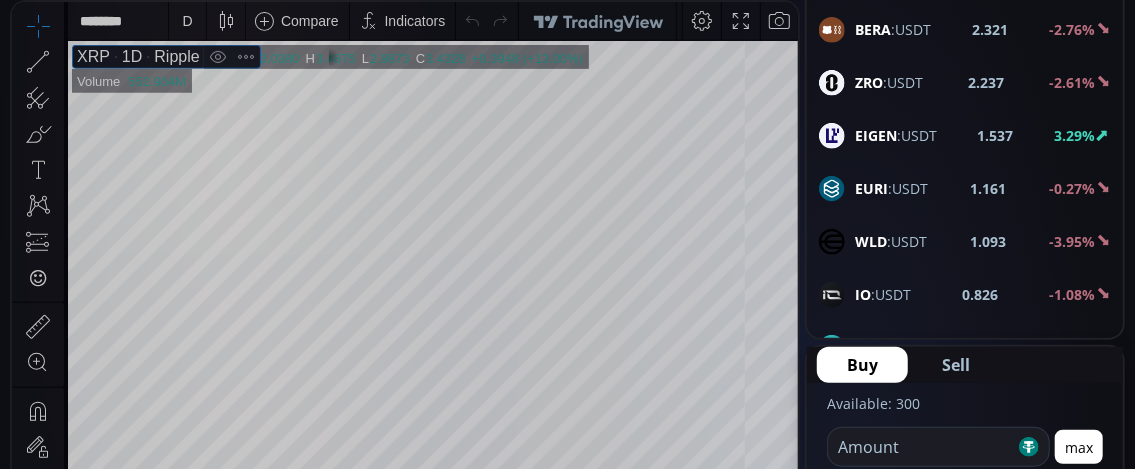 click at bounding box center (246, 57) 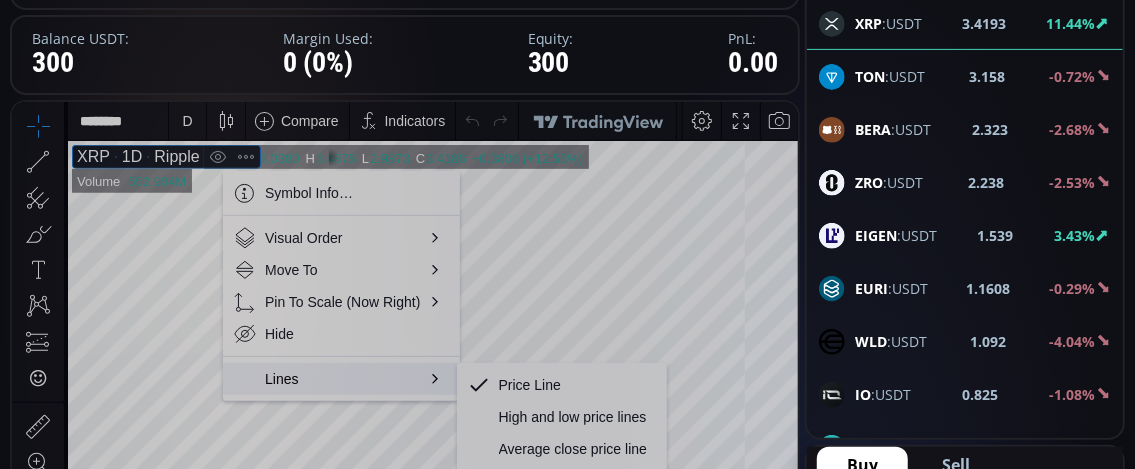 scroll, scrollTop: 300, scrollLeft: 0, axis: vertical 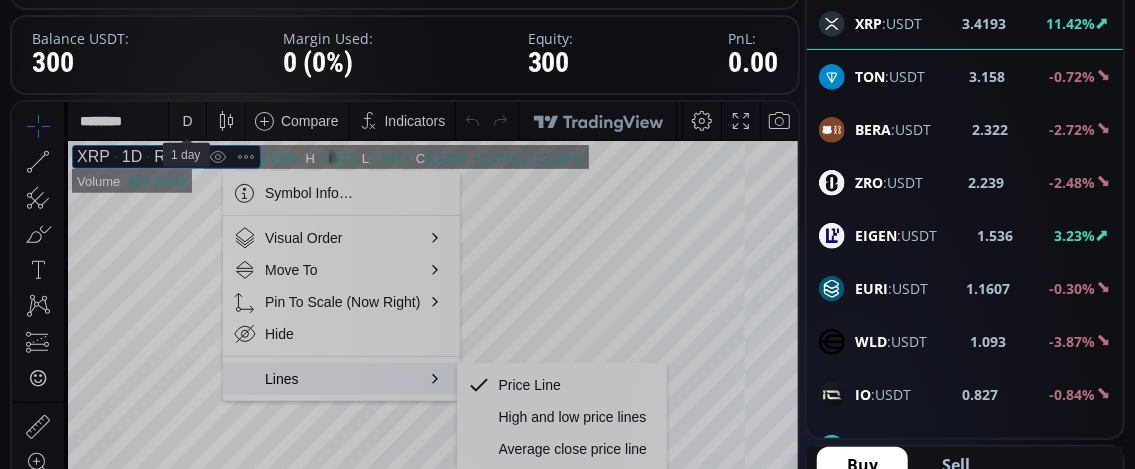 click on "D" at bounding box center [187, 120] 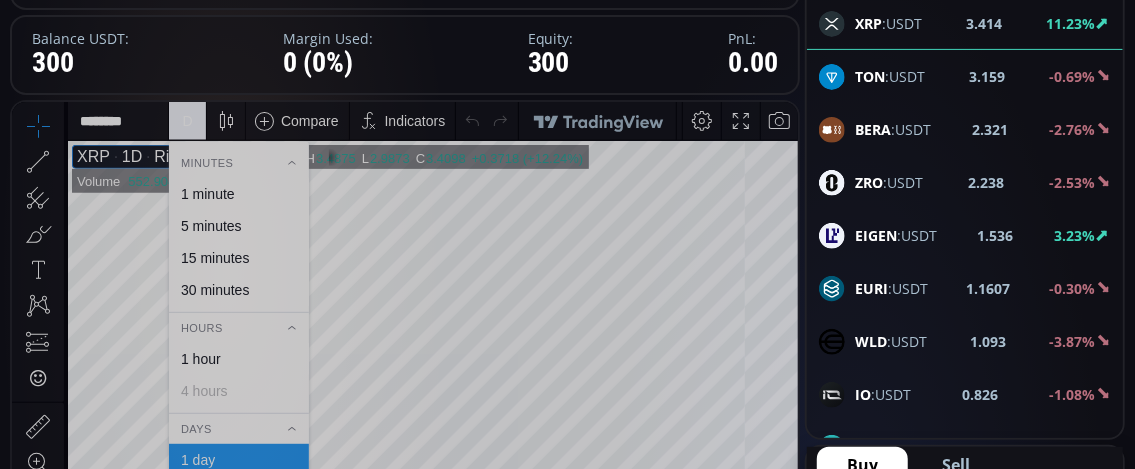 click on "1 minute" at bounding box center [208, 193] 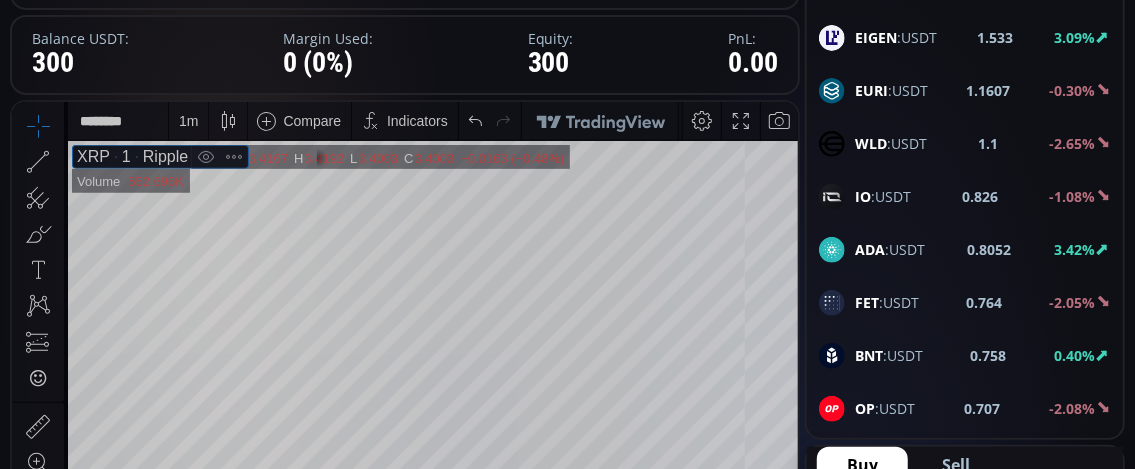 scroll, scrollTop: 1200, scrollLeft: 0, axis: vertical 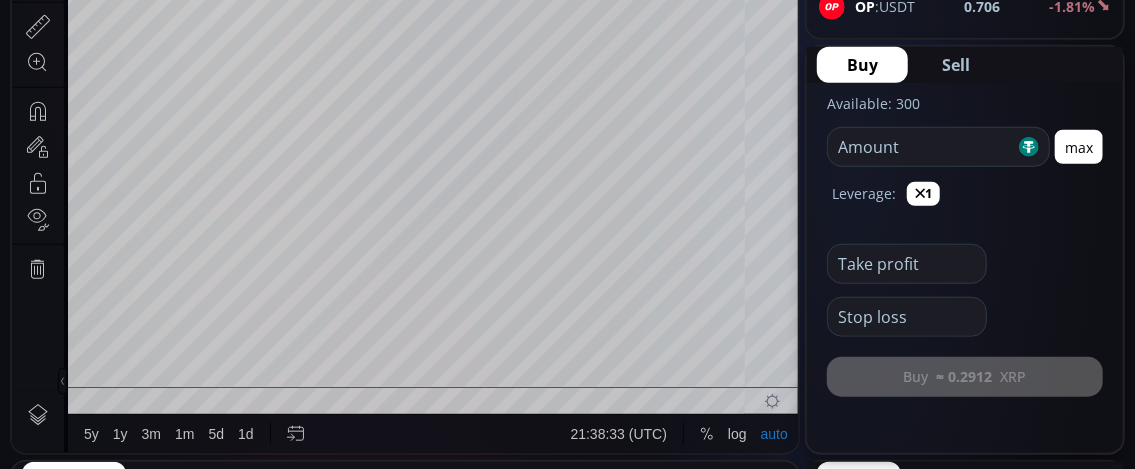 click on "XTZ :USDT 0.6506 -2.27%" at bounding box center [965, 60] 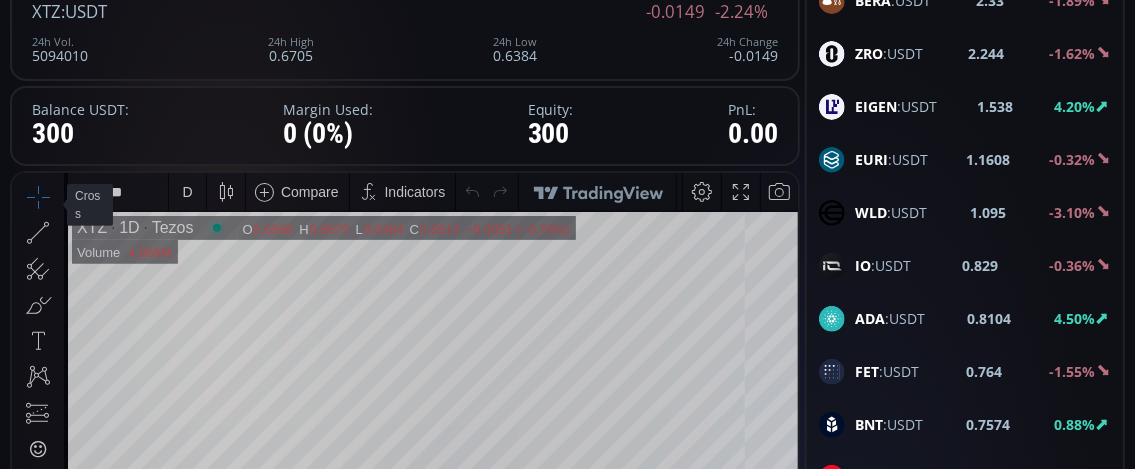 scroll, scrollTop: 200, scrollLeft: 0, axis: vertical 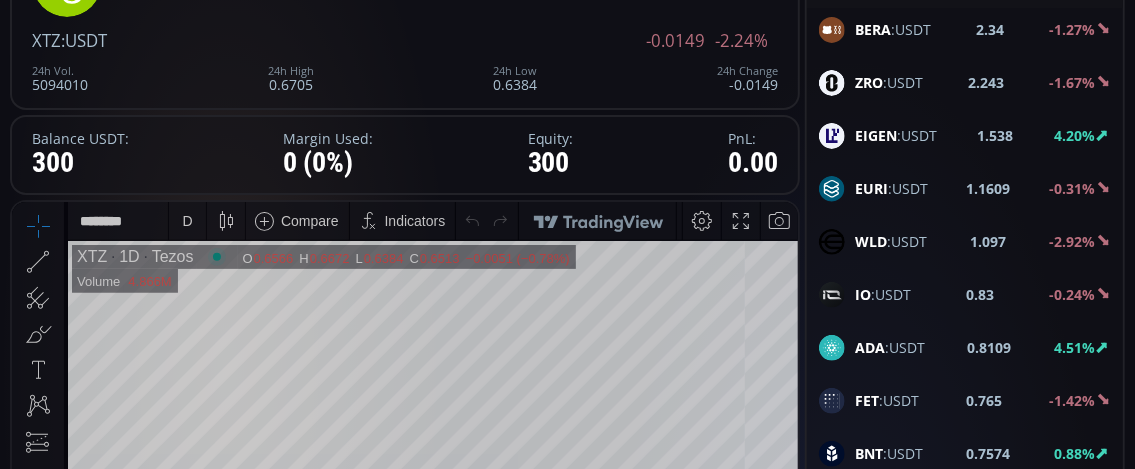 click on "D" at bounding box center (187, 220) 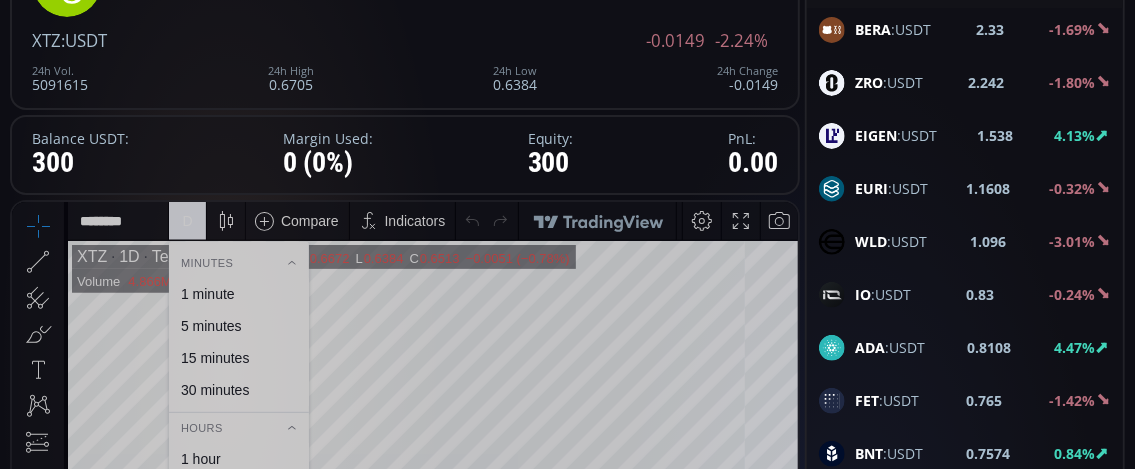 click on "1 minute" at bounding box center (208, 293) 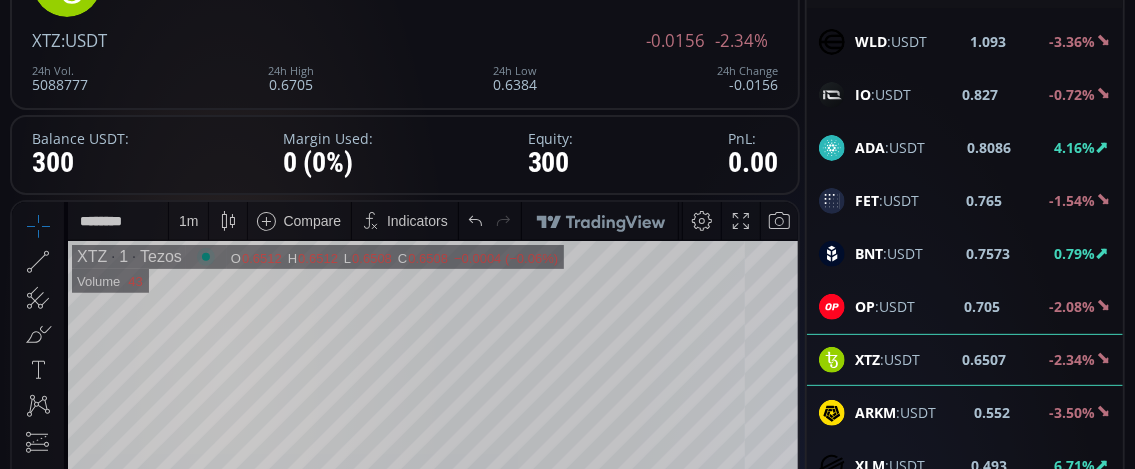 scroll, scrollTop: 1500, scrollLeft: 0, axis: vertical 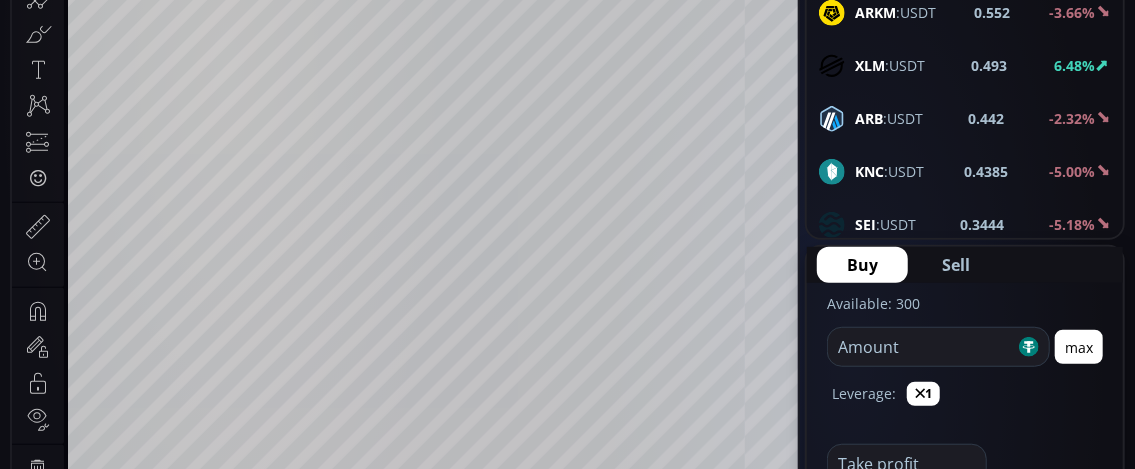 click on "✕1" 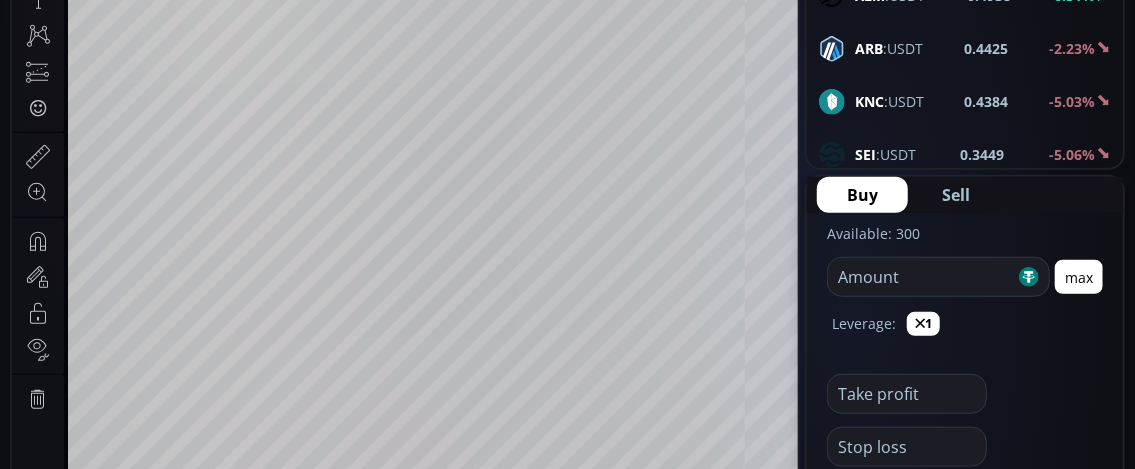 scroll, scrollTop: 700, scrollLeft: 0, axis: vertical 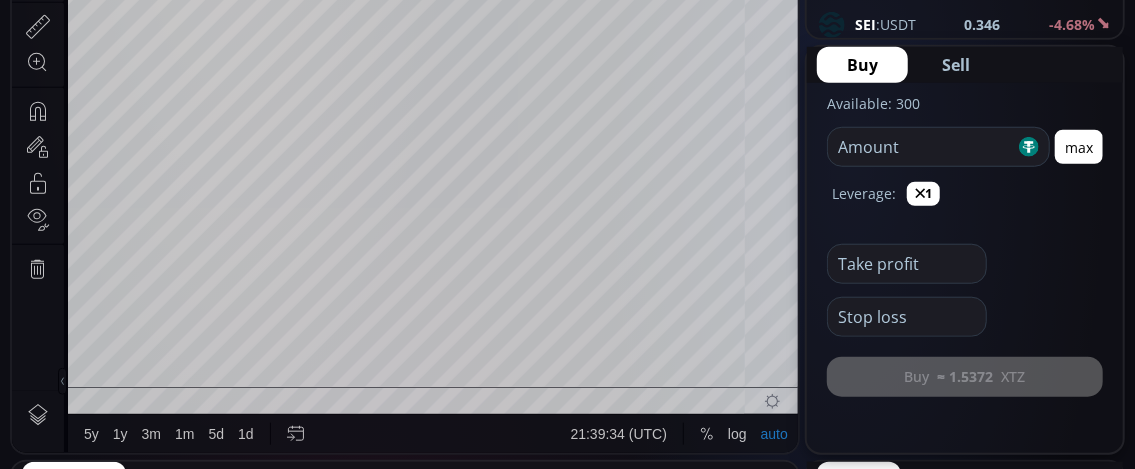 click on "✕1" 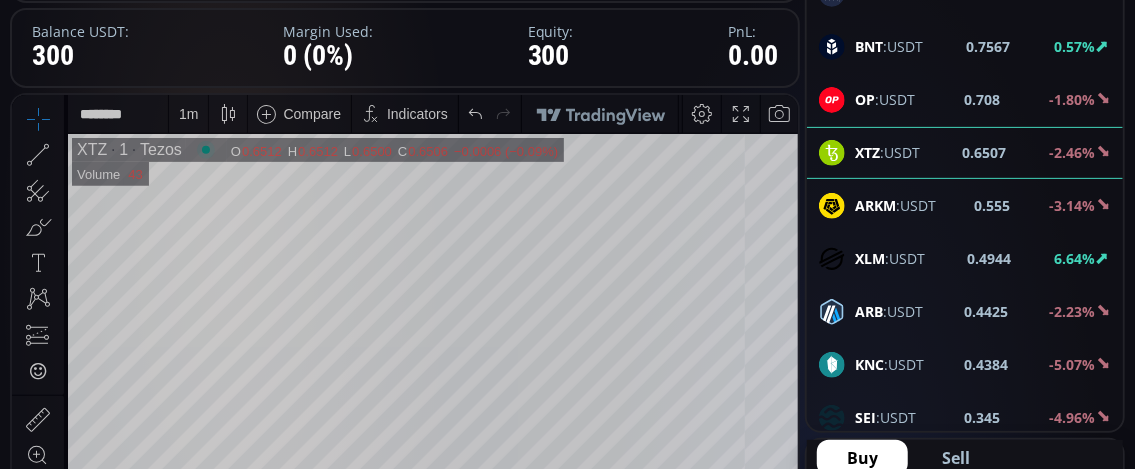 scroll, scrollTop: 300, scrollLeft: 0, axis: vertical 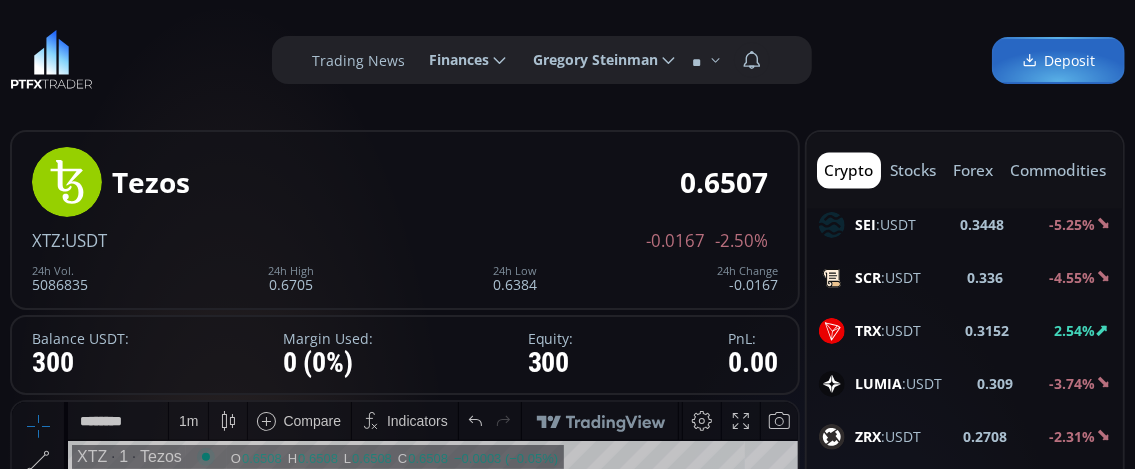 click on "LUMIA" at bounding box center (878, 383) 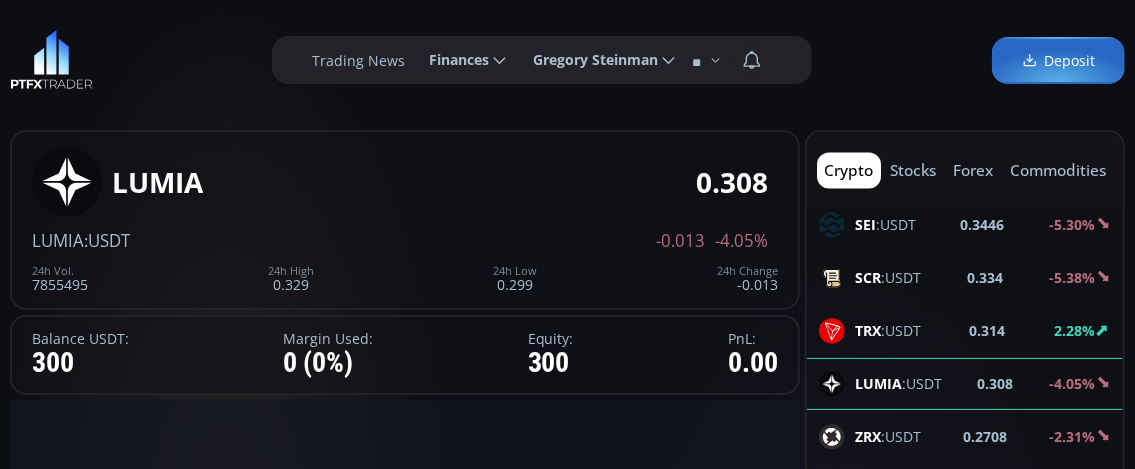 scroll, scrollTop: 0, scrollLeft: 0, axis: both 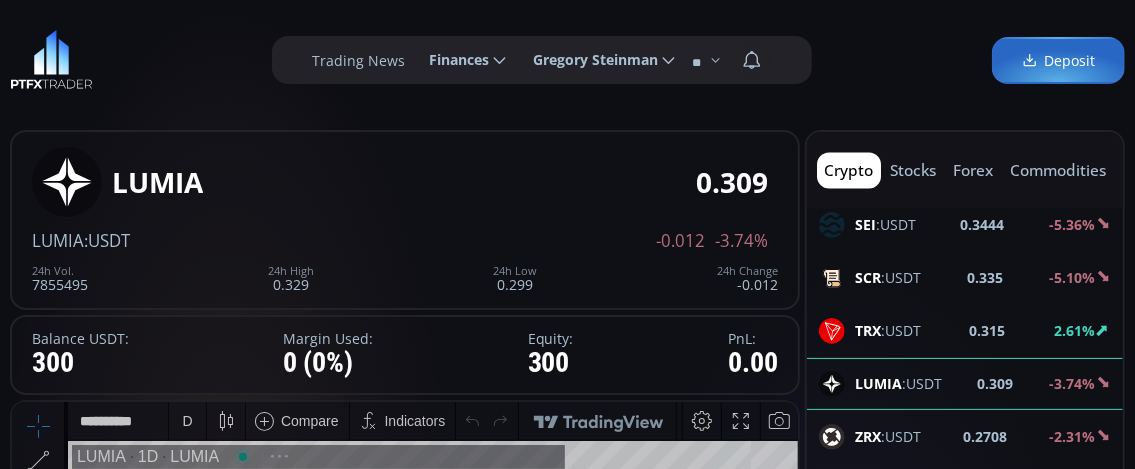 click on "BTC :USDT 120263.98 0.56% ETH :USDT 3454.25 2.58% MKR :USDT 1864.49 -4.10% BNB :USDT 721.22 1.22% BCH :USDT 493.59 -2.72% BNSOL :USDT 185.69 0.21% SOL :USDT 174.74 0.19% LTC :USDT 100.62 1.32% DASH :USDT 22.69 -0.53% BANANA :USDT 22.67 -5.07% ETC :USDT 19.93 -1.04% LINK :USDT 17.14 1.72% DCR :USDT 16.41 0.98% KSM :USDT 15.71 -1.75% TRUMP :USDT 9.91 -1.10% NEO :USDT 6.72 -0.44% APT :USDT 5.195 -2.11% ATOM :USDT 4.787 -1.01% DOT :USDT 4.168 -1.47% XRP :USDT 3.4246 11.63% TON :USDT 3.16 -0.50% BERA :USDT 2.324 -2.48% ZRO :USDT 2.239 -2.10% EIGEN :USDT 1.533 3.51% EURI :USDT 1.1606 -0.33% WLD :USDT 1.093 -3.62% IO :USDT 0.826 -0.96% ADA :USDT 0.807 3.87% FET :USDT 0.762 -2.06% BNT :USDT 0.758 0.80% OP :USDT 0.706 -2.22% XTZ :USDT 0.6507 -2.50% ARKM :USDT 0.554 -3.32% XLM :USDT 0.492 6.03% ARB :USDT 0.4423 -2.30% KNC :USDT 0.4386 -5.00% SEI :USDT 0.3444 -5.36% SCR :USDT 0.335 -5.10% TRX :USDT 0.315 2.61% LUMIA :USDT 0.309 -3.74% ZRX :USDT 0.2708 -2.31% LISTA :USDT 0.2638 -3.97% HBAR :USDT 0.26325 9.40% POL :USDT" 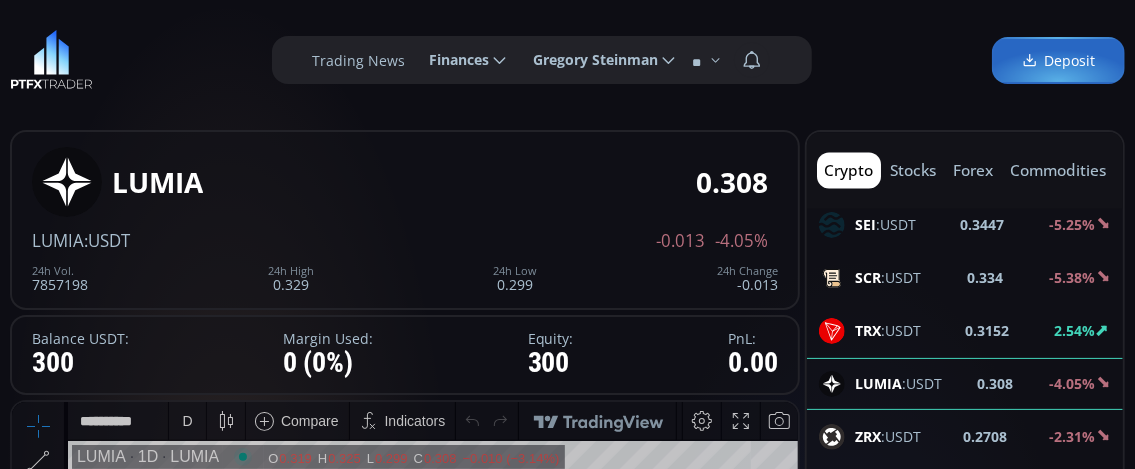 click on "D" at bounding box center (187, 420) 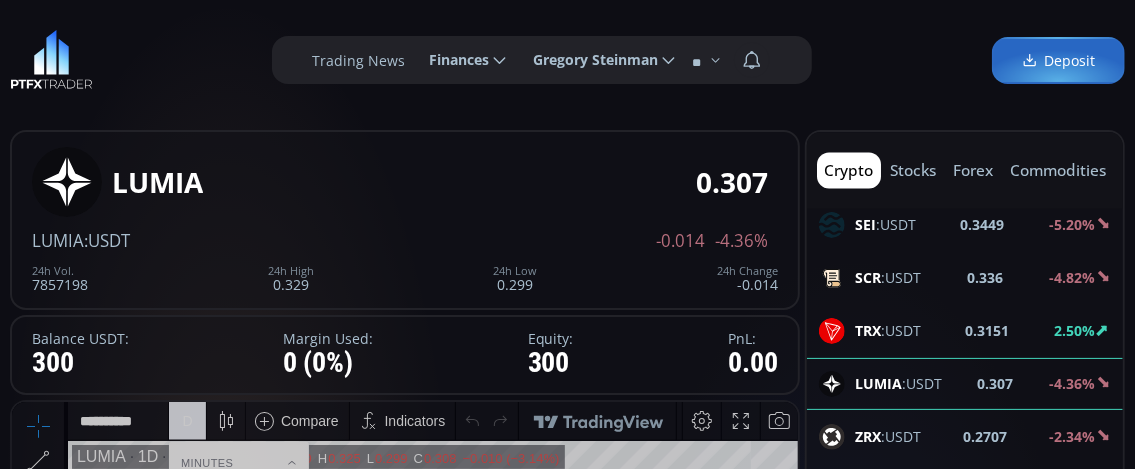 click on "D" at bounding box center [187, 420] 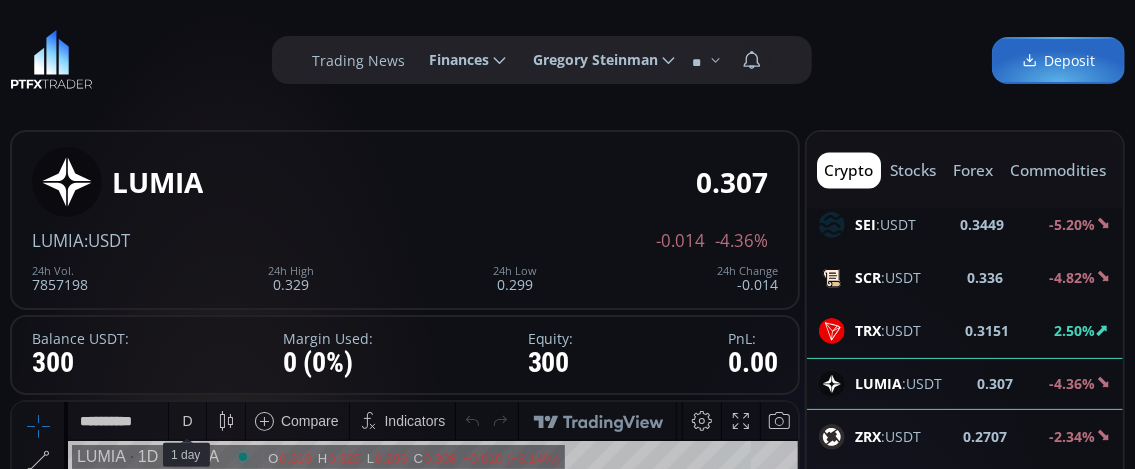 click on "D" at bounding box center (187, 420) 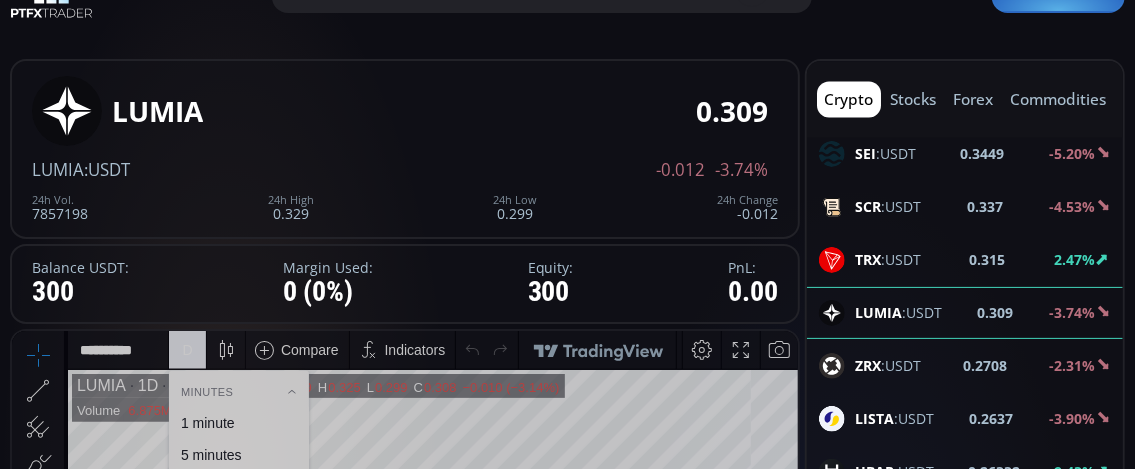 scroll, scrollTop: 100, scrollLeft: 0, axis: vertical 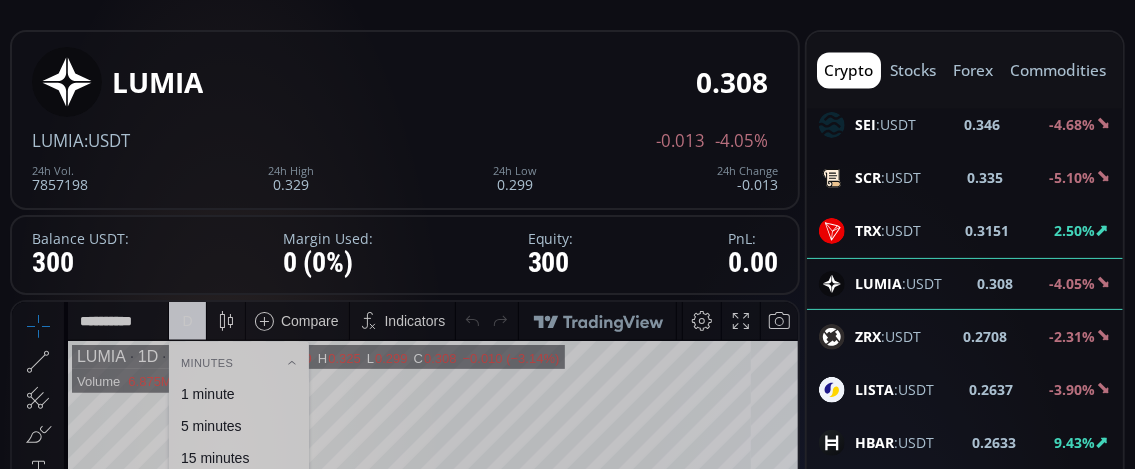 click on "1 minute" at bounding box center [208, 393] 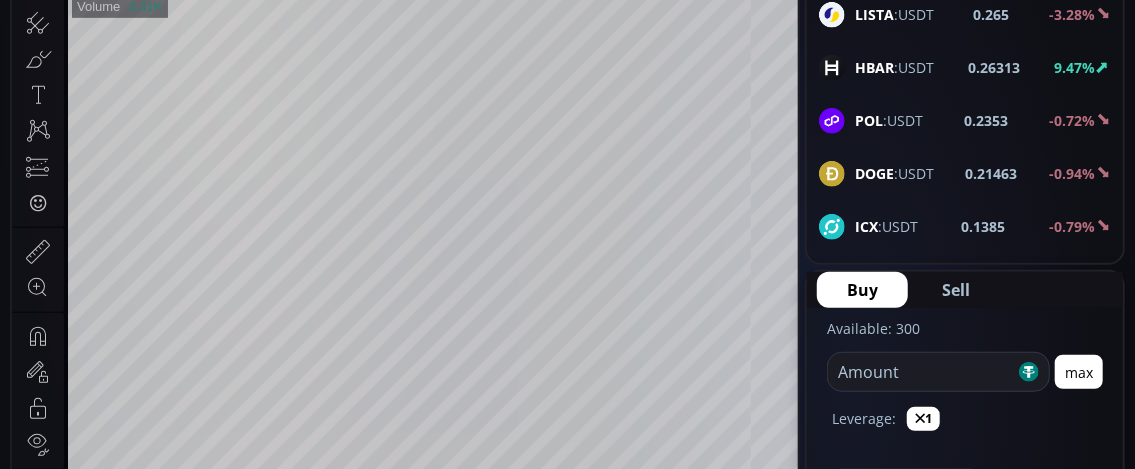 scroll, scrollTop: 500, scrollLeft: 0, axis: vertical 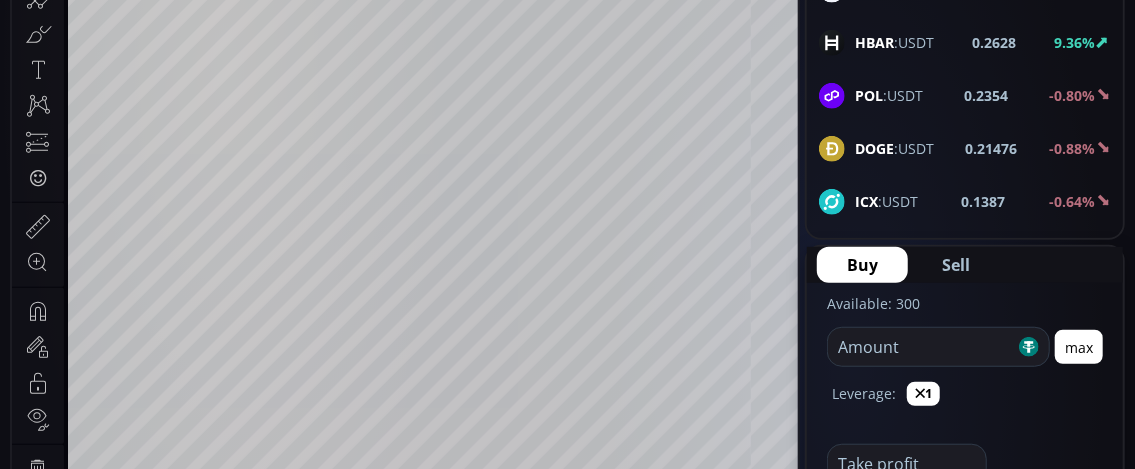 click on "BB :USDT" 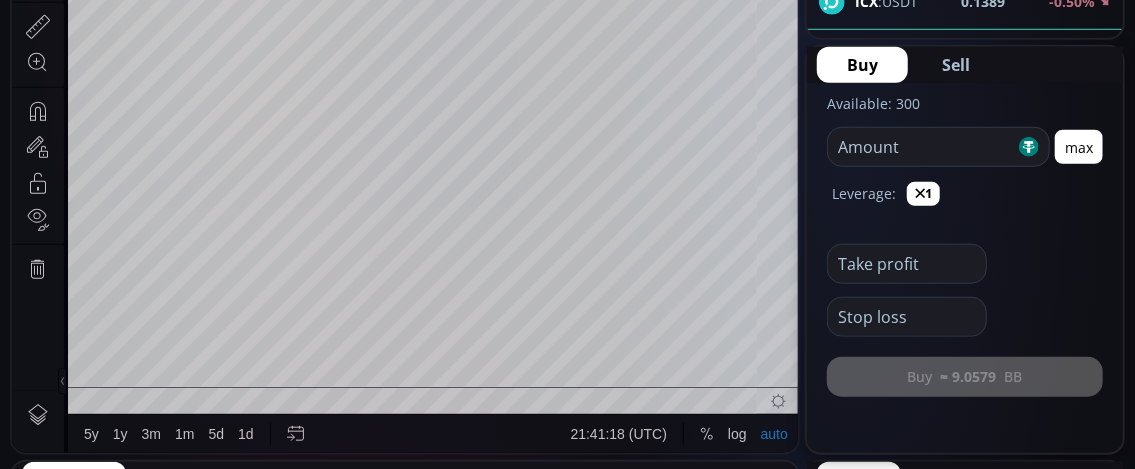 scroll, scrollTop: 800, scrollLeft: 0, axis: vertical 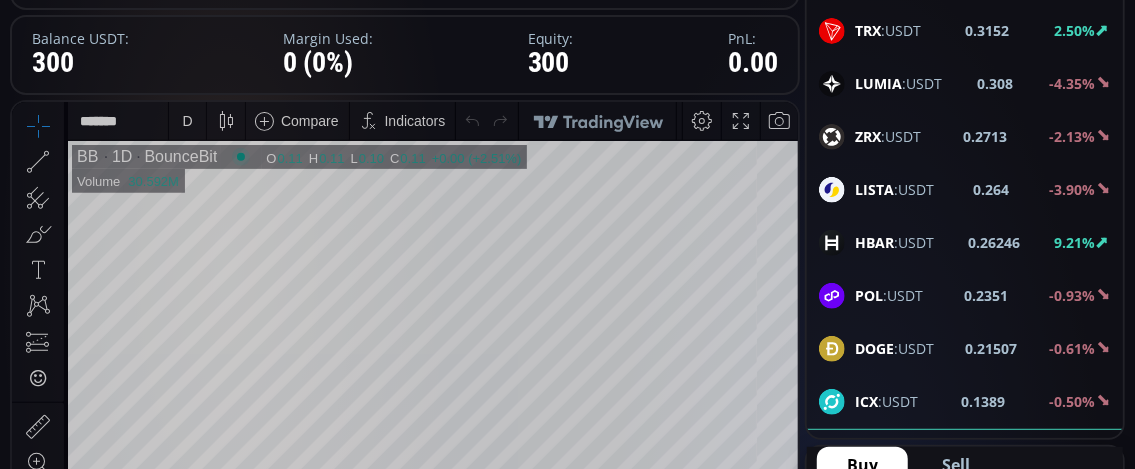 click on "D" at bounding box center (187, 120) 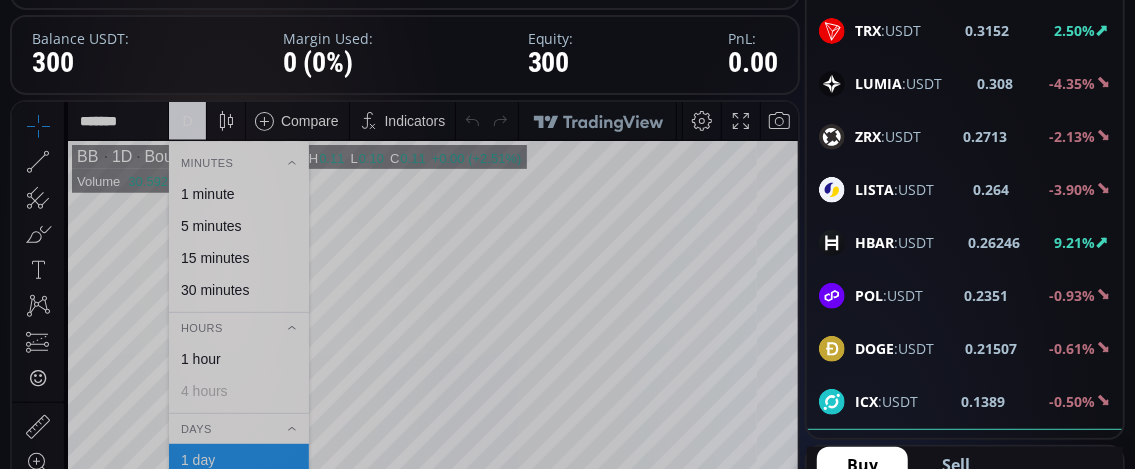click on "1 minute" at bounding box center [208, 193] 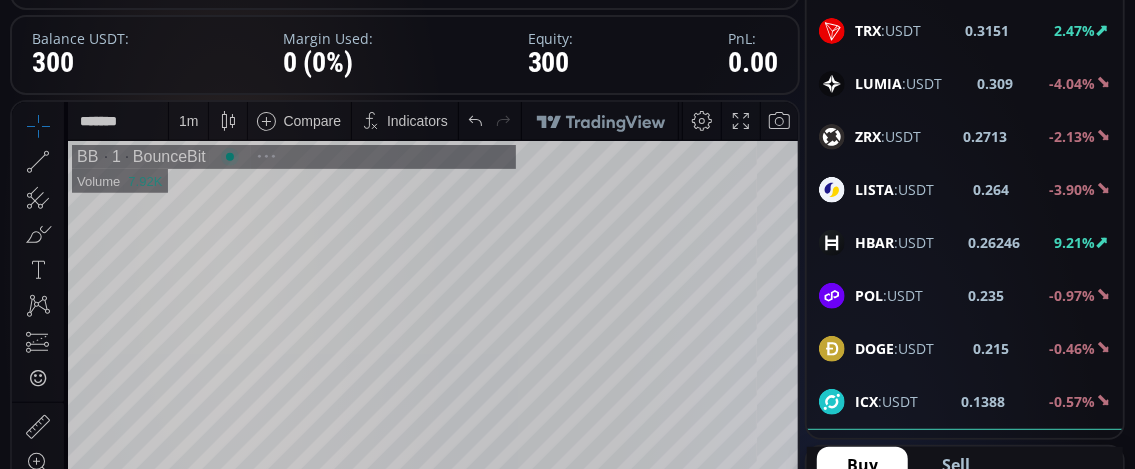 scroll, scrollTop: 268, scrollLeft: 0, axis: vertical 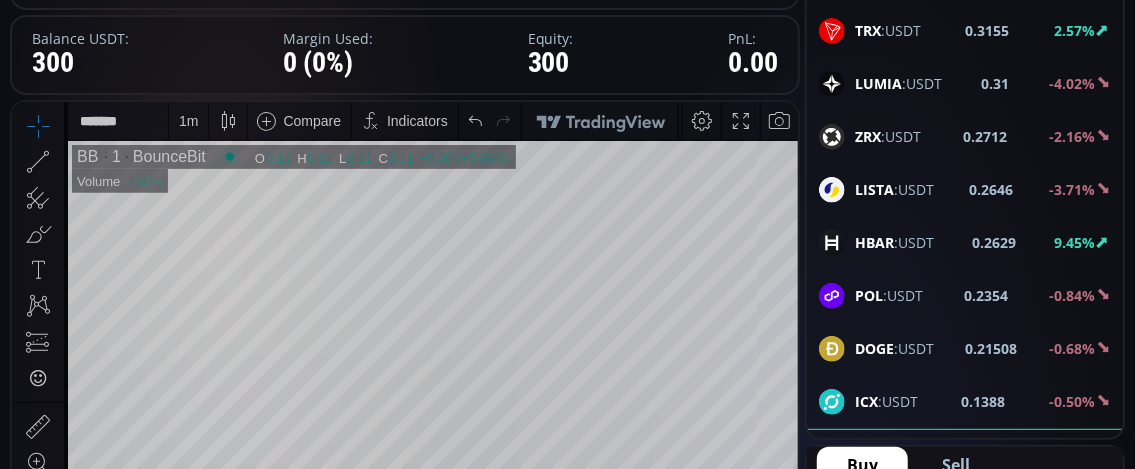 click on "HBAR :USDT" 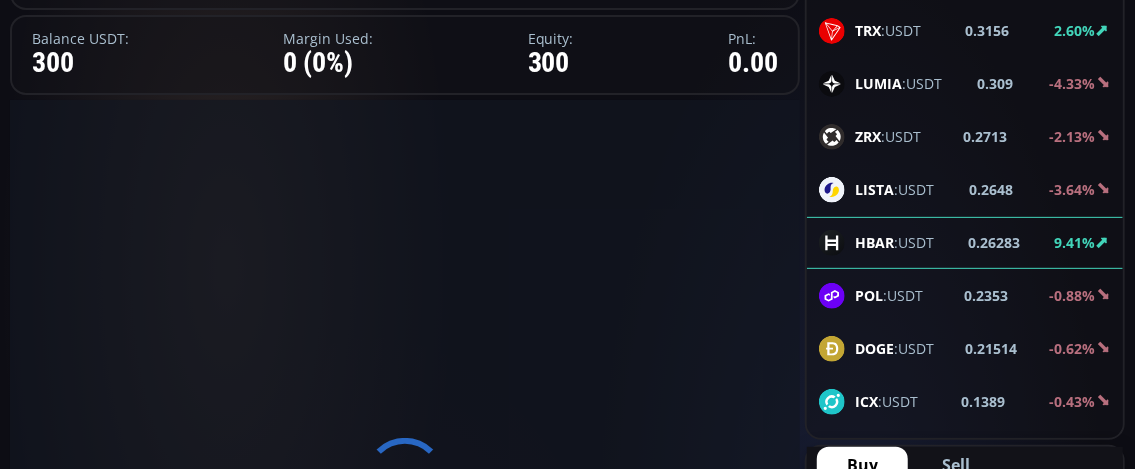 scroll, scrollTop: 0, scrollLeft: 0, axis: both 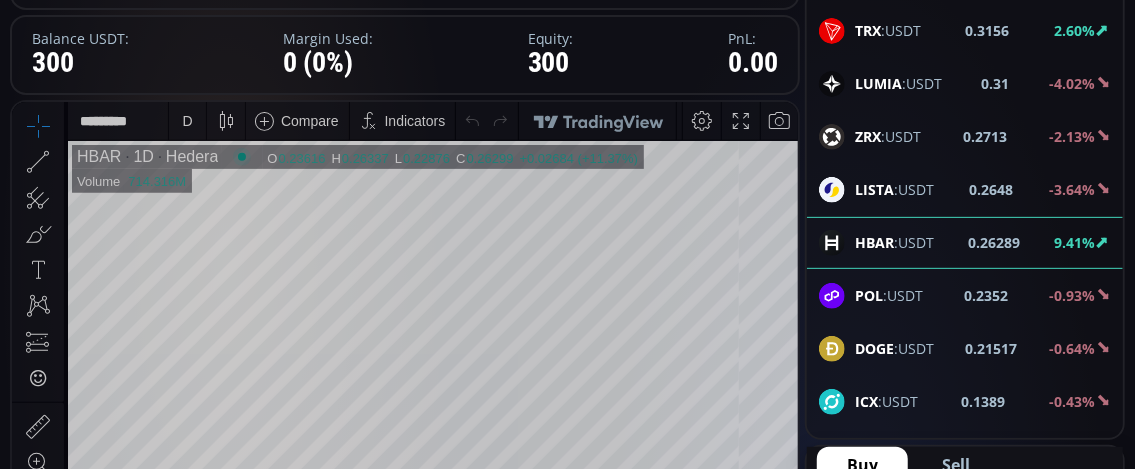 click on "D" at bounding box center [187, 120] 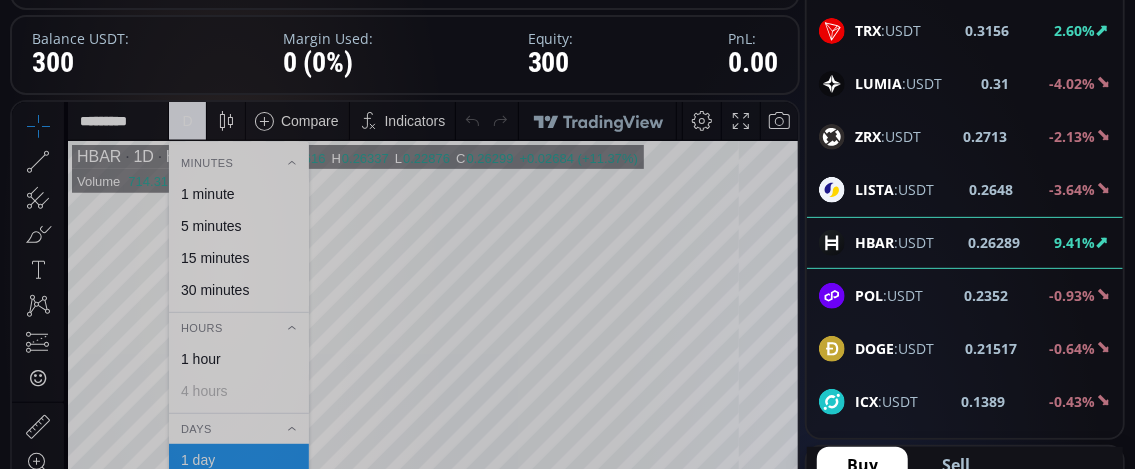 click on "1 minute" at bounding box center [208, 193] 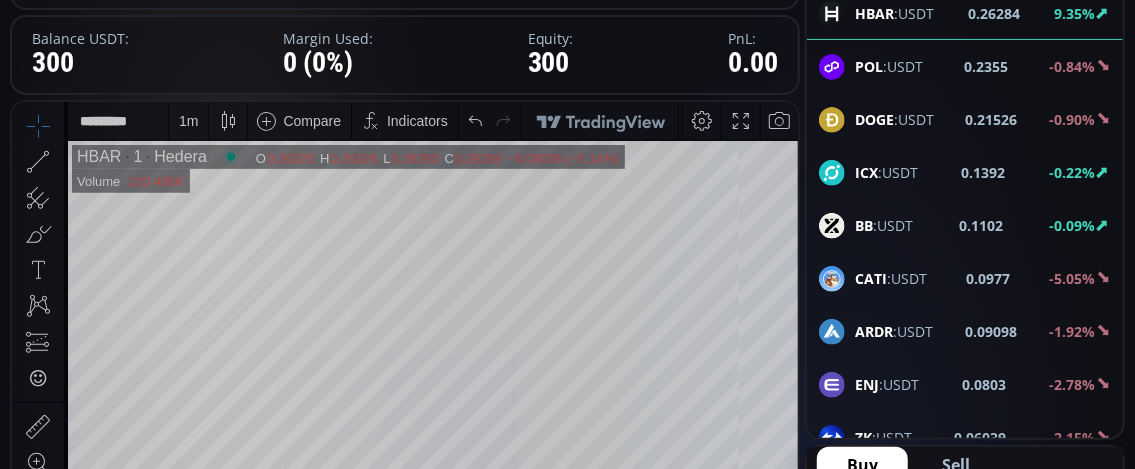 scroll, scrollTop: 2200, scrollLeft: 0, axis: vertical 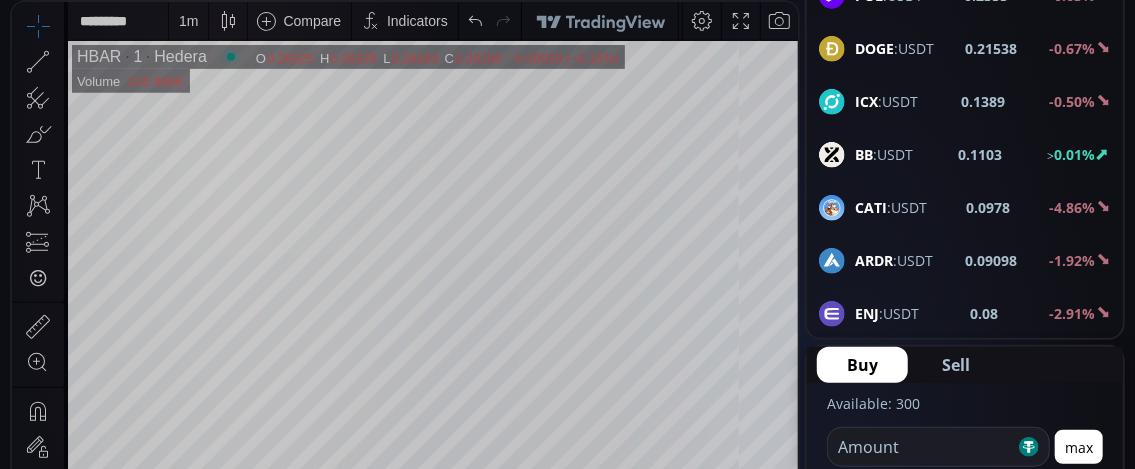 click on "1 m" at bounding box center [188, 21] 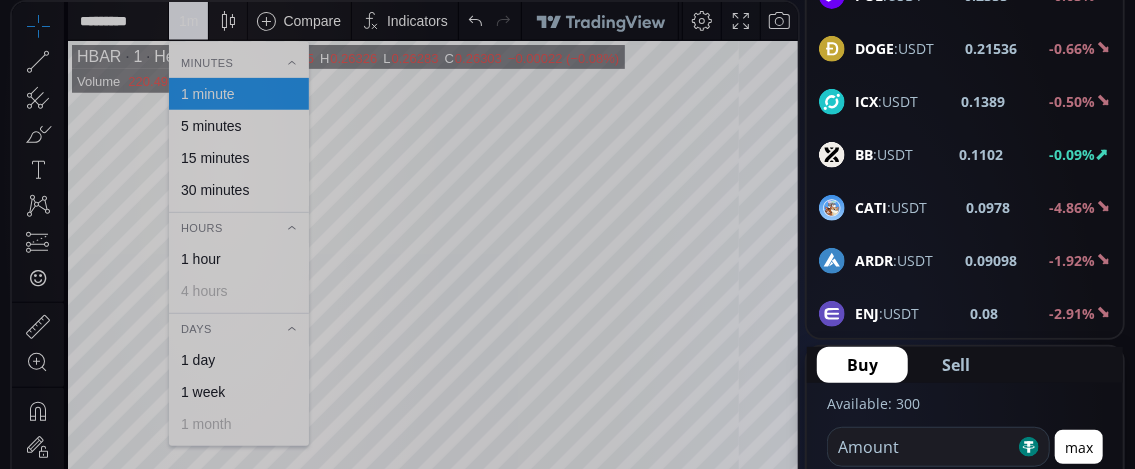 click on "5 minutes" at bounding box center [211, 126] 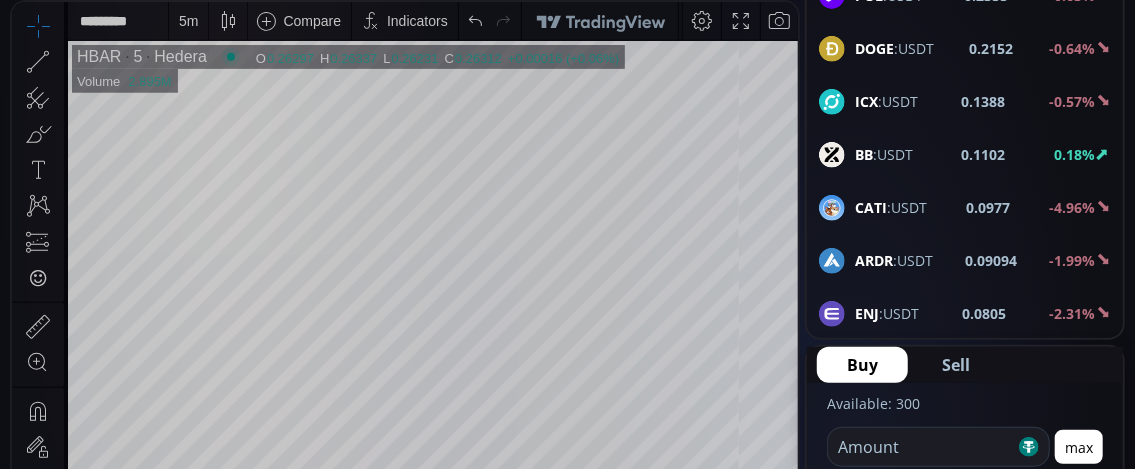 click on "5 m" at bounding box center [188, 21] 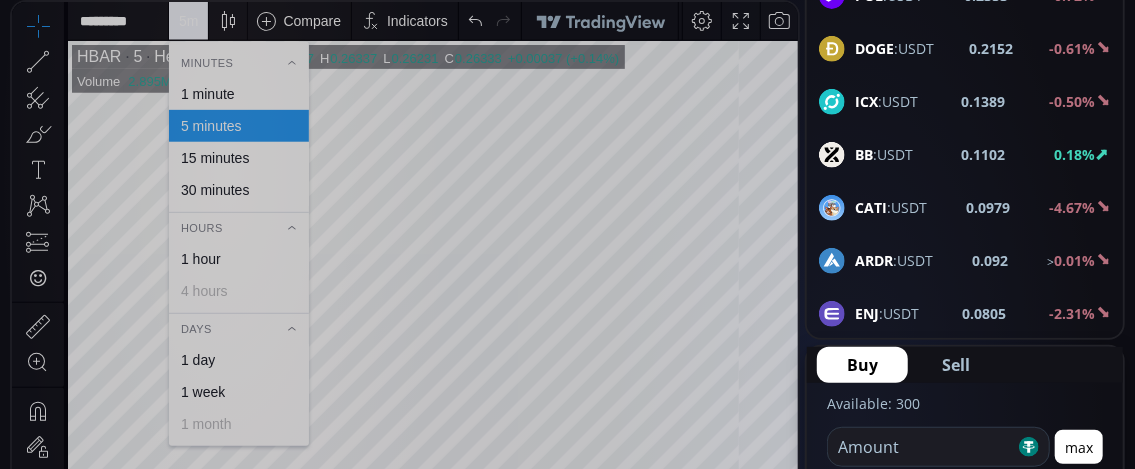 click on "15 minutes" at bounding box center (215, 158) 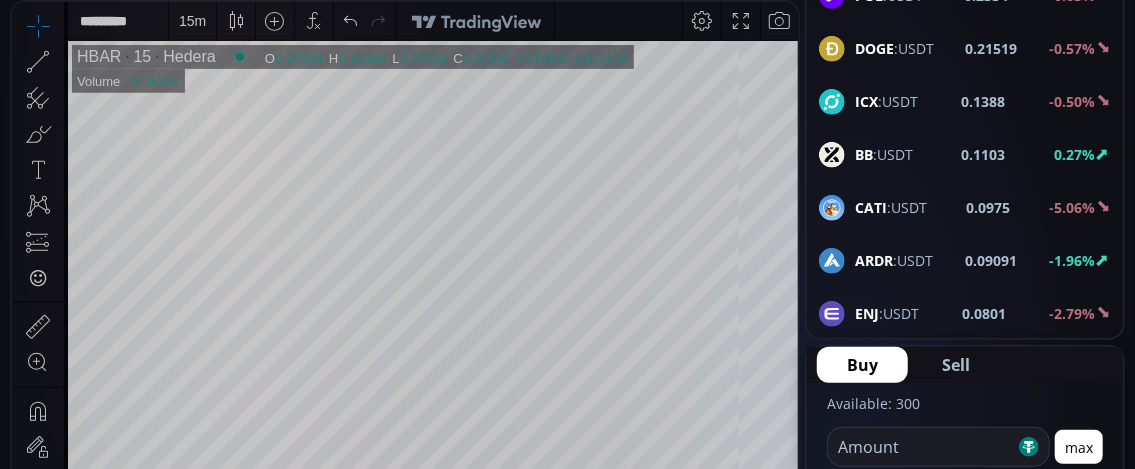 click on "15 m" at bounding box center (192, 21) 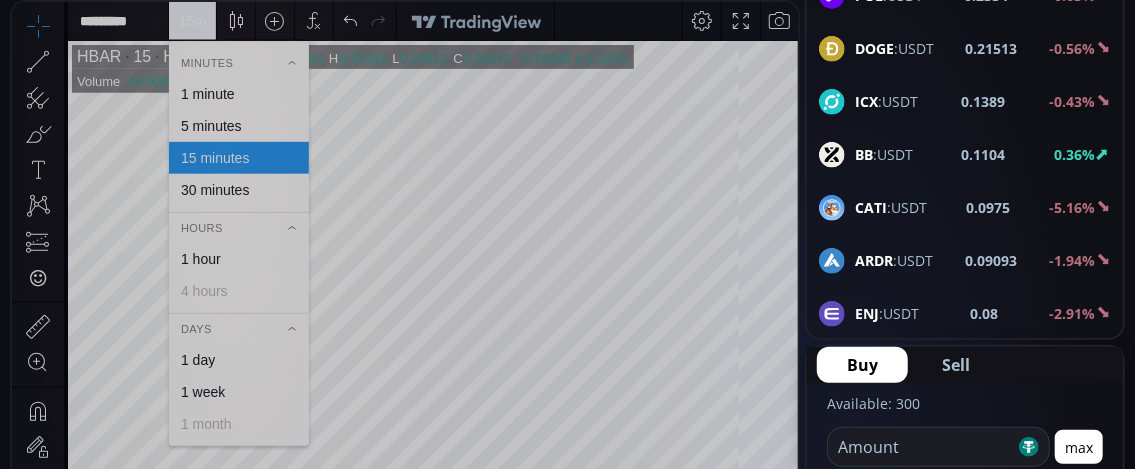 click on "30 minutes" at bounding box center [215, 190] 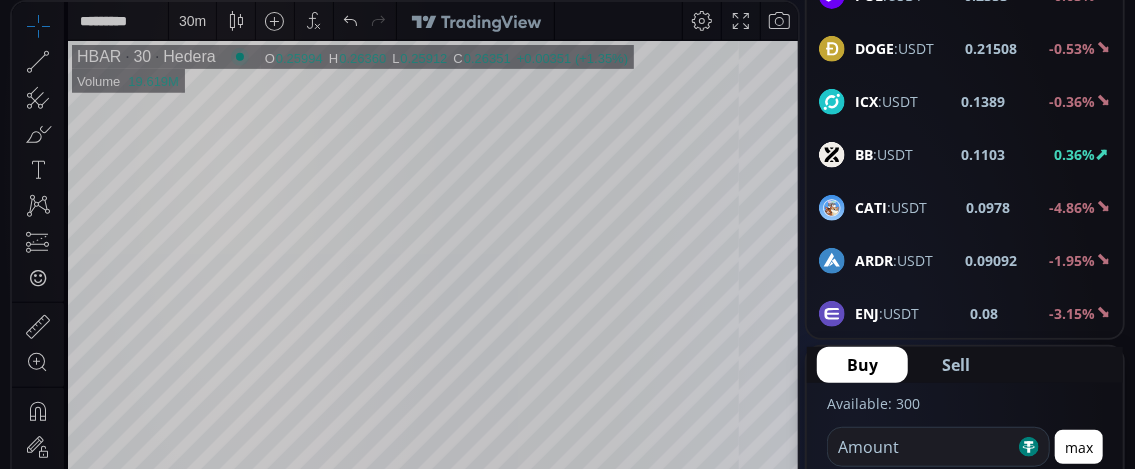 click on "30 m" at bounding box center [192, 21] 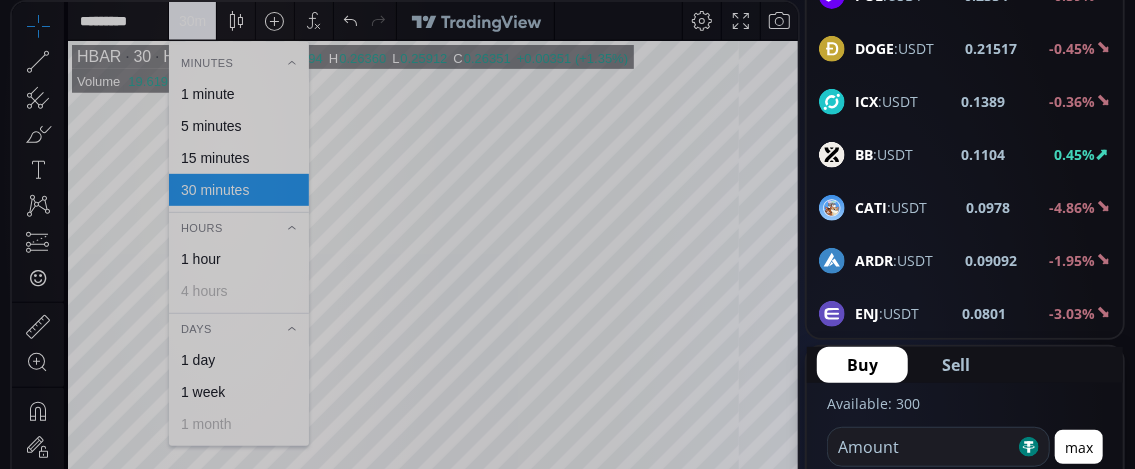 click on "1 day" at bounding box center [198, 360] 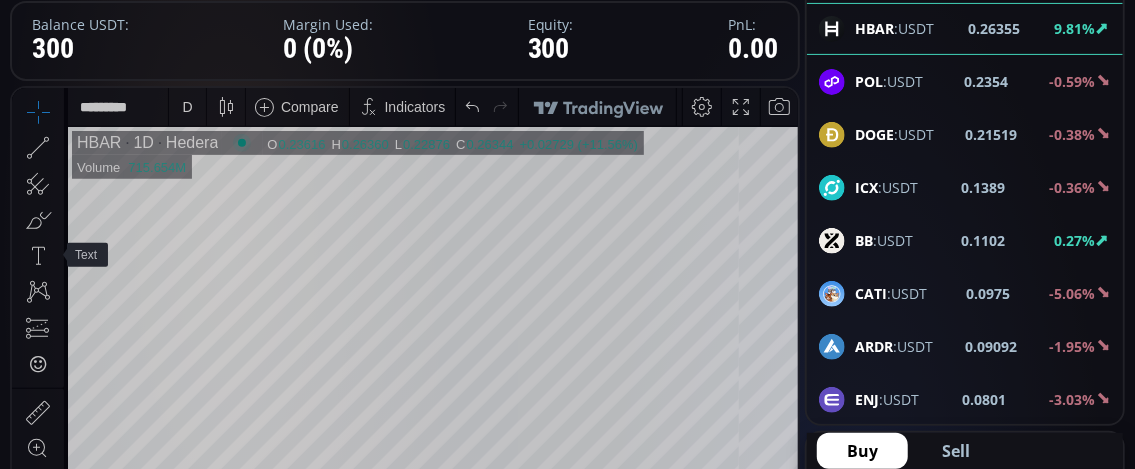 scroll, scrollTop: 300, scrollLeft: 0, axis: vertical 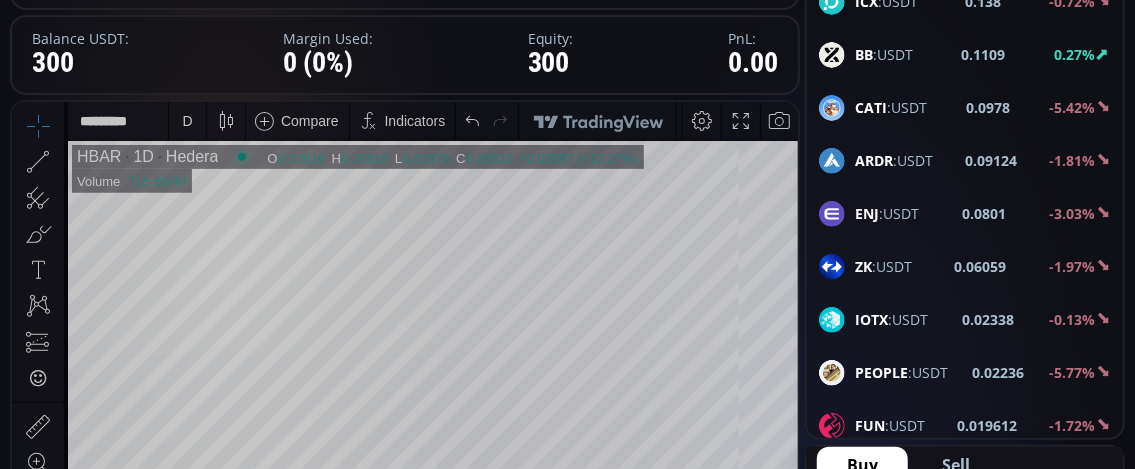 click on "Buy" at bounding box center [862, 465] 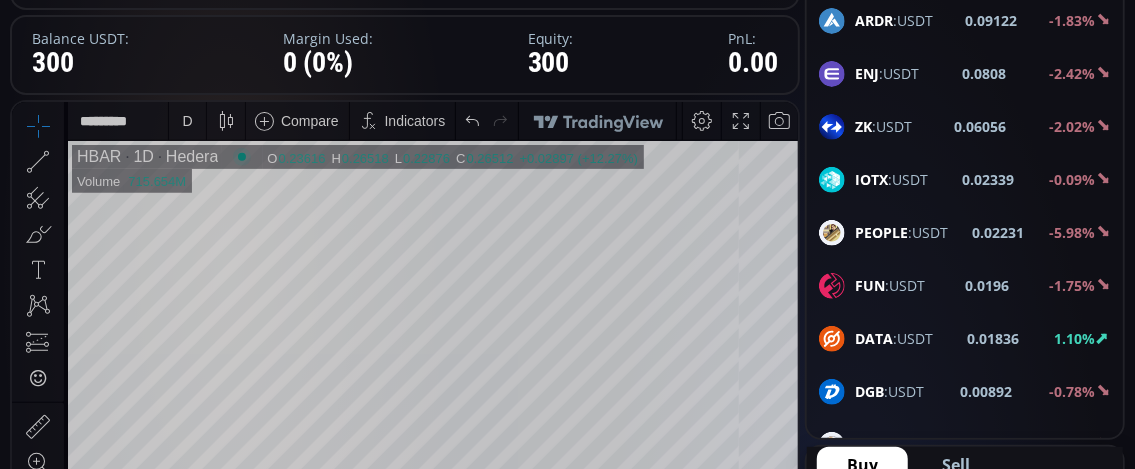 scroll, scrollTop: 2600, scrollLeft: 0, axis: vertical 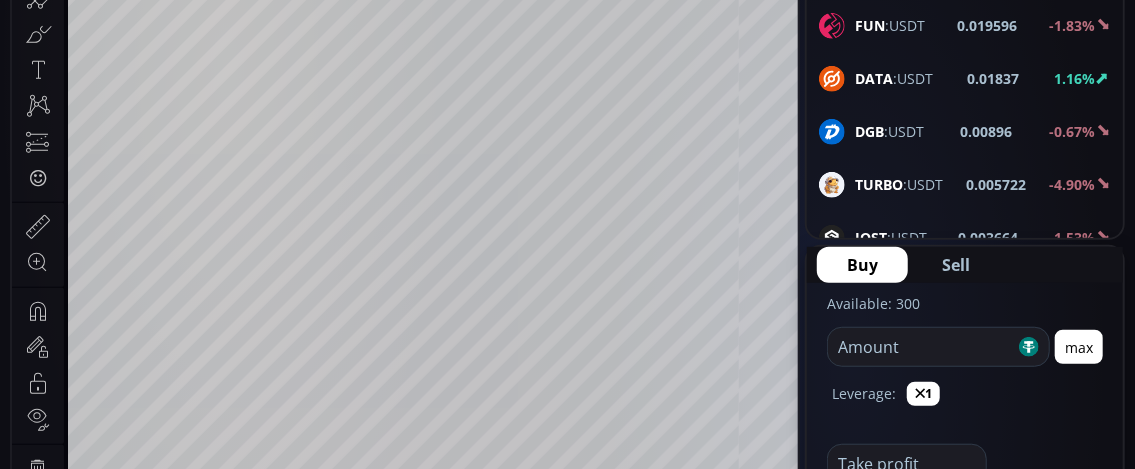 click on "Buy" at bounding box center (862, 265) 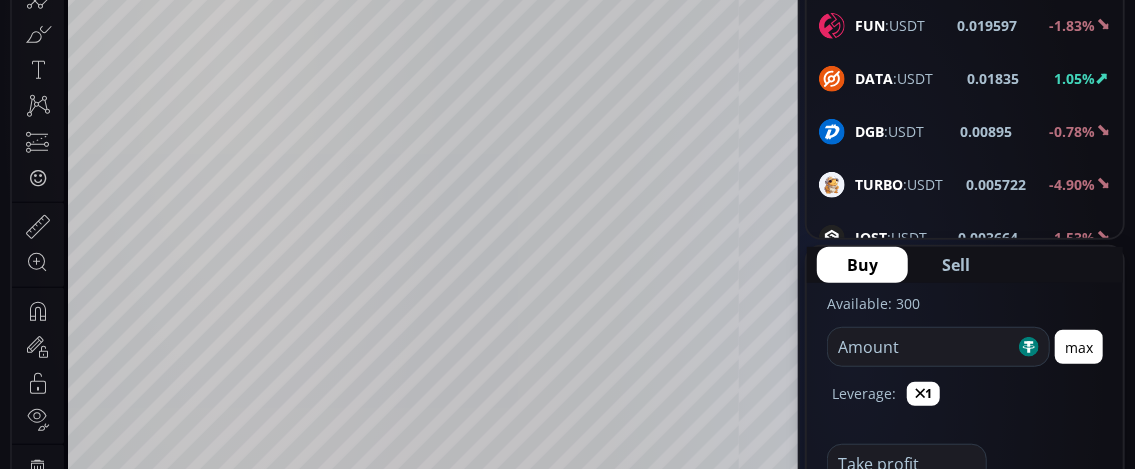 click at bounding box center [921, 347] 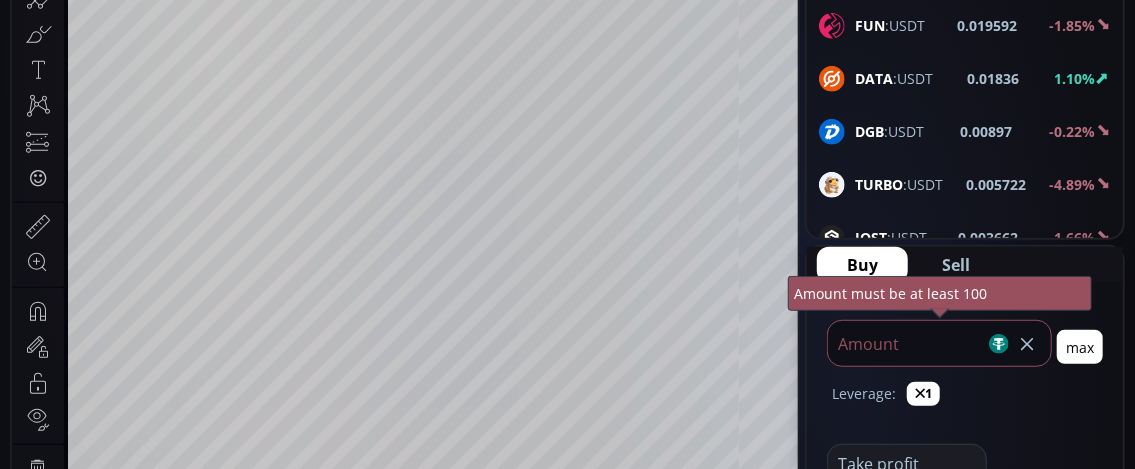 type on "*" 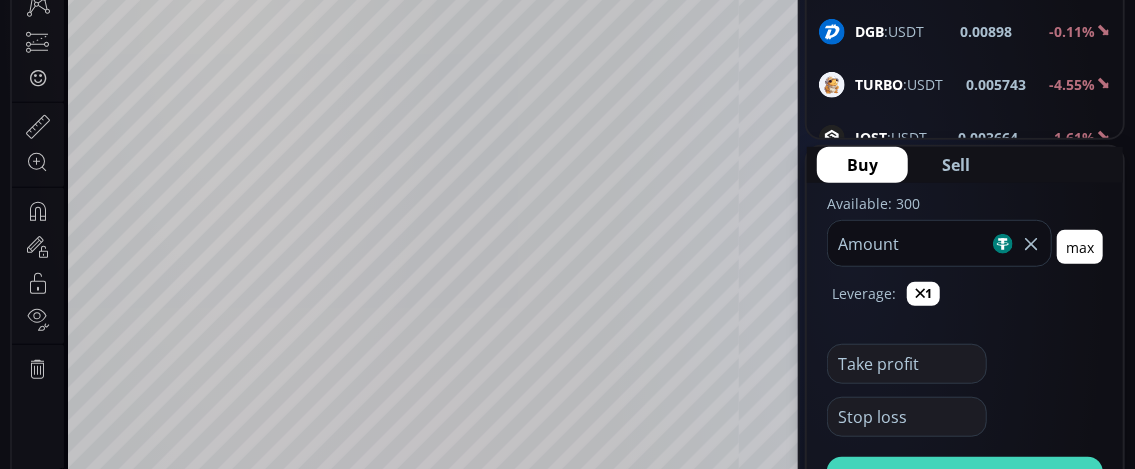 scroll, scrollTop: 700, scrollLeft: 0, axis: vertical 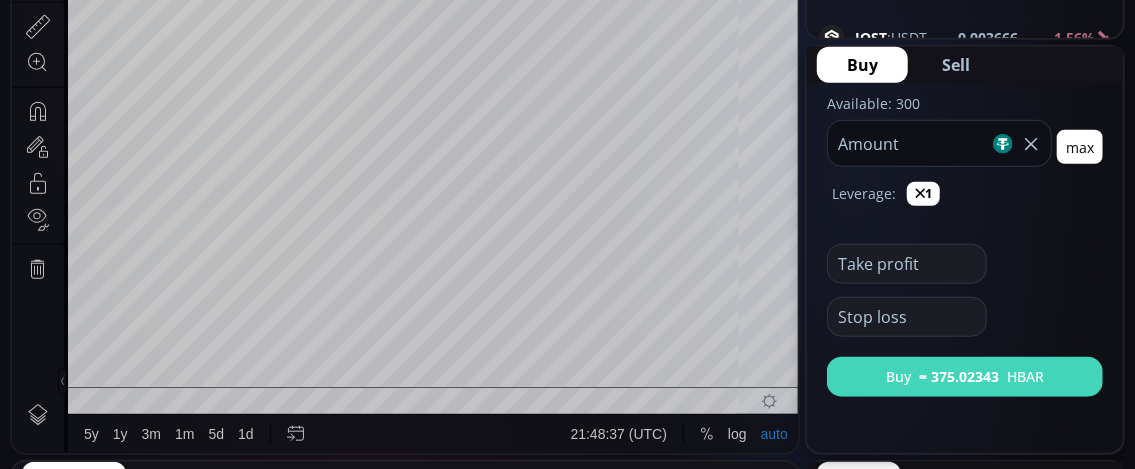type on "***" 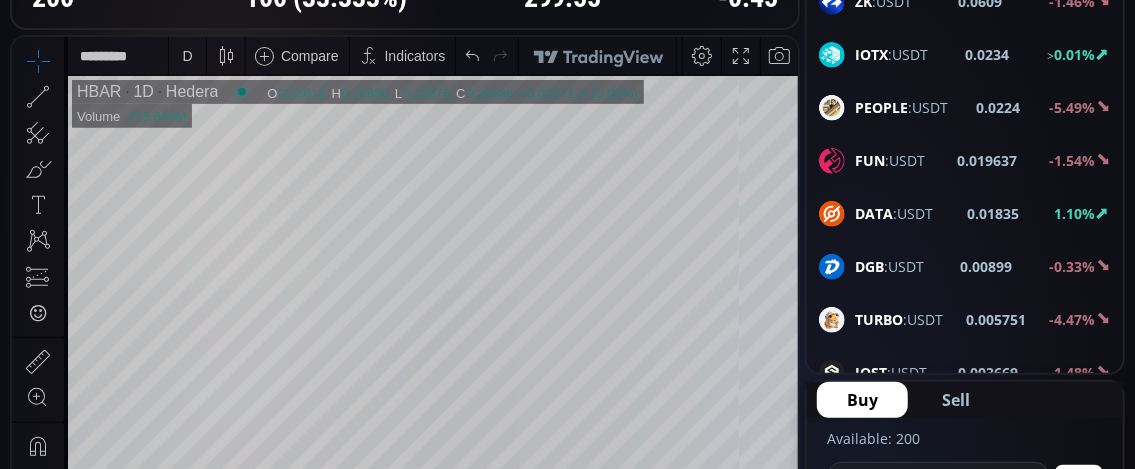 scroll, scrollTop: 300, scrollLeft: 0, axis: vertical 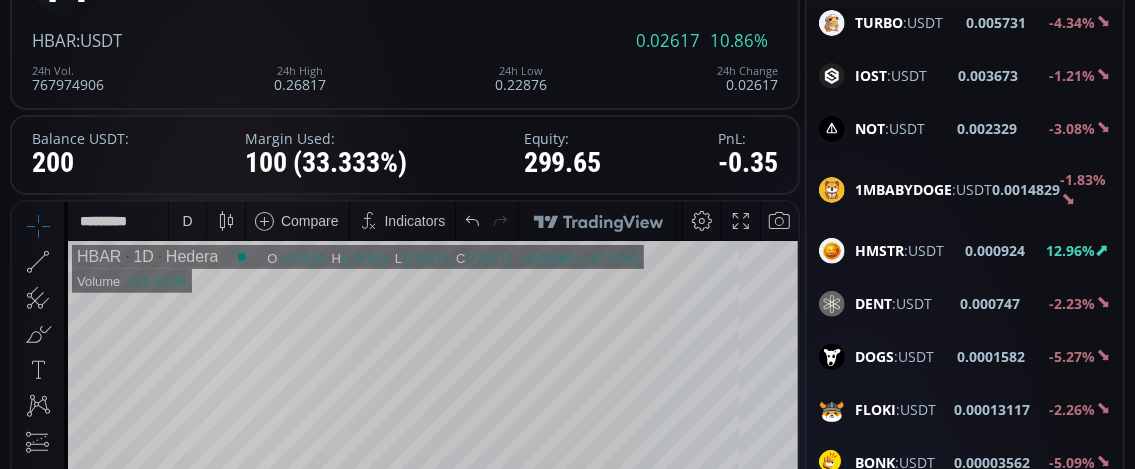 click on "D" at bounding box center (187, 220) 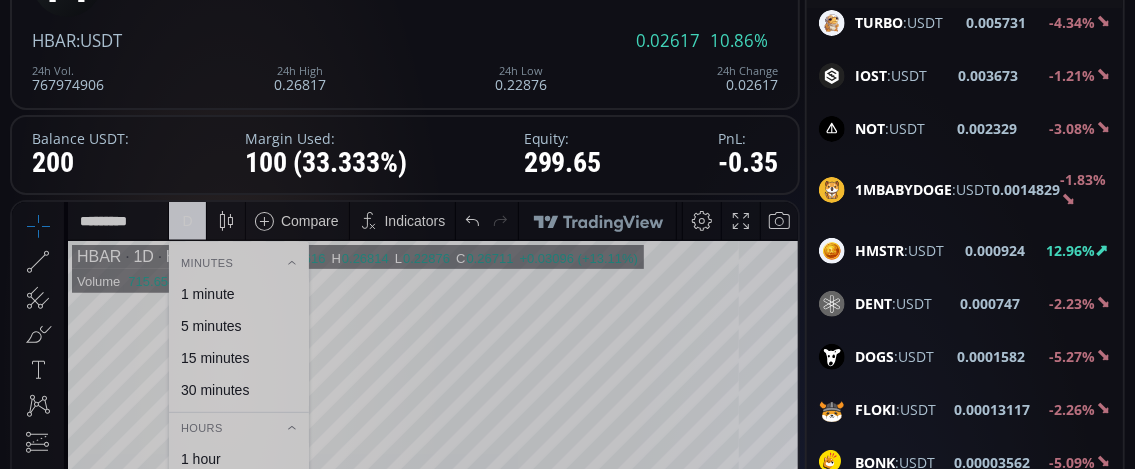 click on "1 minute" at bounding box center (208, 293) 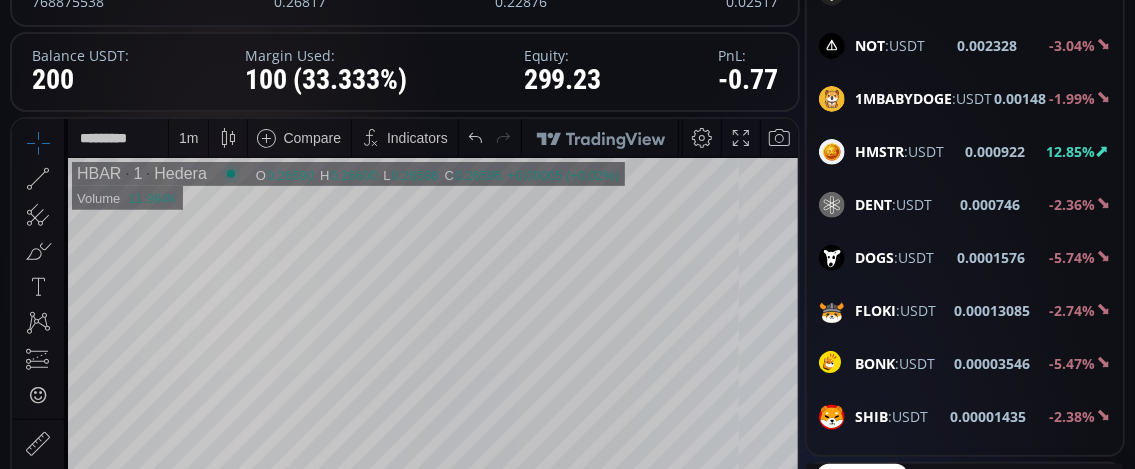 scroll, scrollTop: 200, scrollLeft: 0, axis: vertical 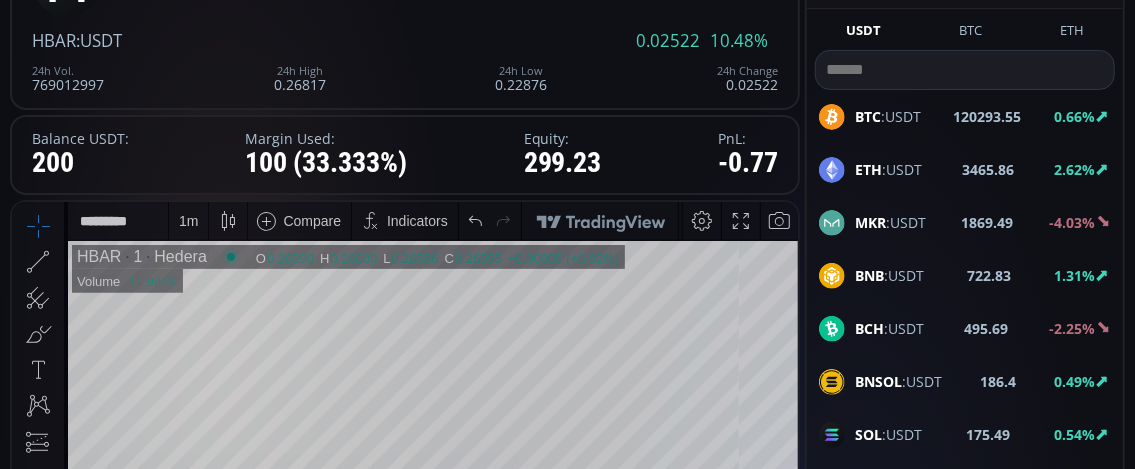 click at bounding box center (965, 70) 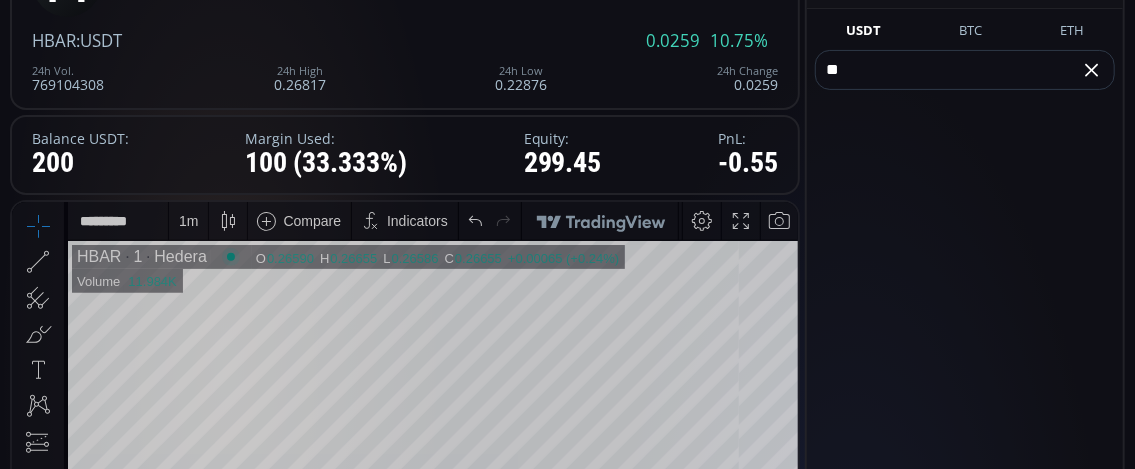 type on "*" 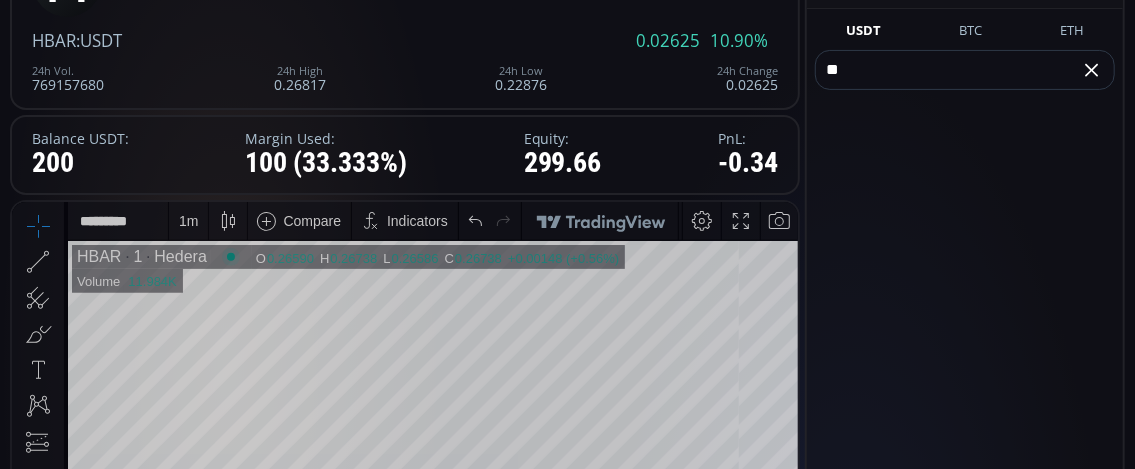 type on "*" 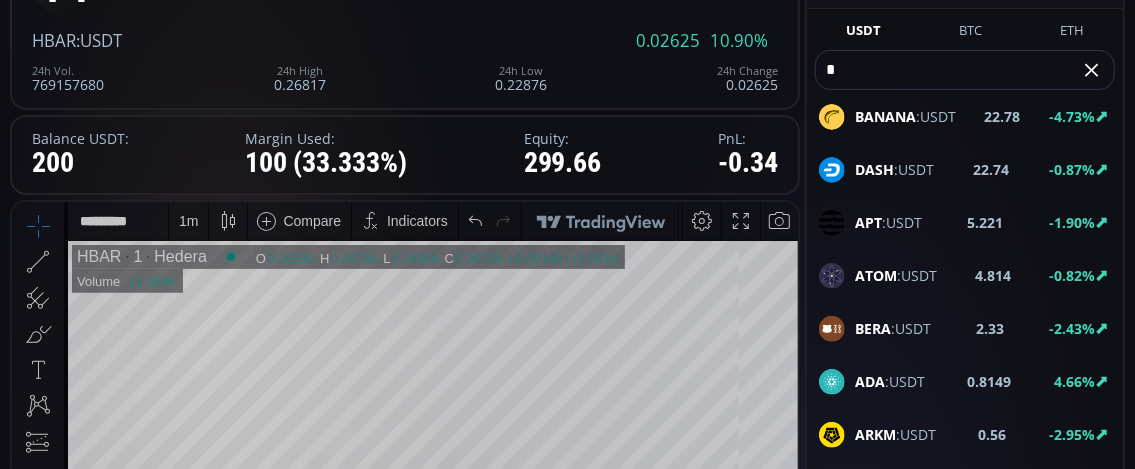 type 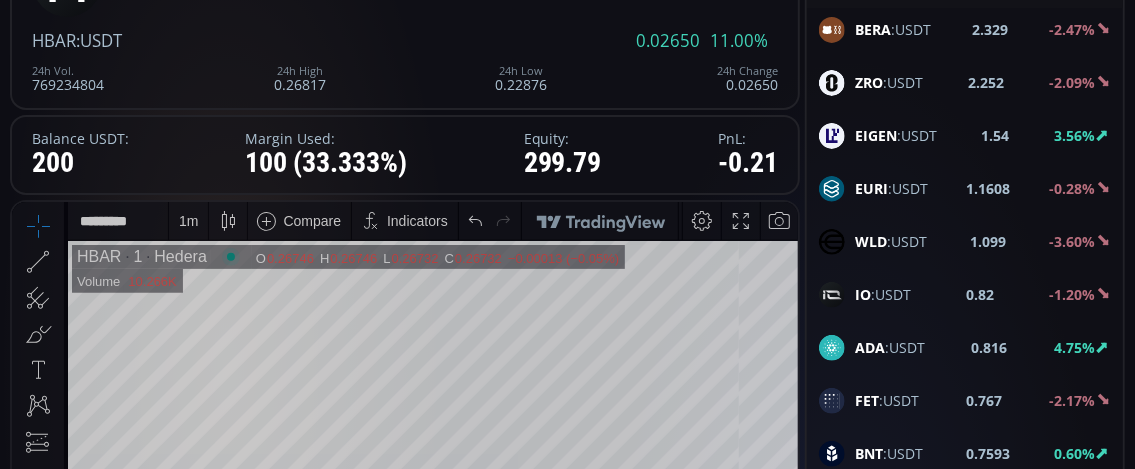 scroll, scrollTop: 1300, scrollLeft: 0, axis: vertical 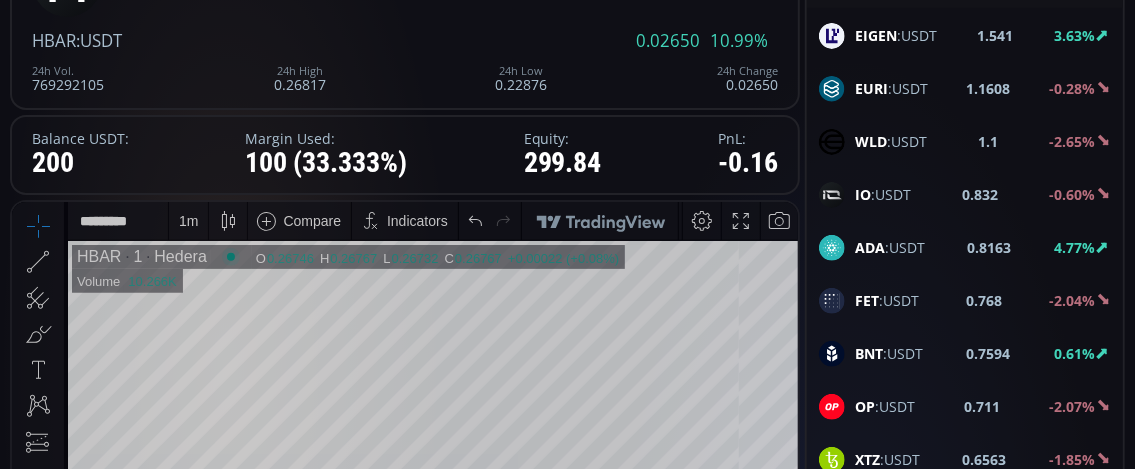 click on "ADA :USDT" 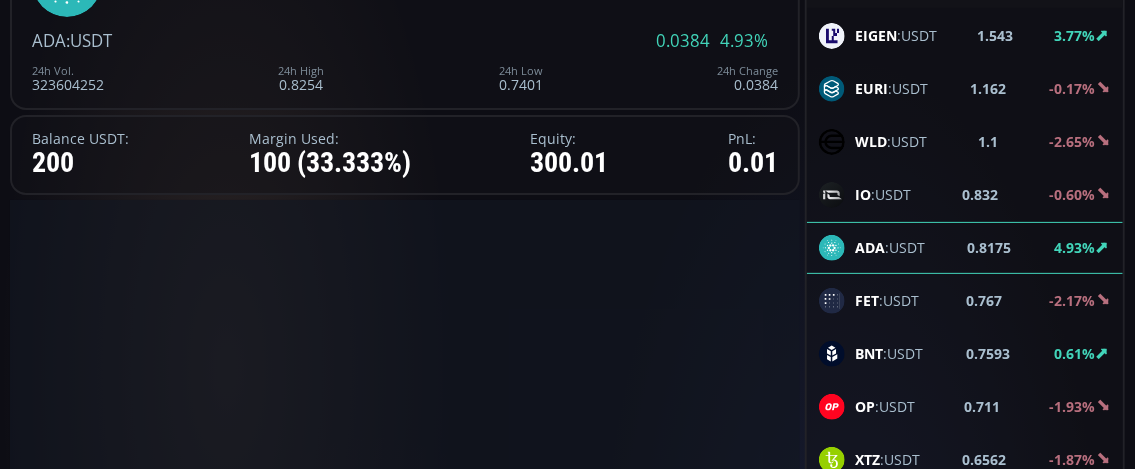 scroll, scrollTop: 0, scrollLeft: 0, axis: both 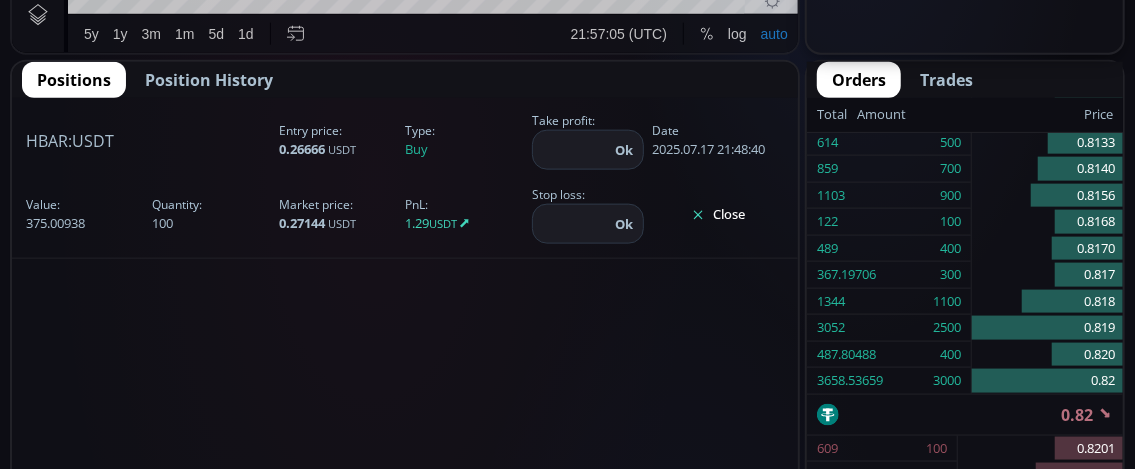 click on "Close" at bounding box center [718, 215] 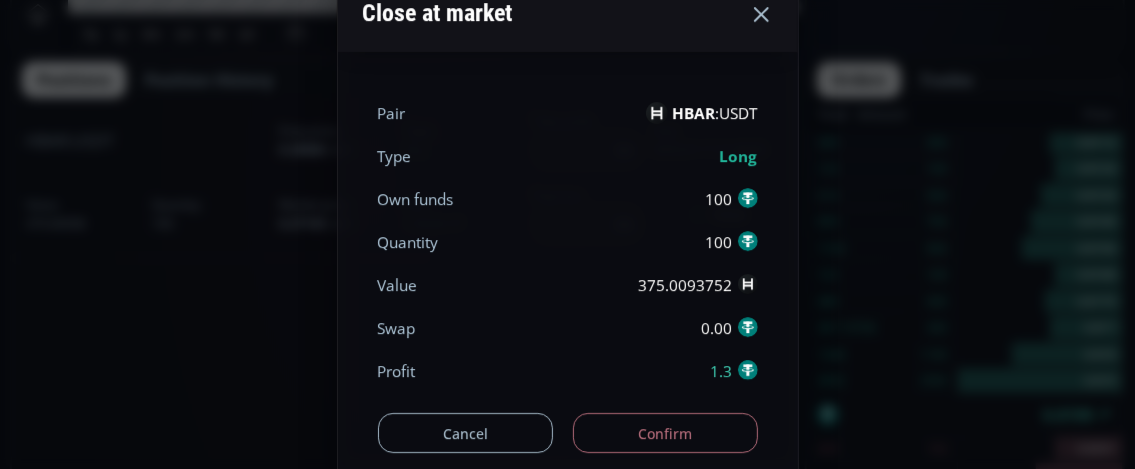 click on "Confirm" at bounding box center [665, 433] 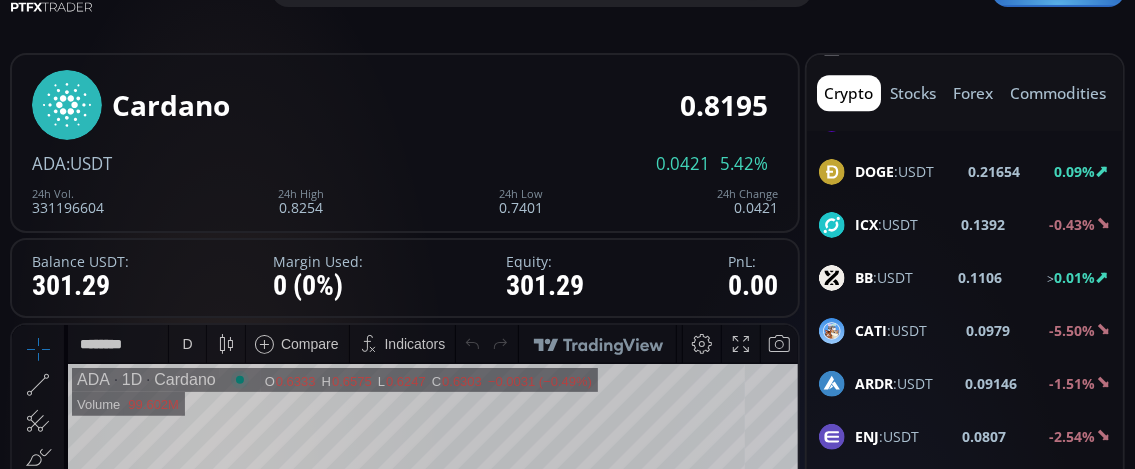 scroll, scrollTop: 300, scrollLeft: 0, axis: vertical 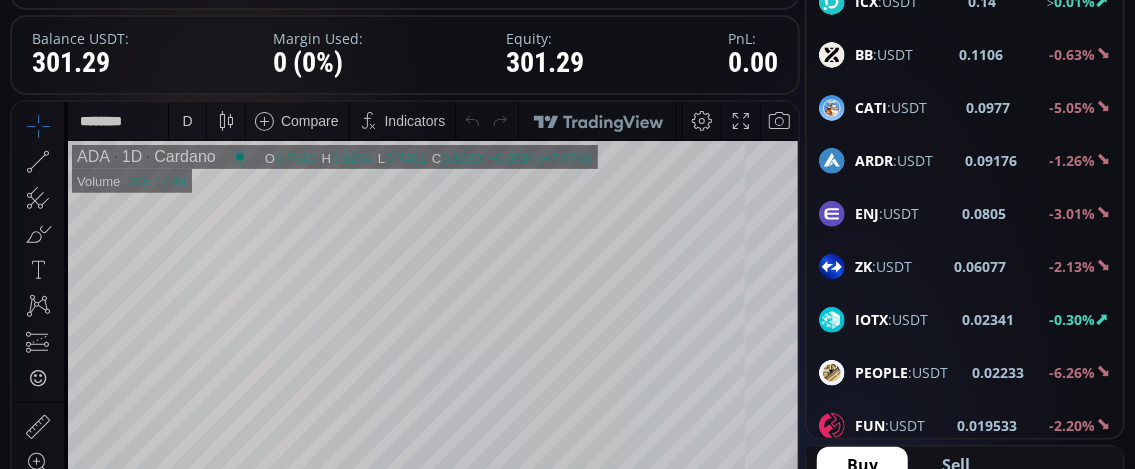 click on "D" at bounding box center (187, 120) 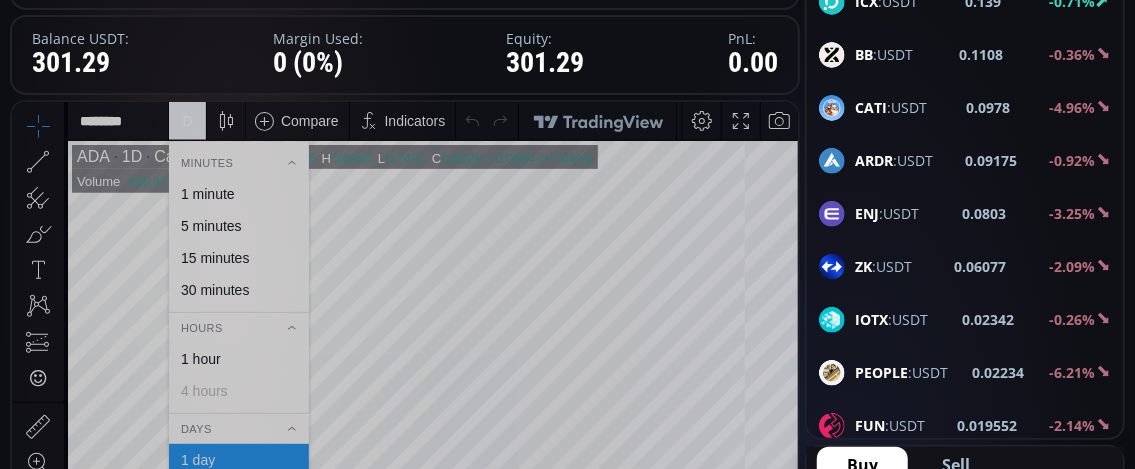 click on "1 minute" at bounding box center (208, 193) 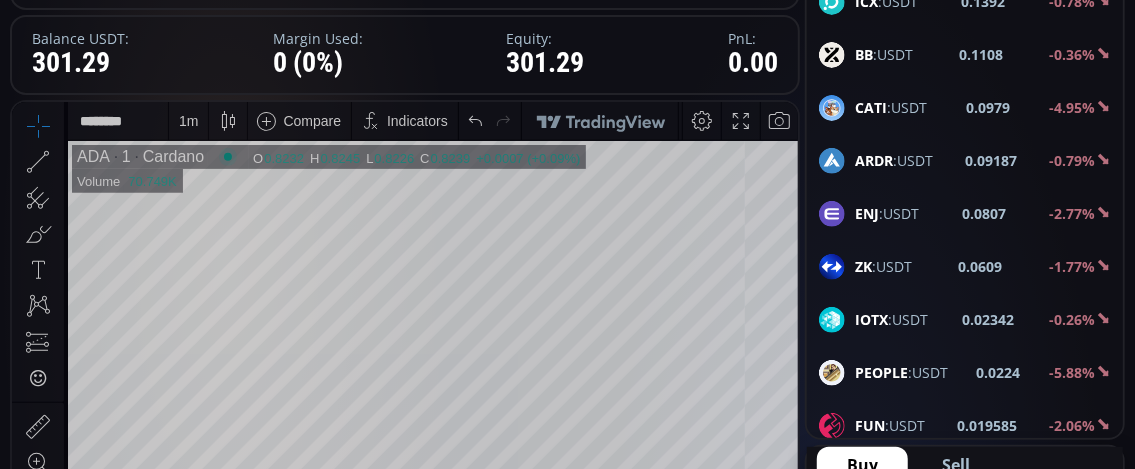 click on "Buy" at bounding box center (862, 465) 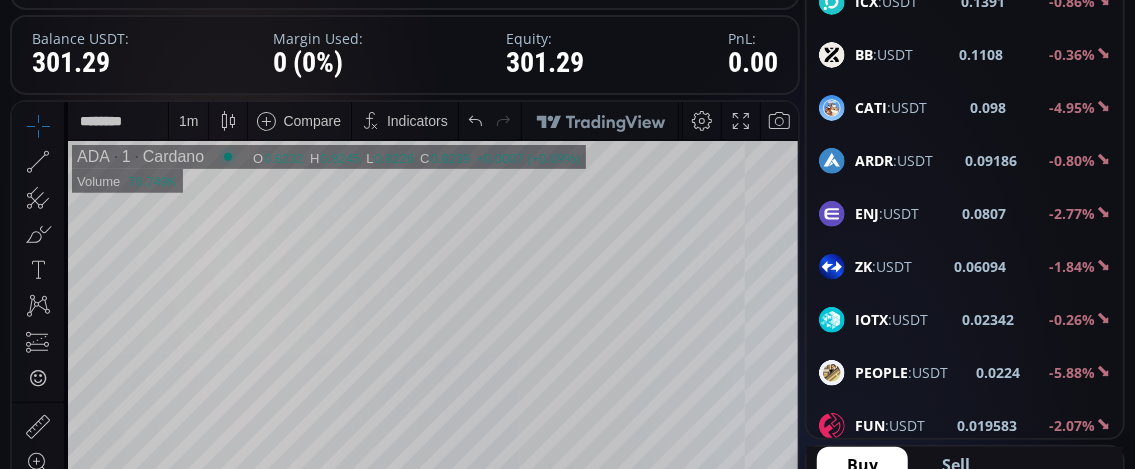 scroll, scrollTop: 2500, scrollLeft: 0, axis: vertical 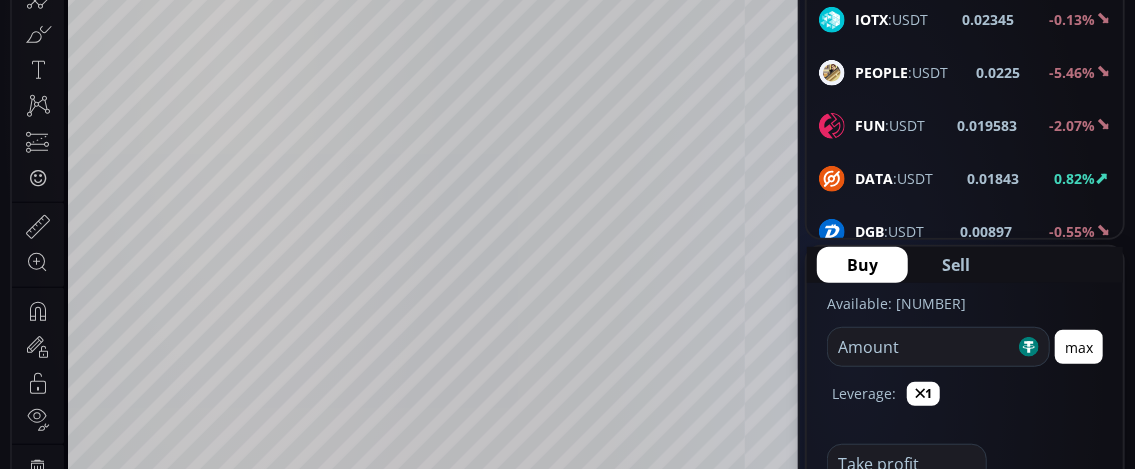 click on "Buy" at bounding box center [862, 265] 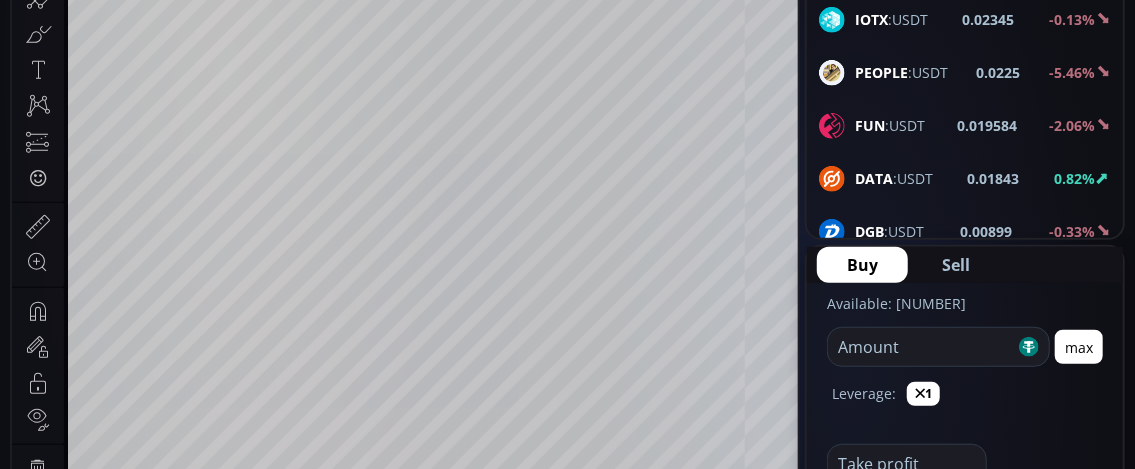 click at bounding box center [921, 347] 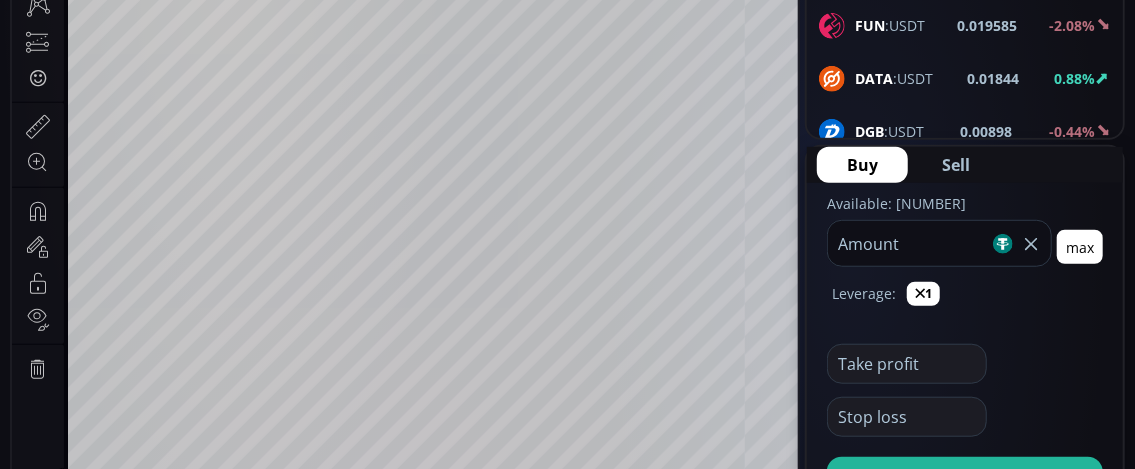 scroll, scrollTop: 700, scrollLeft: 0, axis: vertical 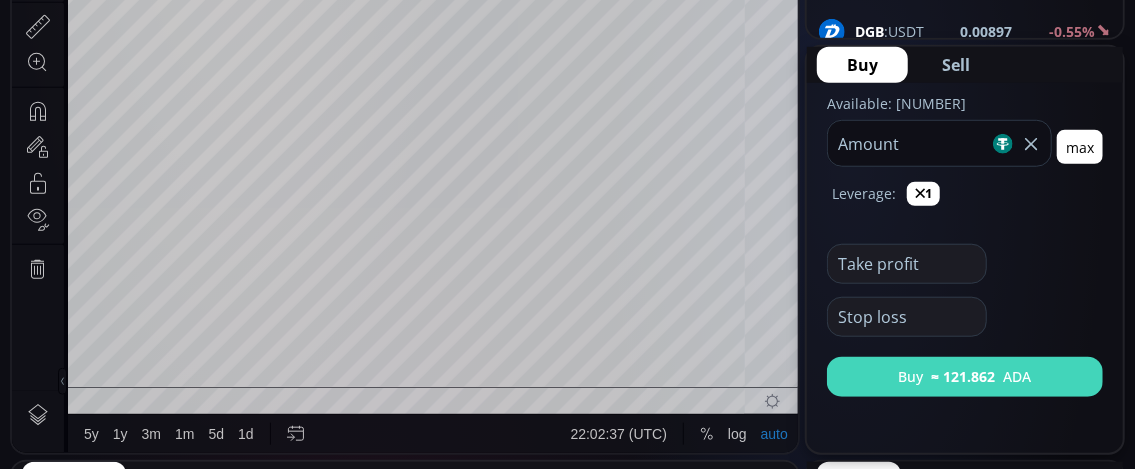 type on "***" 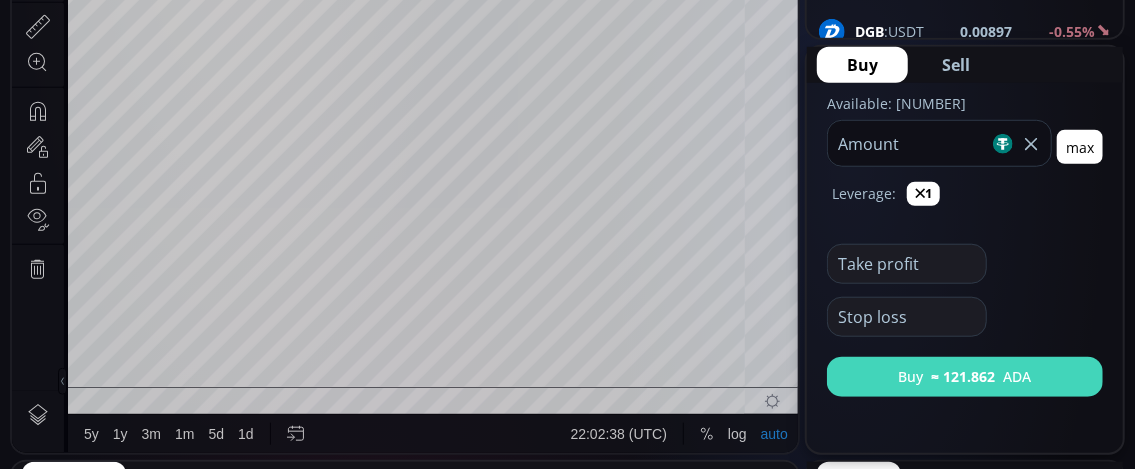 click on "Buy  ≈ 121.862  ADA" at bounding box center [965, 377] 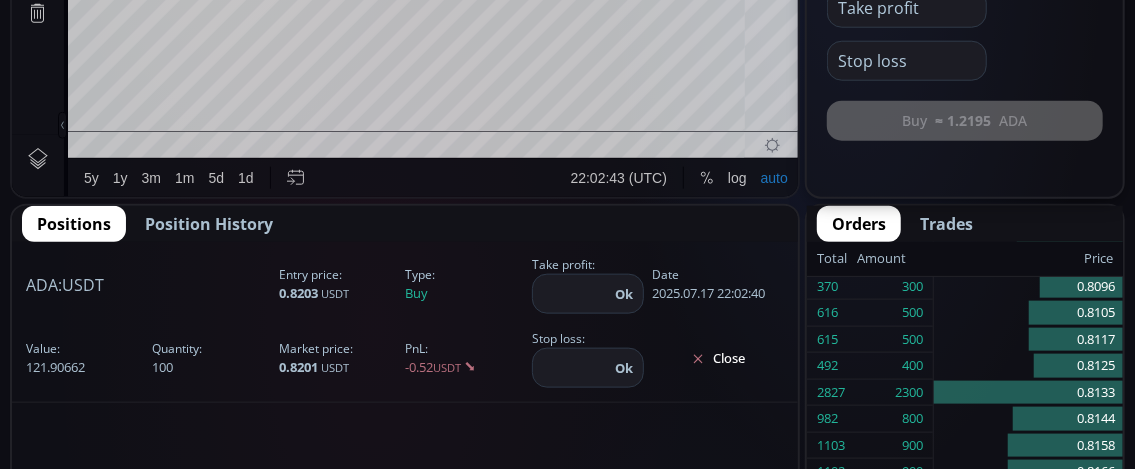 scroll, scrollTop: 1000, scrollLeft: 0, axis: vertical 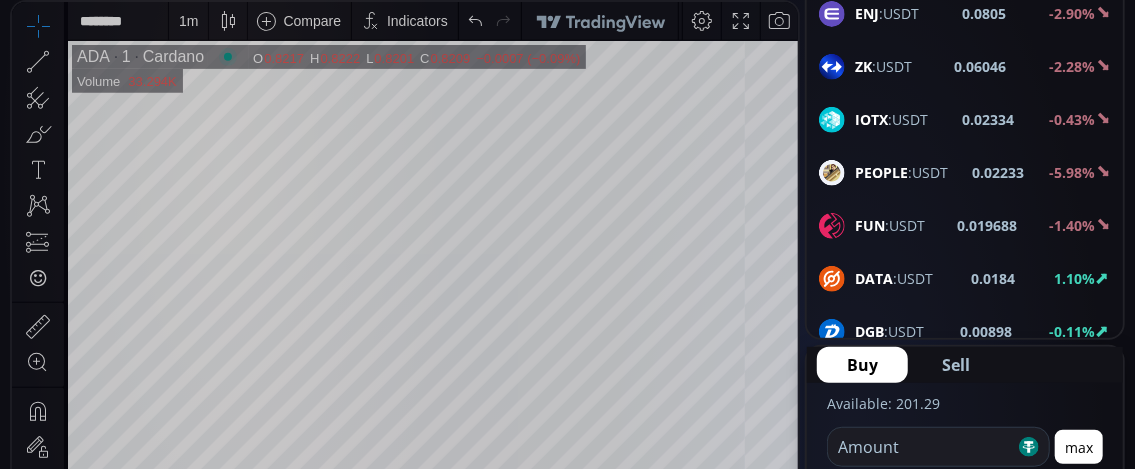 click on "DATA :USDT" 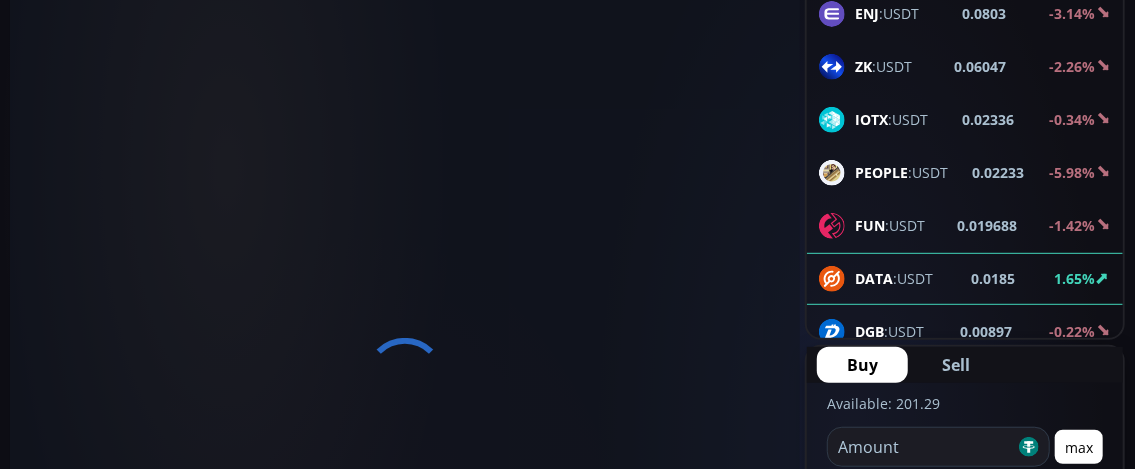 scroll, scrollTop: 0, scrollLeft: 0, axis: both 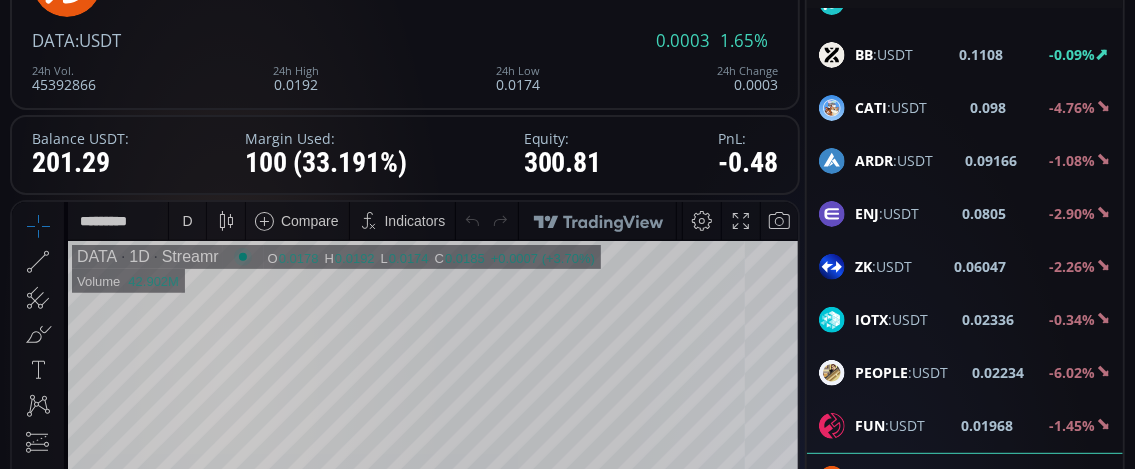 click on "D" at bounding box center (187, 220) 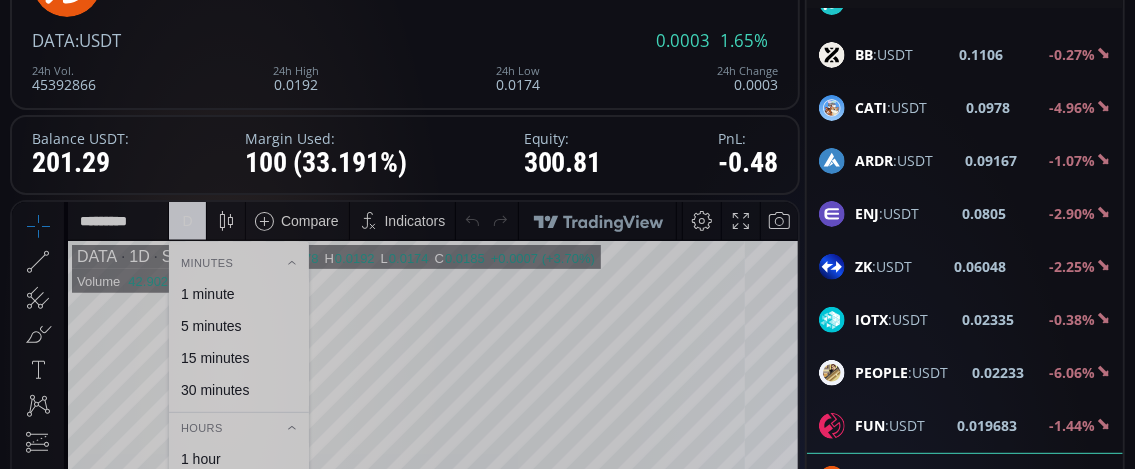 click on "1 minute" at bounding box center (208, 293) 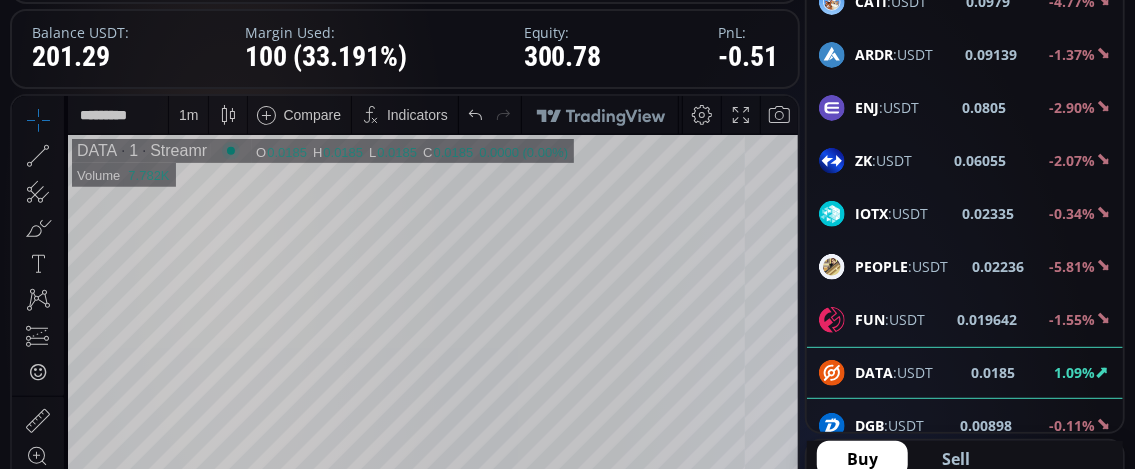 scroll, scrollTop: 300, scrollLeft: 0, axis: vertical 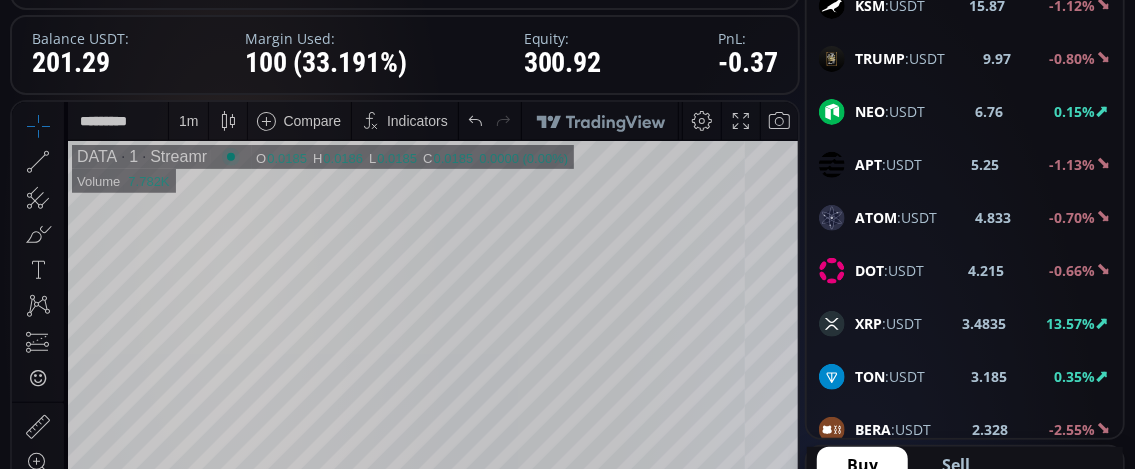 click on "XRP" at bounding box center (868, 323) 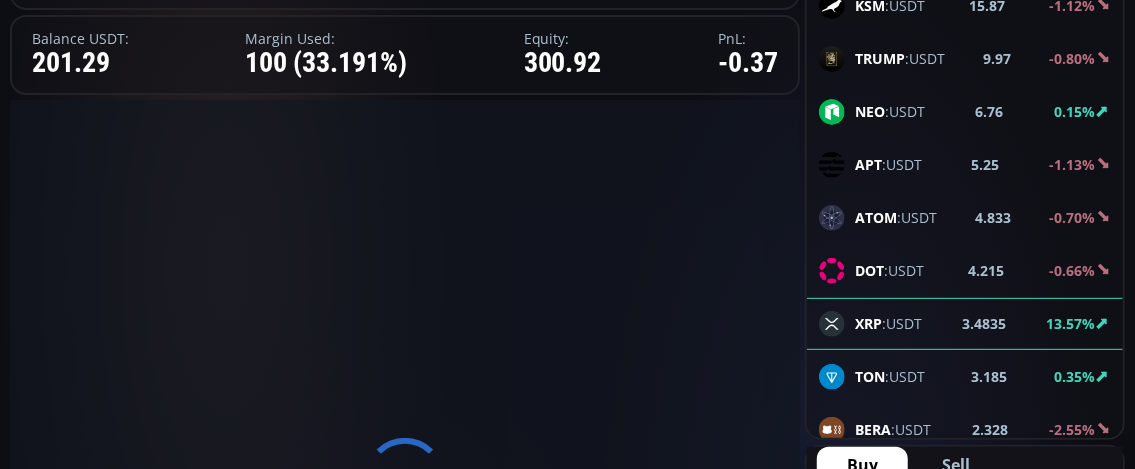 scroll, scrollTop: 0, scrollLeft: 0, axis: both 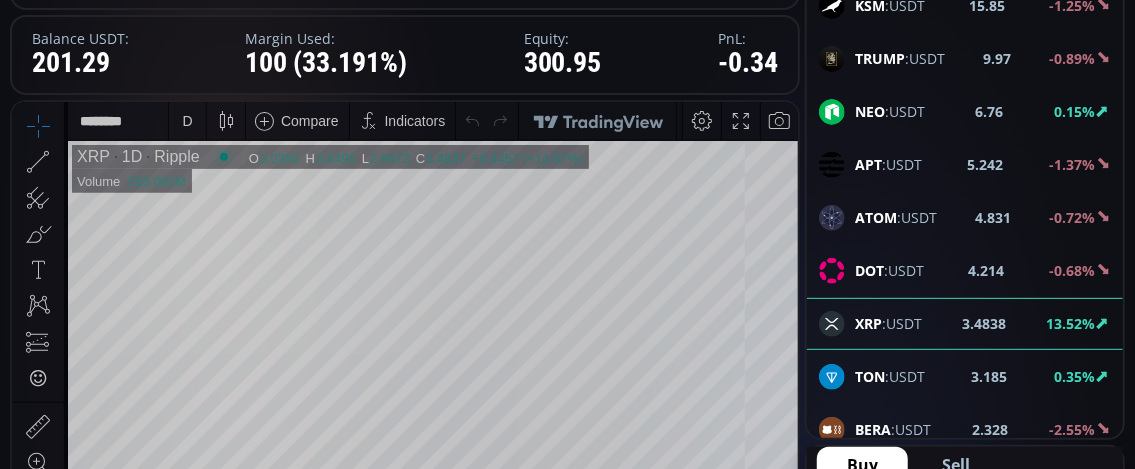 click on "D" at bounding box center (187, 120) 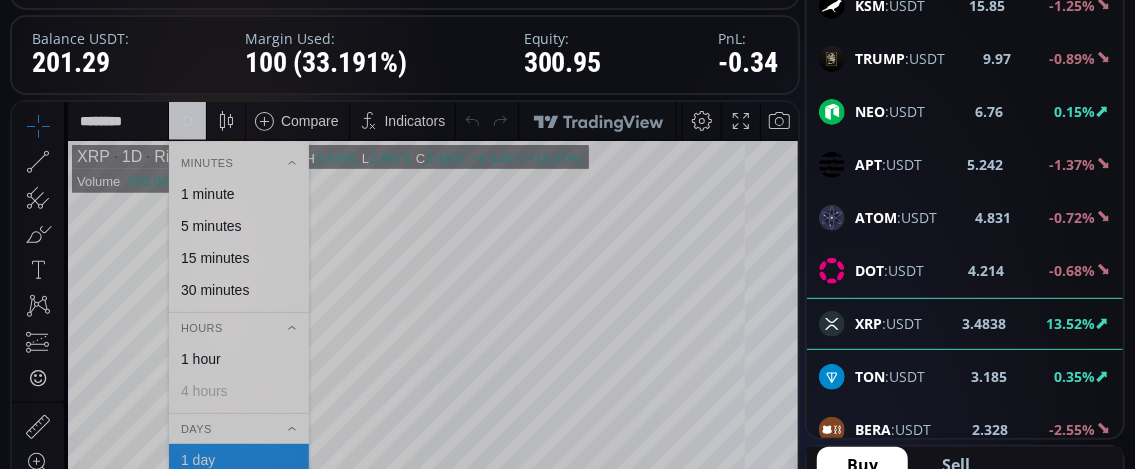 click on "1 minute" at bounding box center [208, 193] 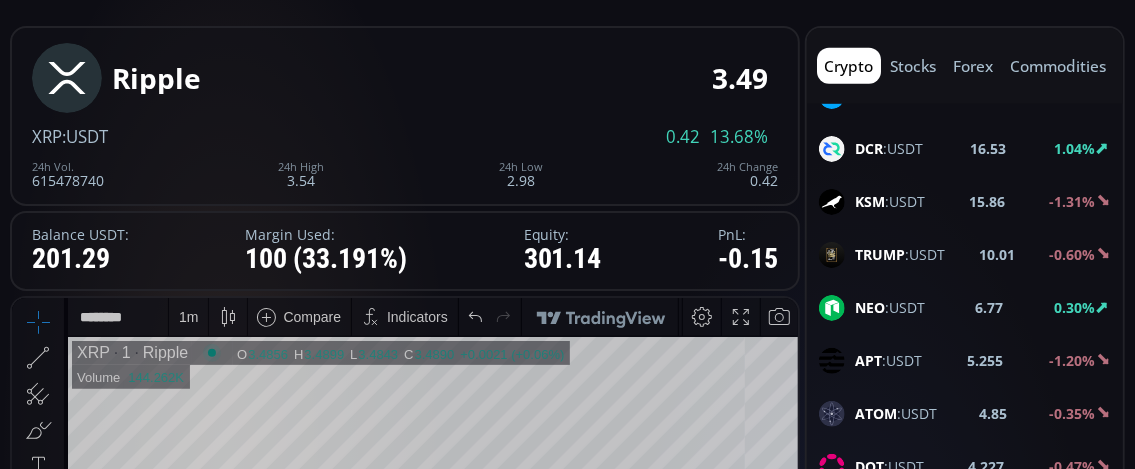 scroll, scrollTop: 100, scrollLeft: 0, axis: vertical 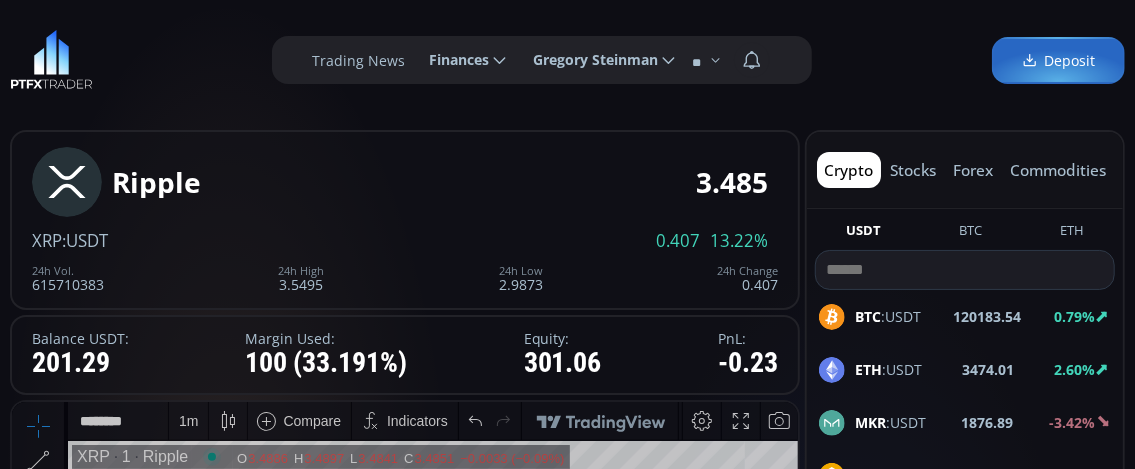 click at bounding box center (965, 270) 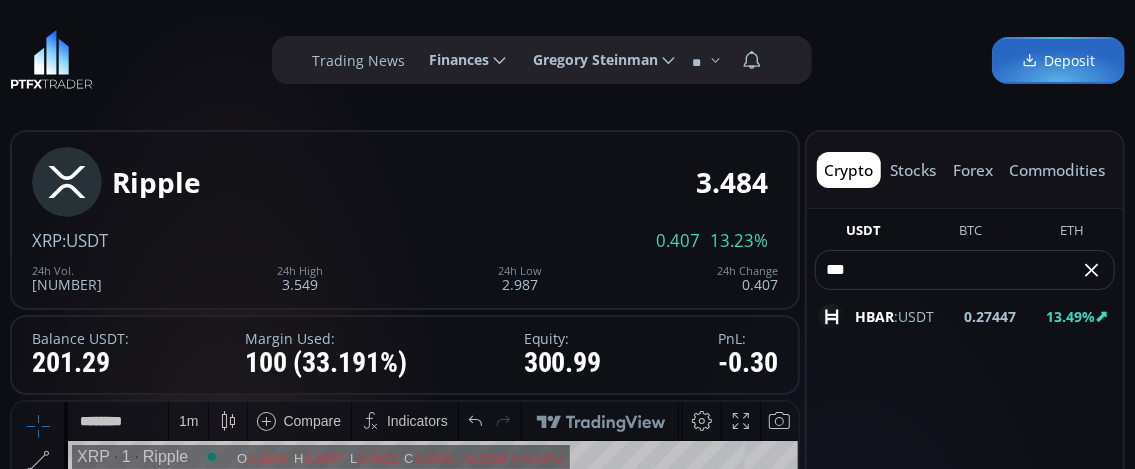 click on "HBAR :USDT" 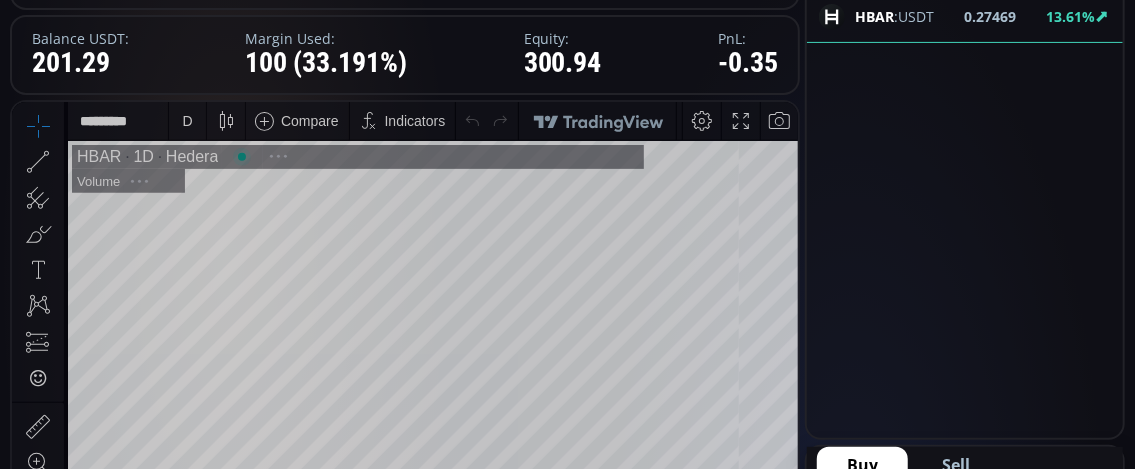 scroll, scrollTop: 377, scrollLeft: 0, axis: vertical 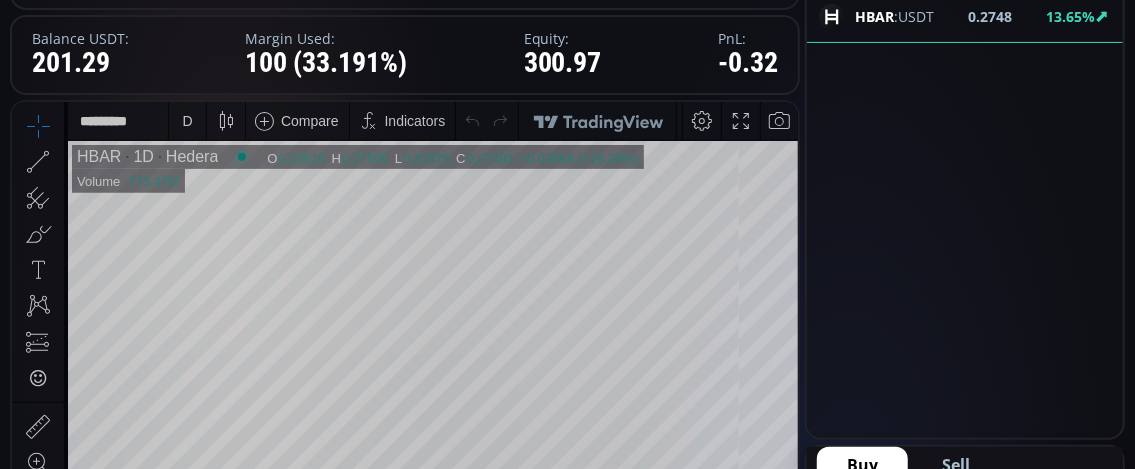 click on "D" at bounding box center (187, 120) 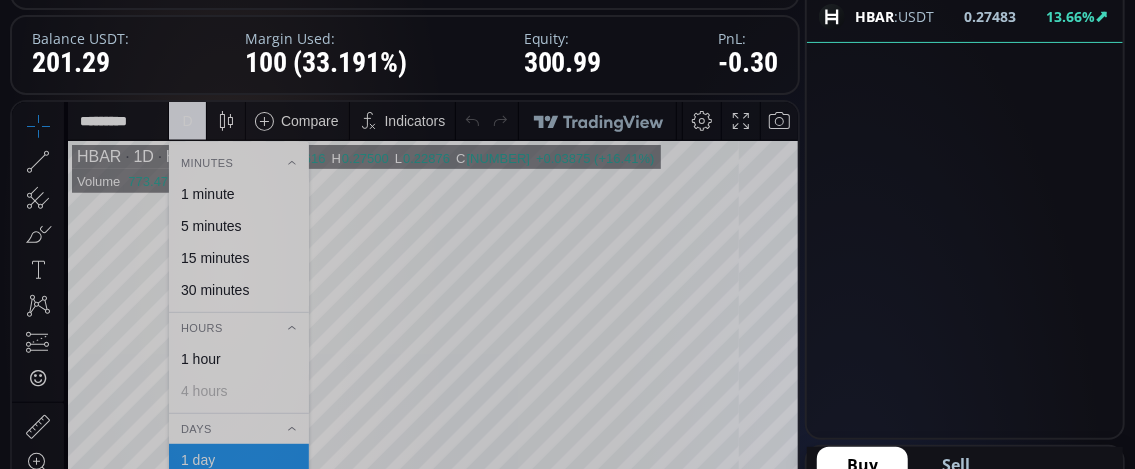 click on "1 minute" at bounding box center (208, 193) 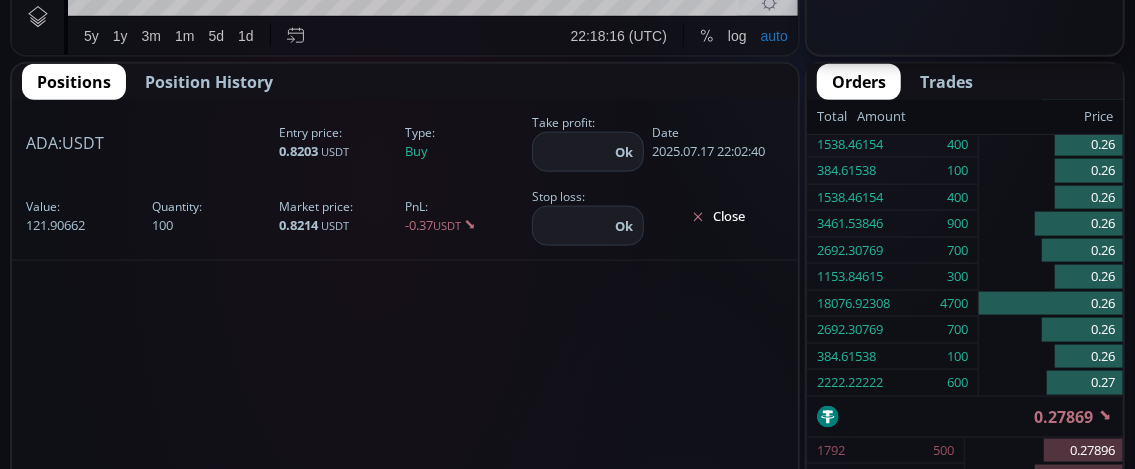 scroll, scrollTop: 1100, scrollLeft: 0, axis: vertical 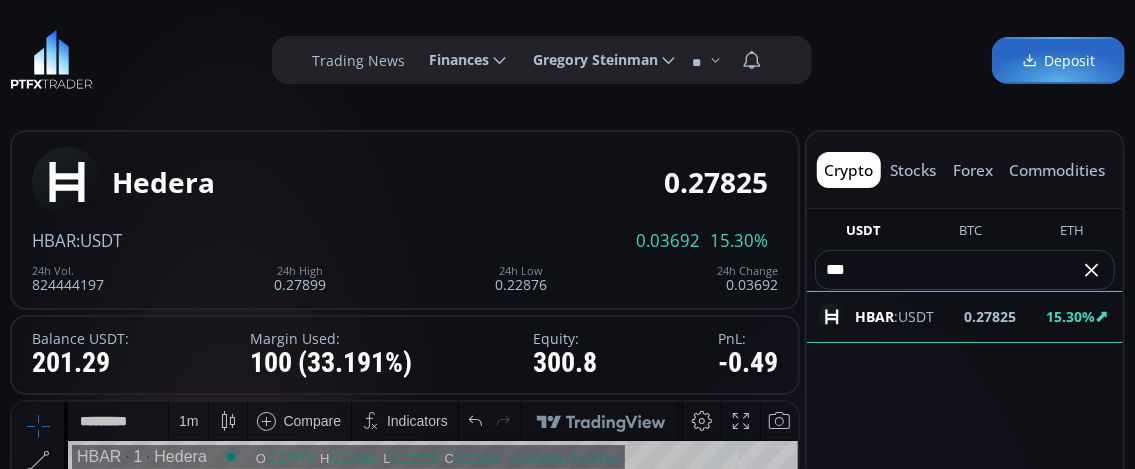 click on "HBAR :USDT 0.27825 15.30%" 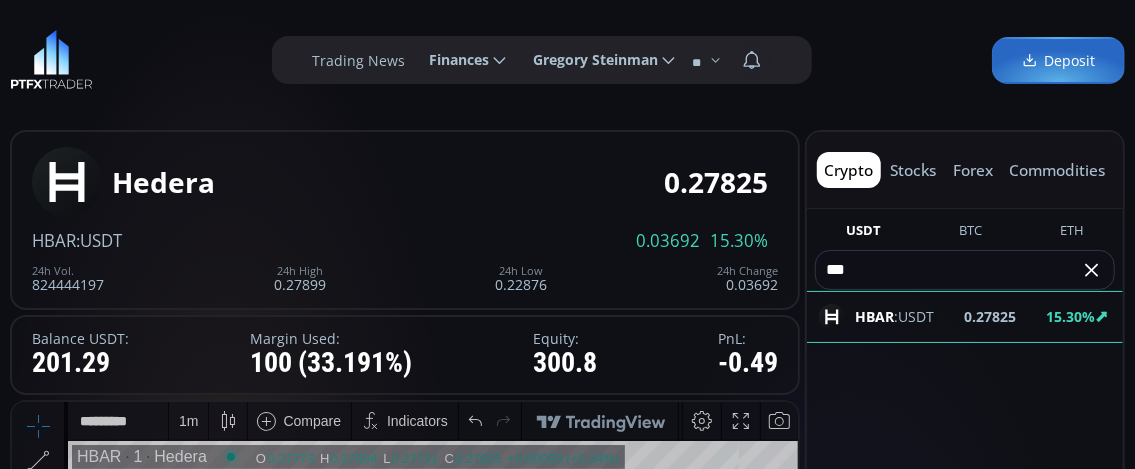 click on "***" at bounding box center (948, 270) 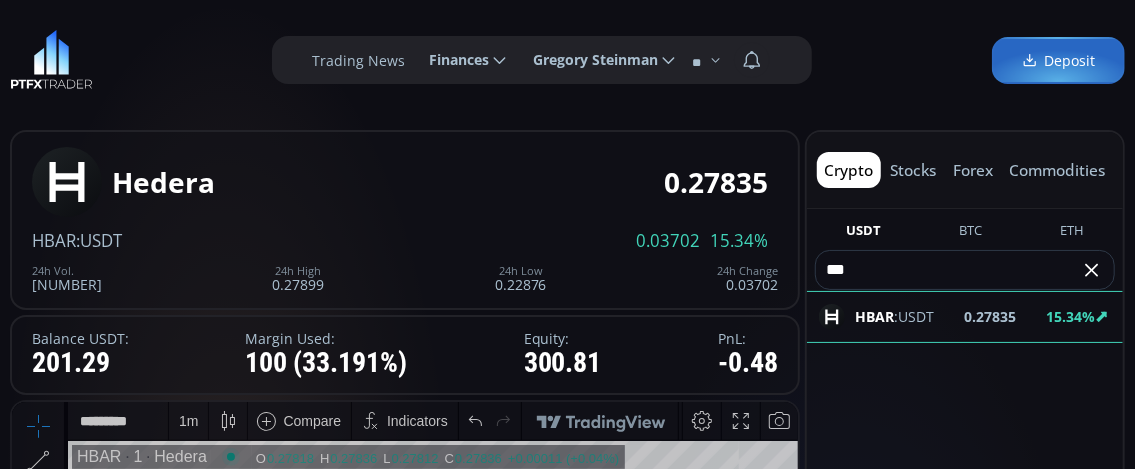 drag, startPoint x: 879, startPoint y: 268, endPoint x: 832, endPoint y: 275, distance: 47.518417 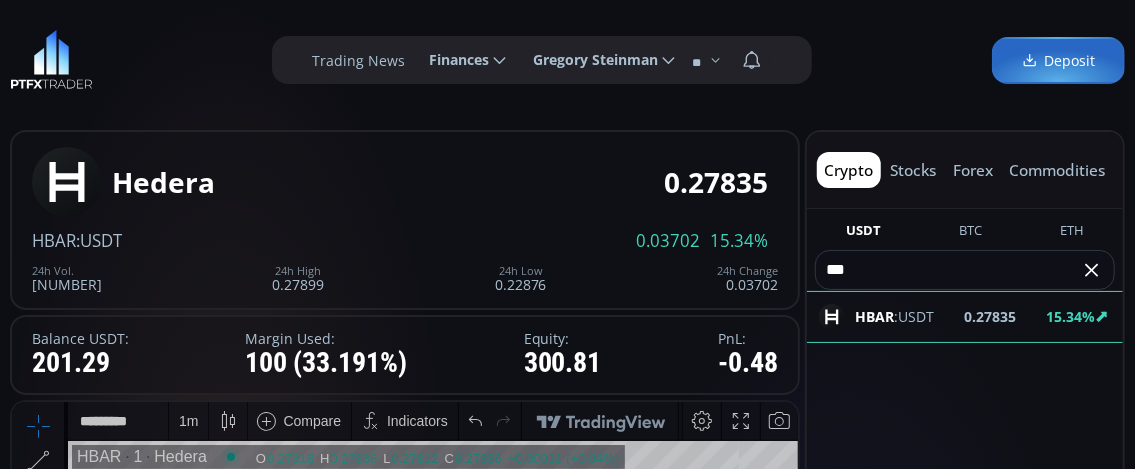 click on "***" at bounding box center (948, 270) 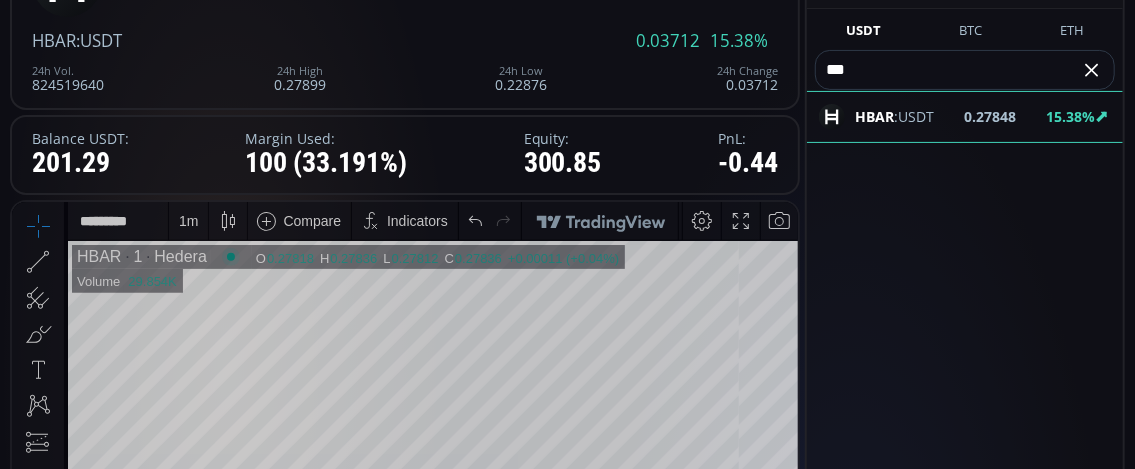 scroll, scrollTop: 0, scrollLeft: 0, axis: both 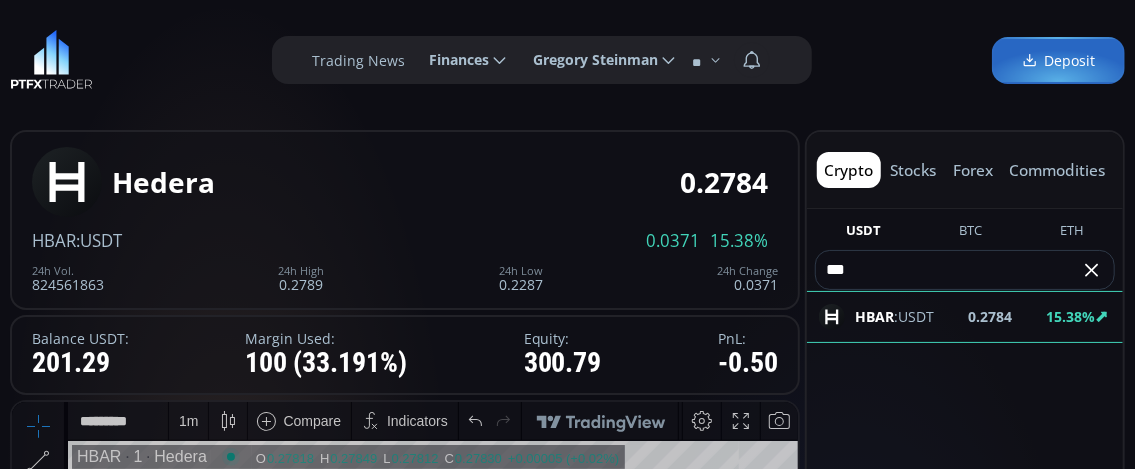 click on "***" at bounding box center (948, 270) 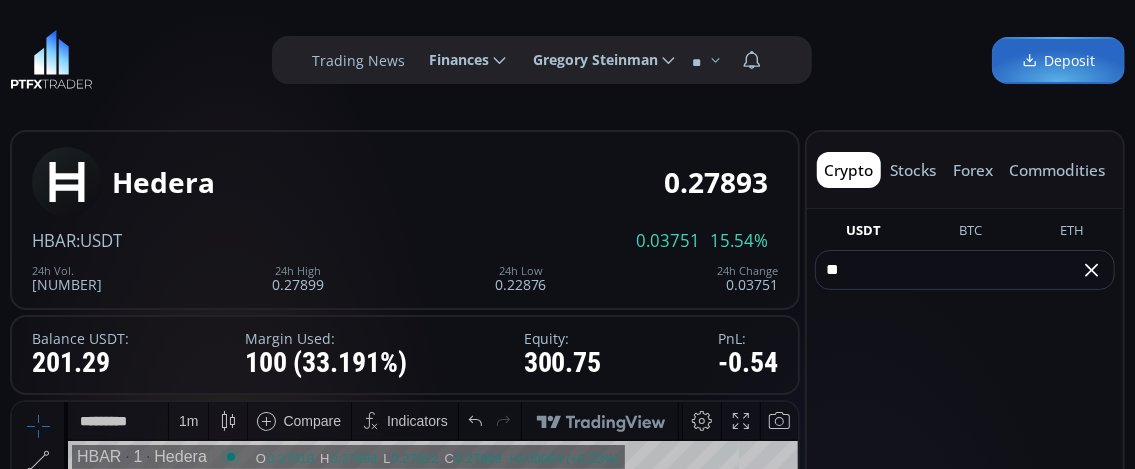 type on "*" 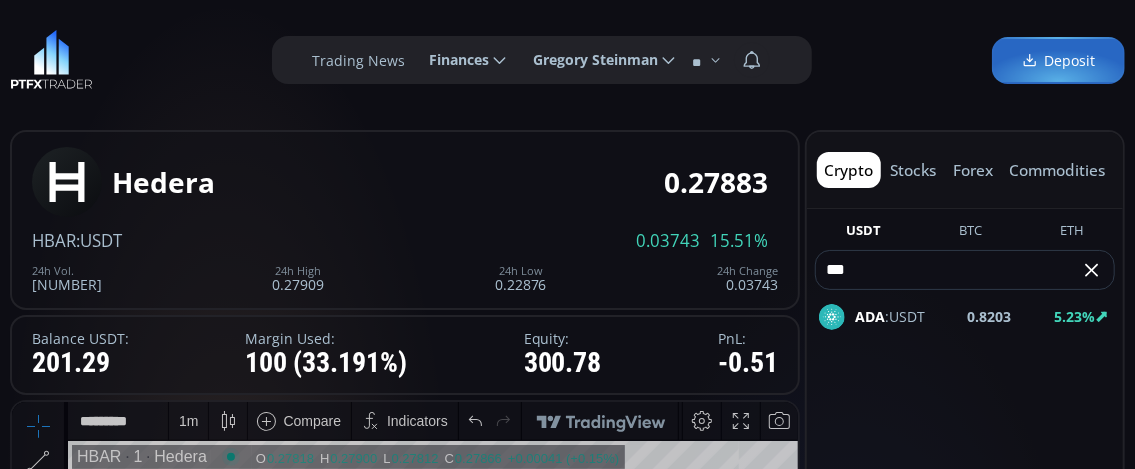 click on "ADA" at bounding box center (870, 316) 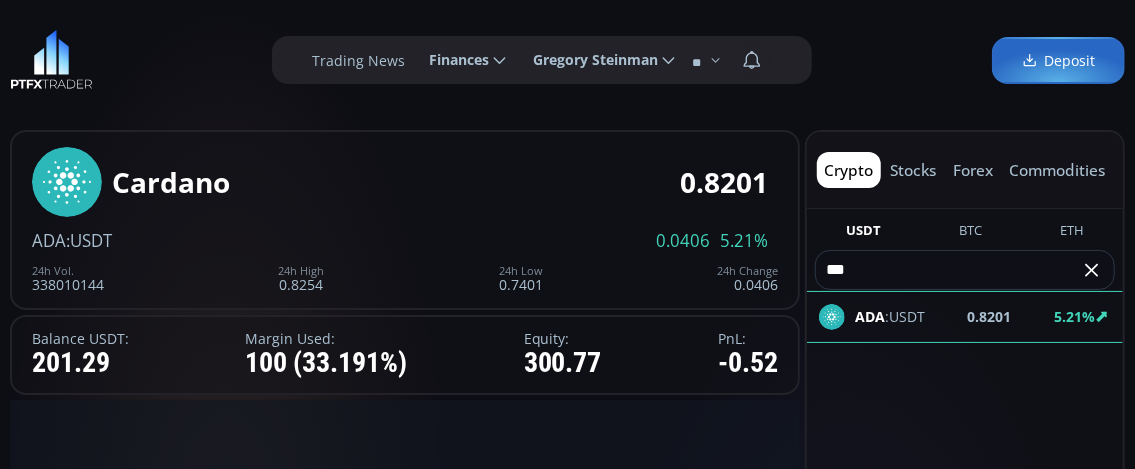 scroll, scrollTop: 0, scrollLeft: 0, axis: both 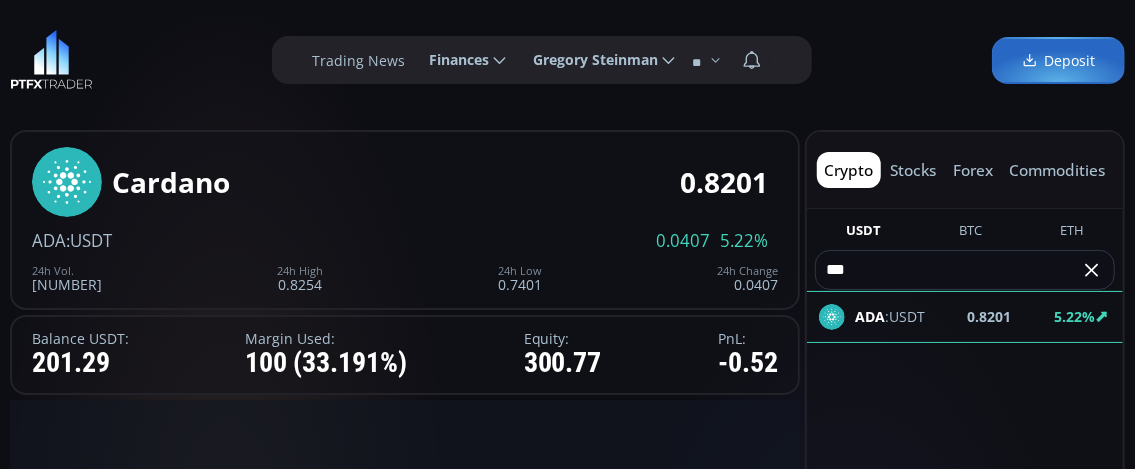 click on "ADA :USDT 0.8201 5.22%" 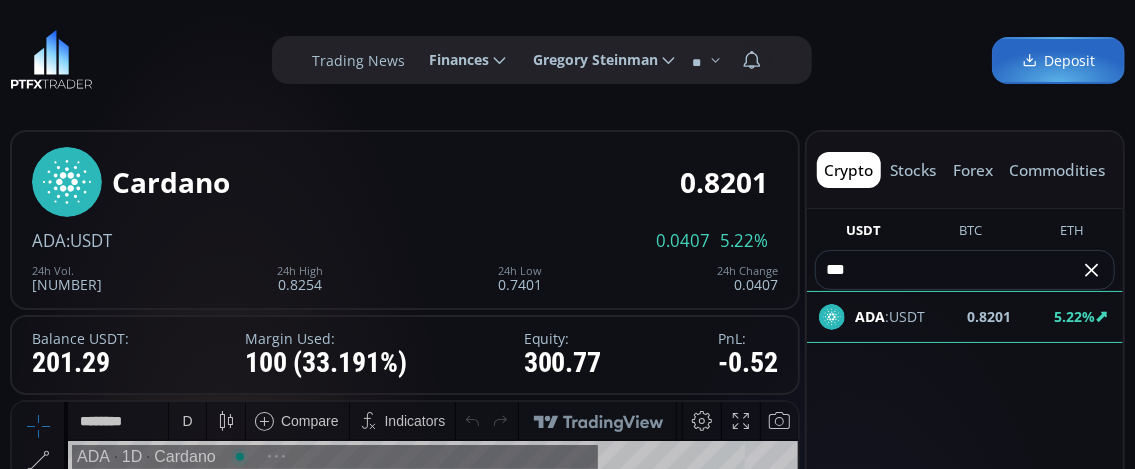 scroll, scrollTop: 268, scrollLeft: 0, axis: vertical 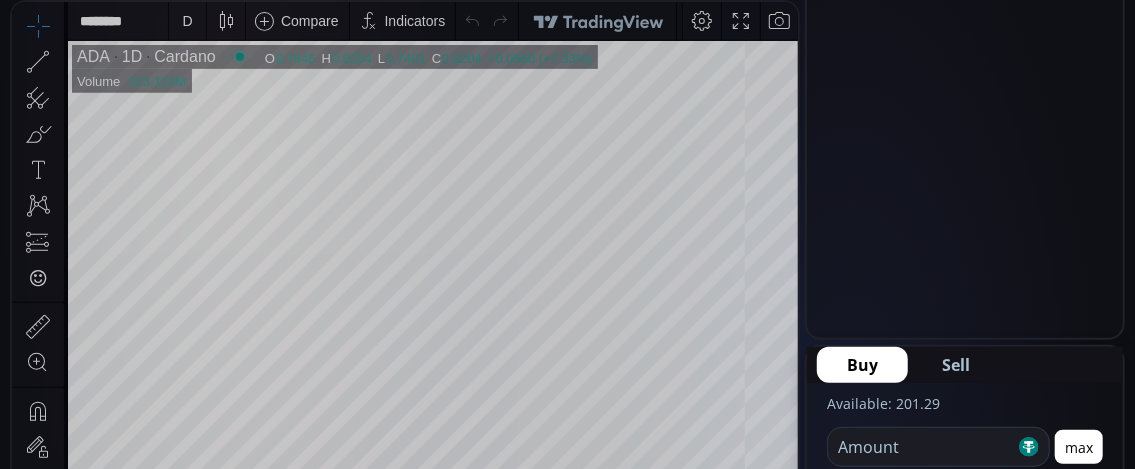 click on "D" at bounding box center [187, 21] 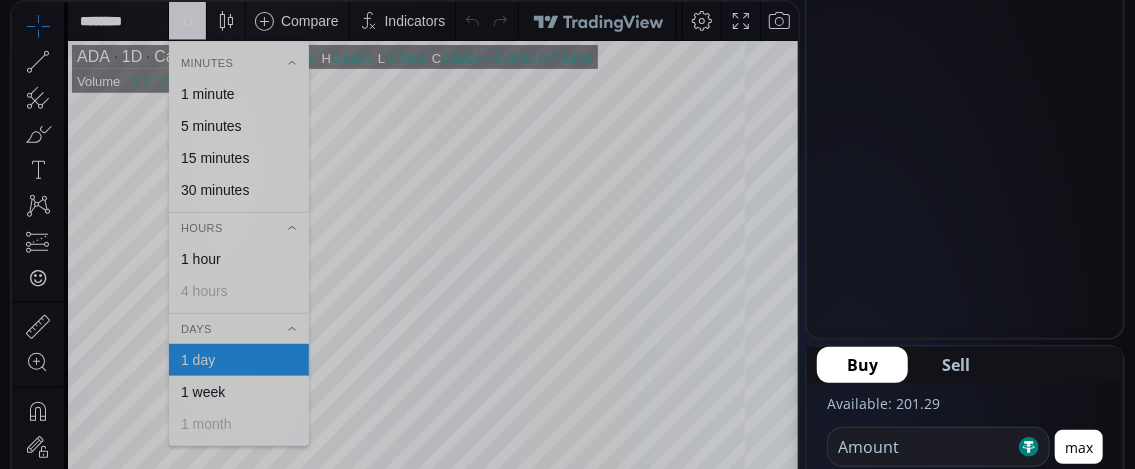 click on "1 minute" at bounding box center (208, 94) 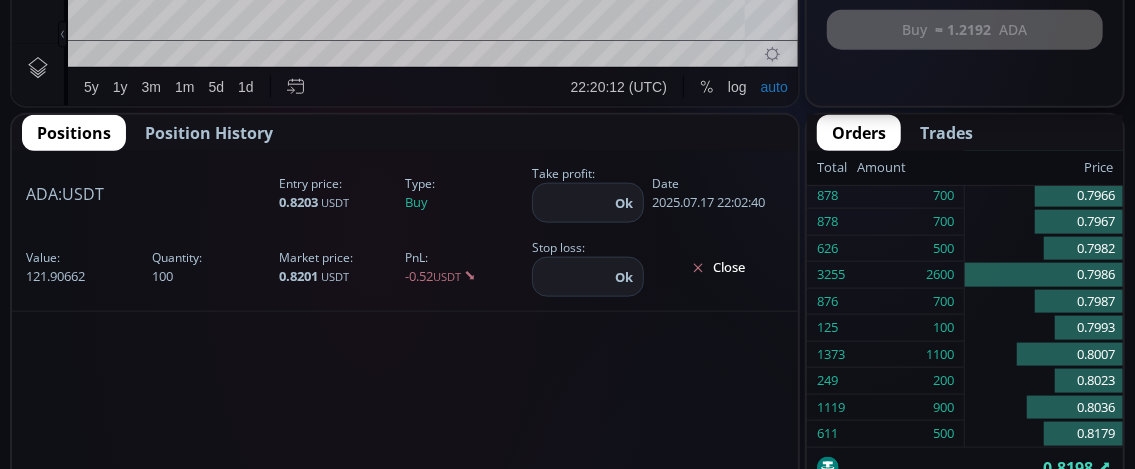 scroll, scrollTop: 1300, scrollLeft: 0, axis: vertical 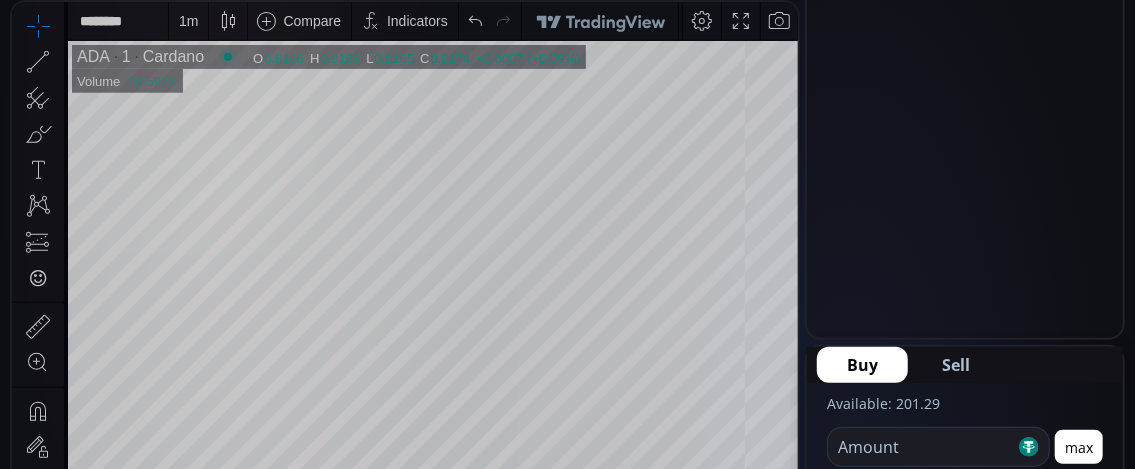 click on "1 m" at bounding box center [188, 21] 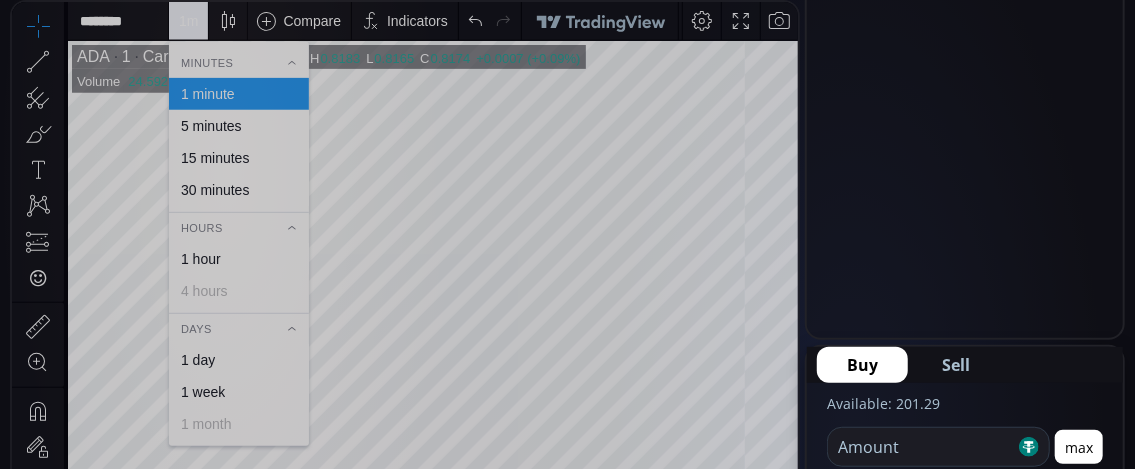 click on "15 minutes" at bounding box center (215, 158) 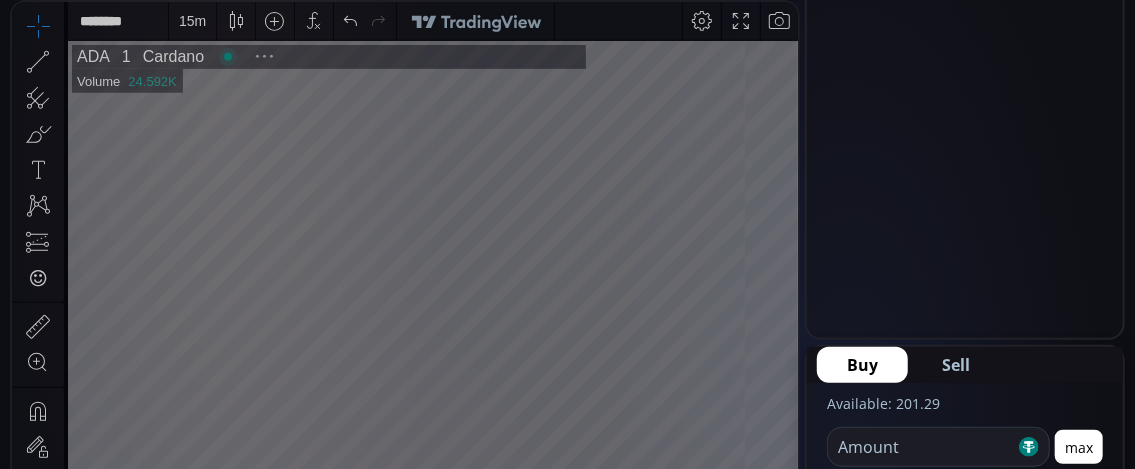 scroll, scrollTop: 268, scrollLeft: 0, axis: vertical 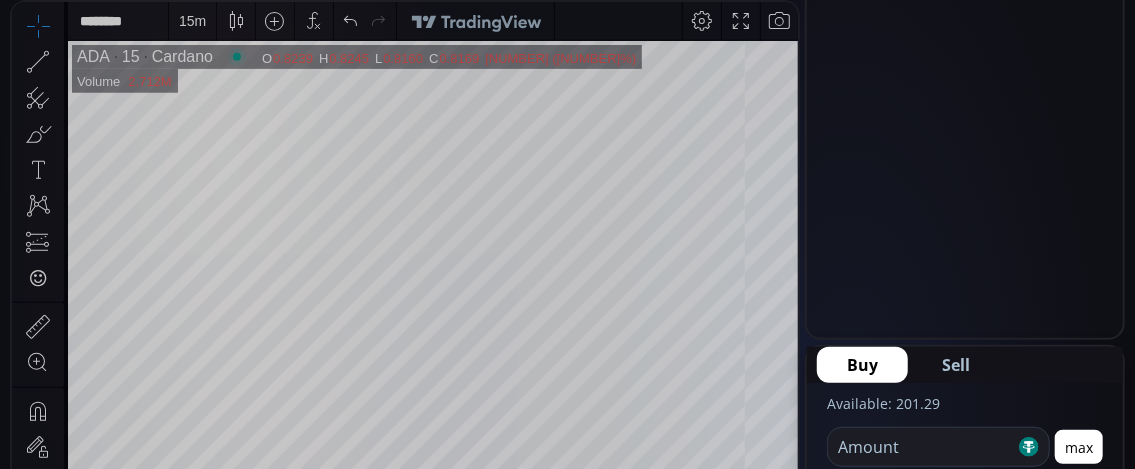 click on "15 m" at bounding box center (192, 21) 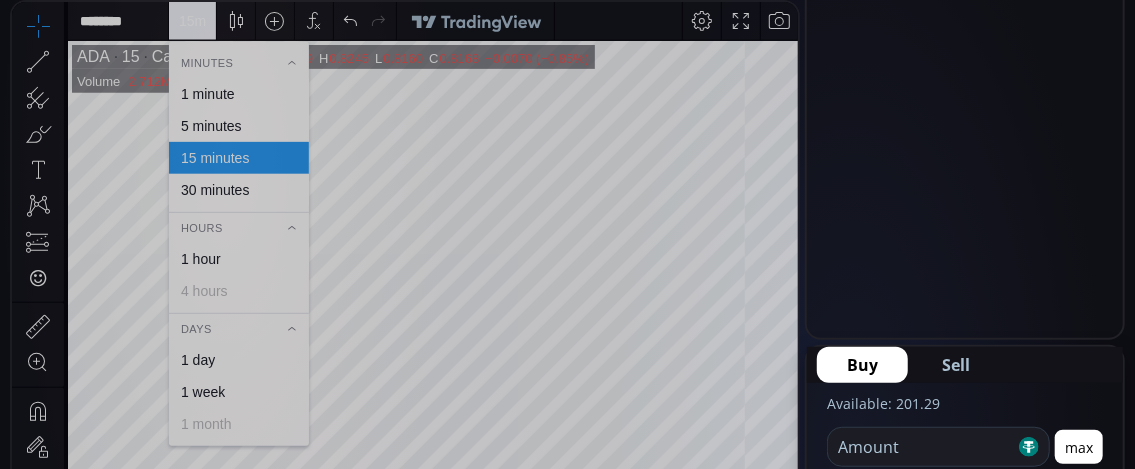 click on "30 minutes" at bounding box center (239, 190) 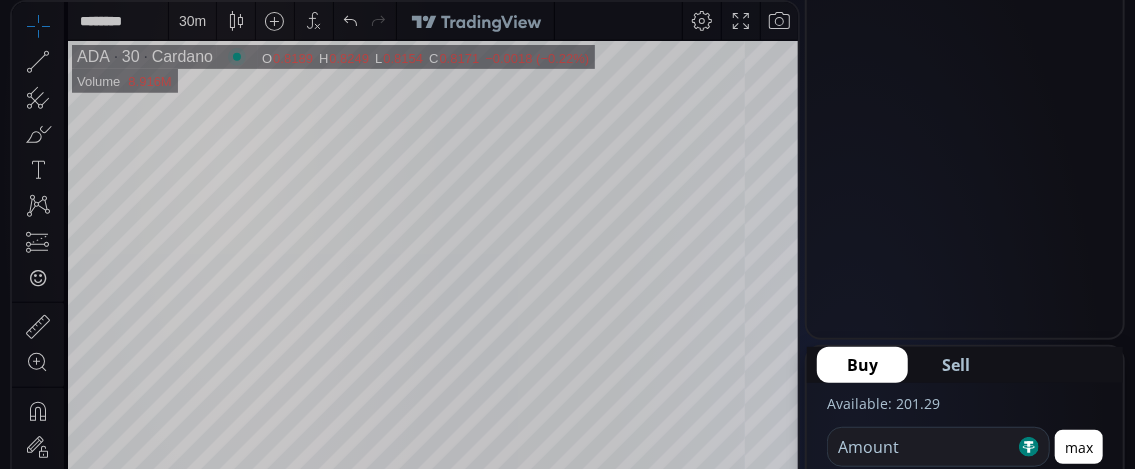 click on "30 m" at bounding box center [192, 21] 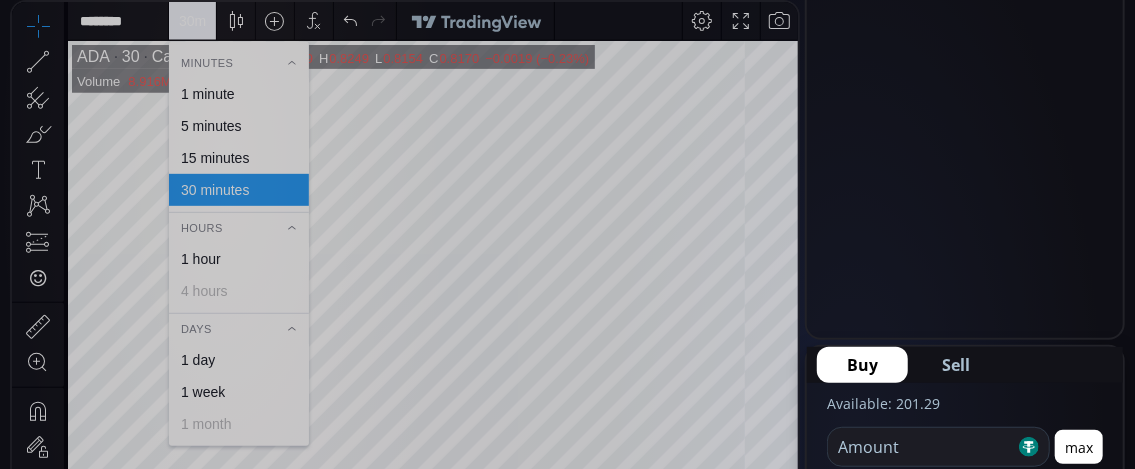 click on "1 minute" at bounding box center (208, 94) 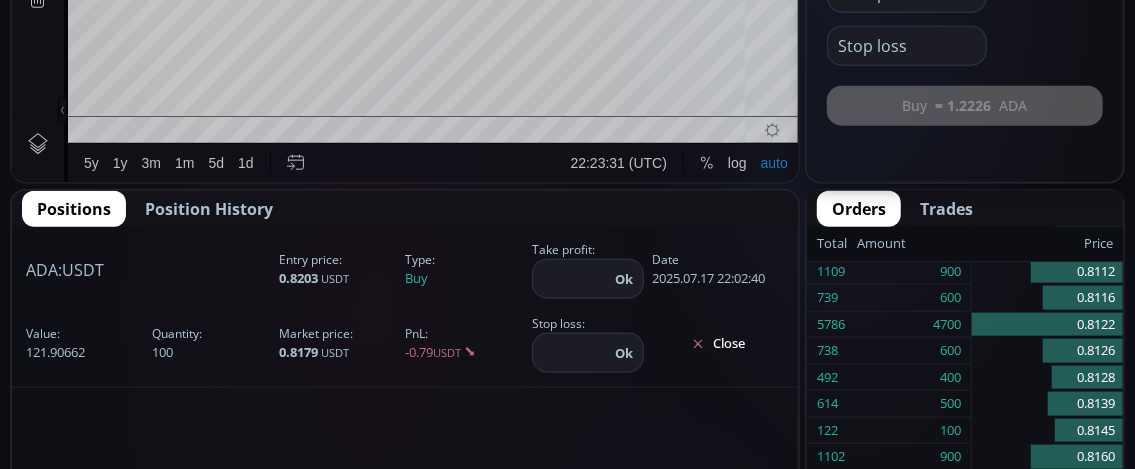 scroll, scrollTop: 1000, scrollLeft: 0, axis: vertical 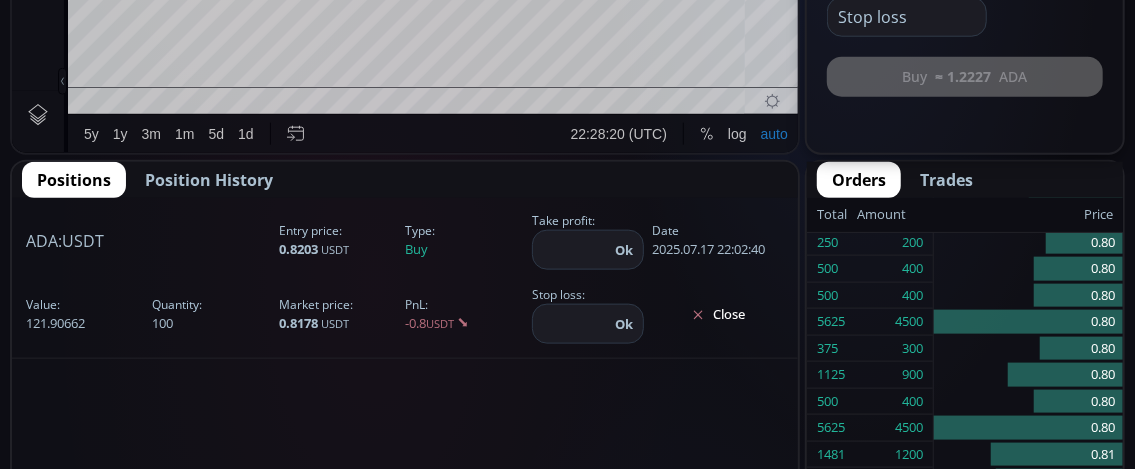 click on "Close" at bounding box center (718, 315) 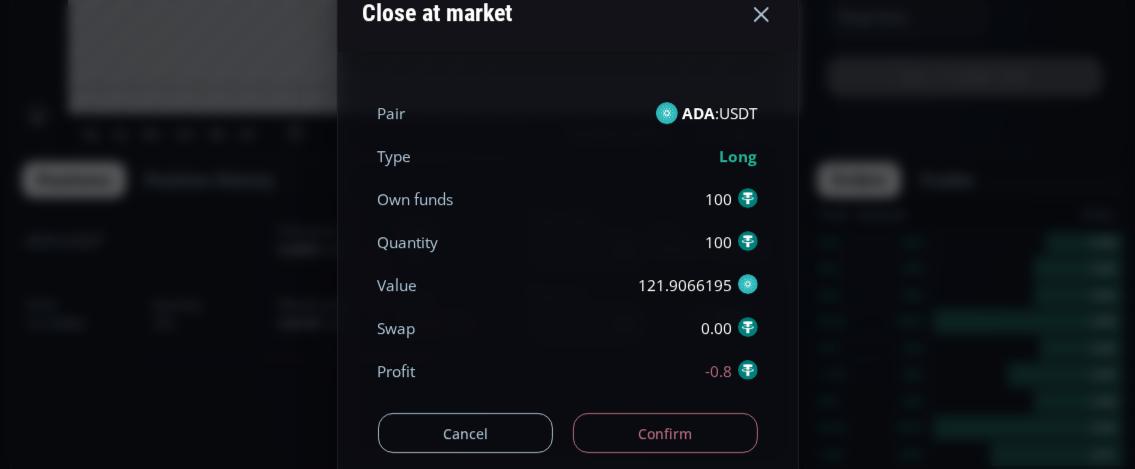 click on "Confirm" at bounding box center [665, 433] 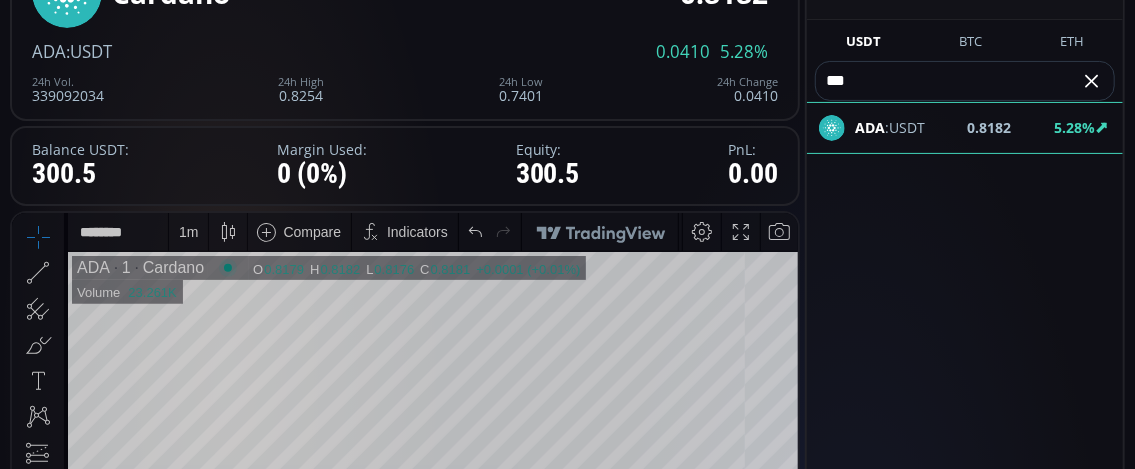 scroll, scrollTop: 0, scrollLeft: 0, axis: both 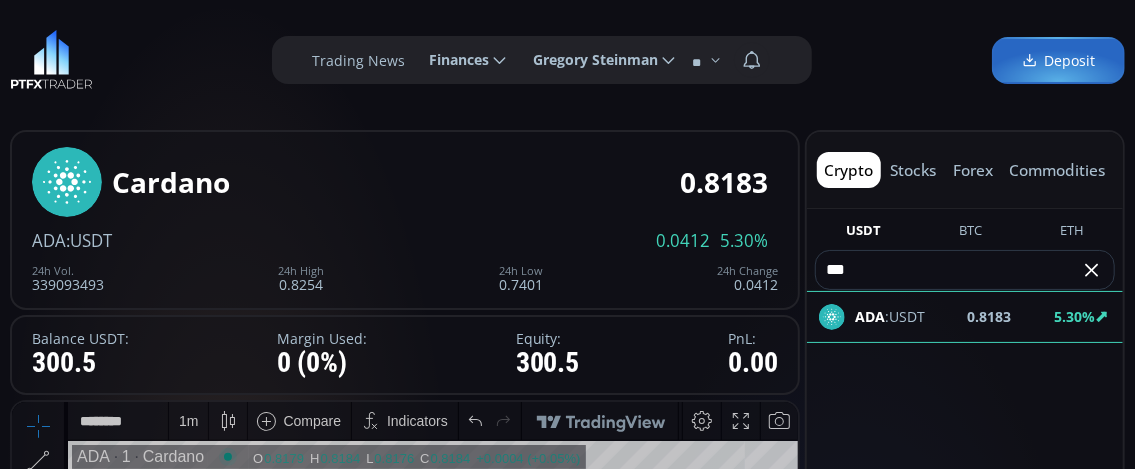 click on "ADA :USDT 0.8183 5.30%" 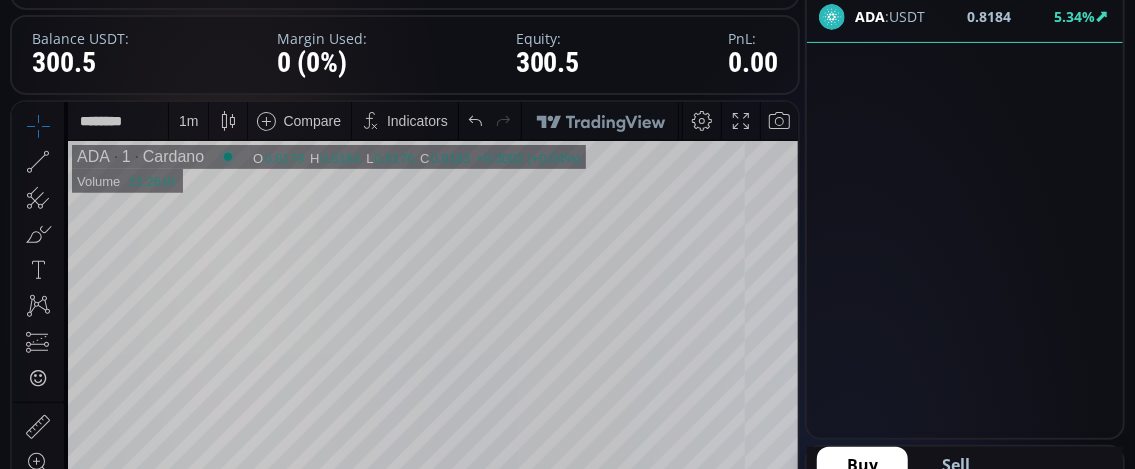 scroll, scrollTop: 0, scrollLeft: 0, axis: both 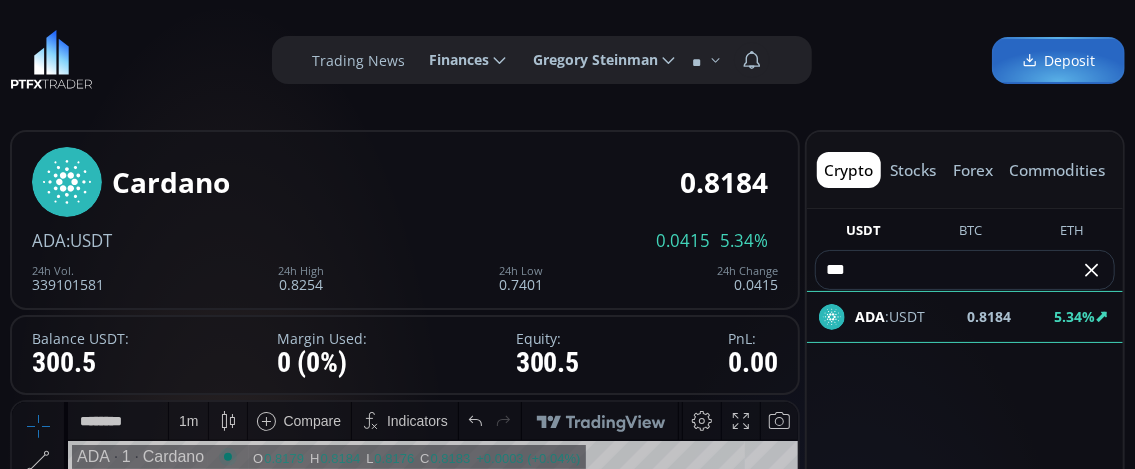 click on "ADA :USDT 0.8184 5.34%" 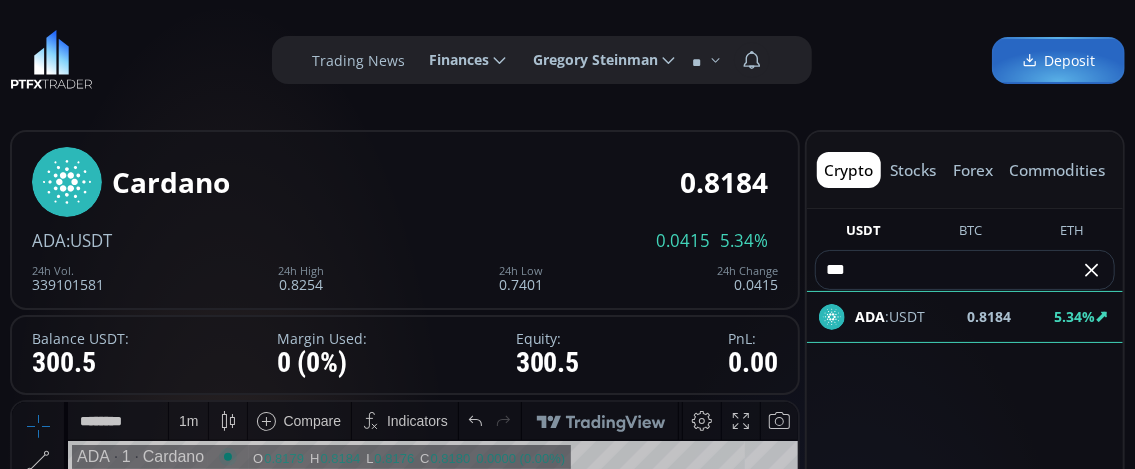 click on "***" at bounding box center [948, 270] 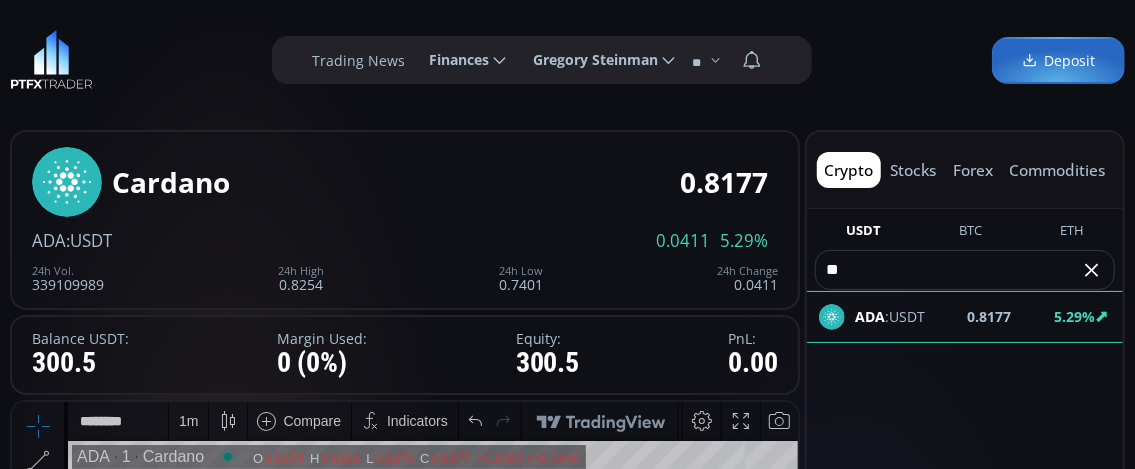 type on "*" 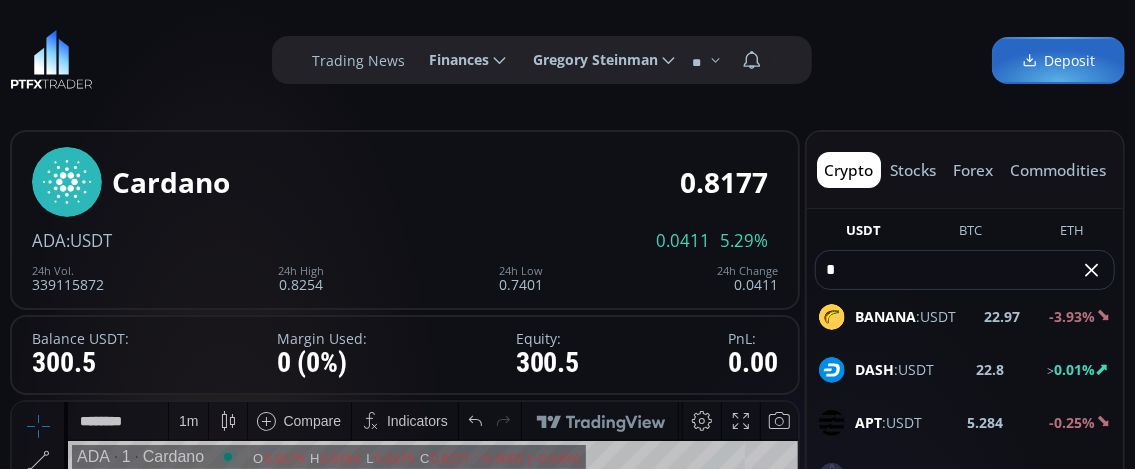 type 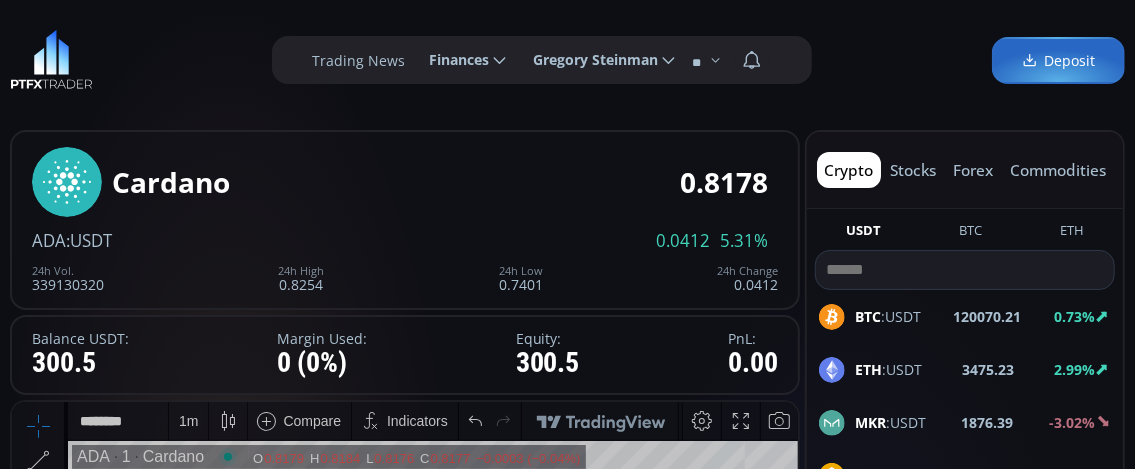 scroll, scrollTop: 0, scrollLeft: 0, axis: both 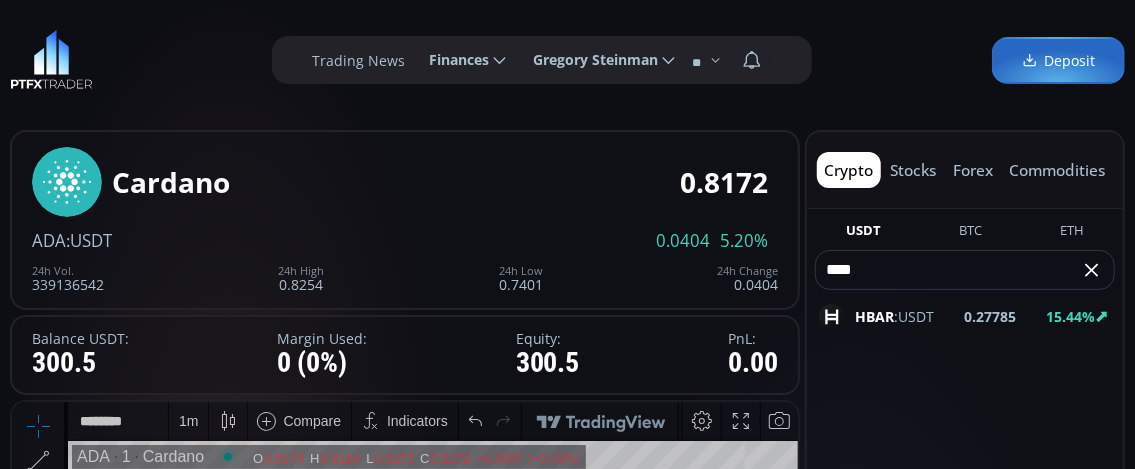 type on "****" 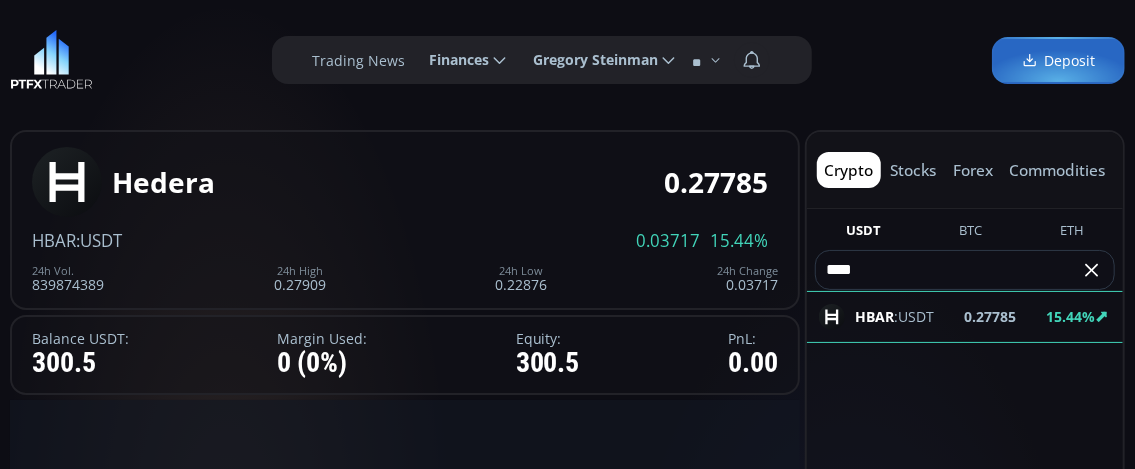 click on "HBAR :USDT 0.27785 15.44%" 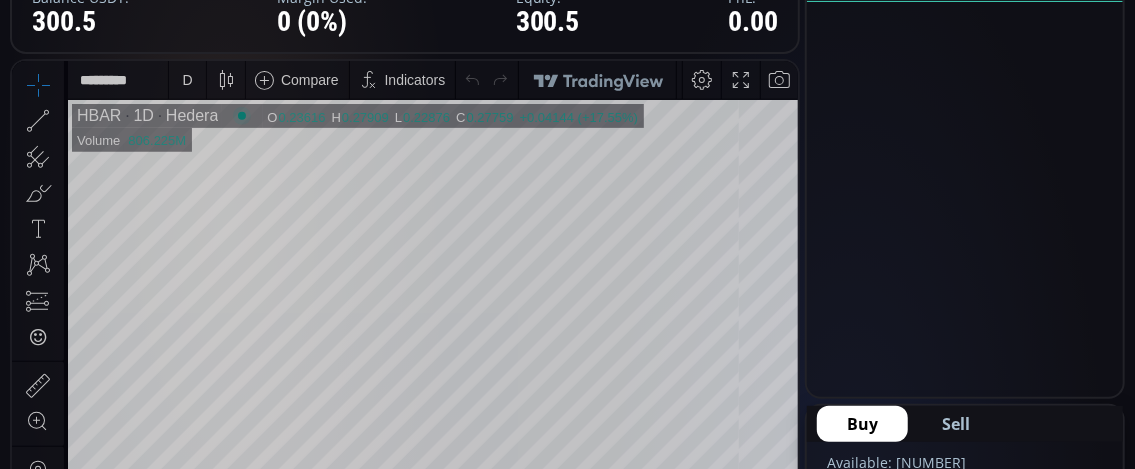 scroll, scrollTop: 0, scrollLeft: 0, axis: both 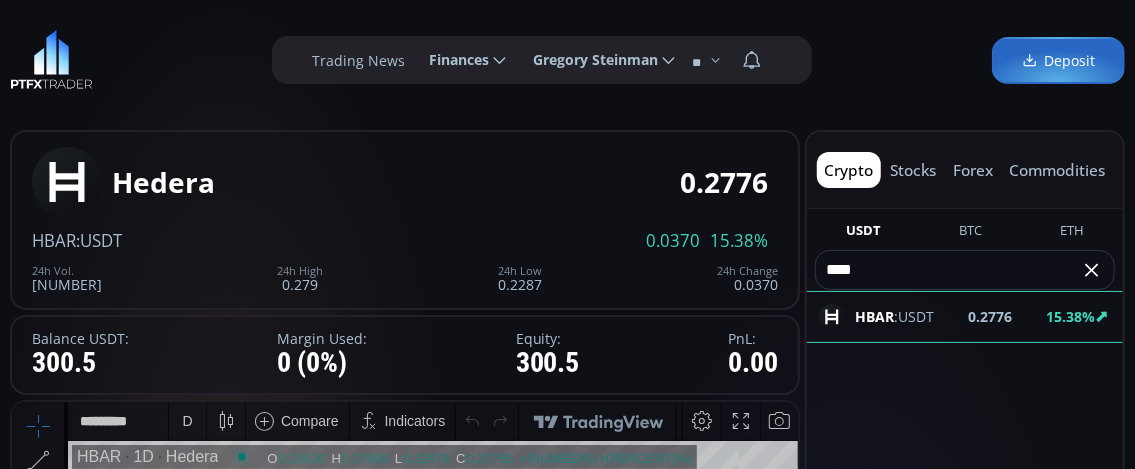 click on "D" at bounding box center (187, 420) 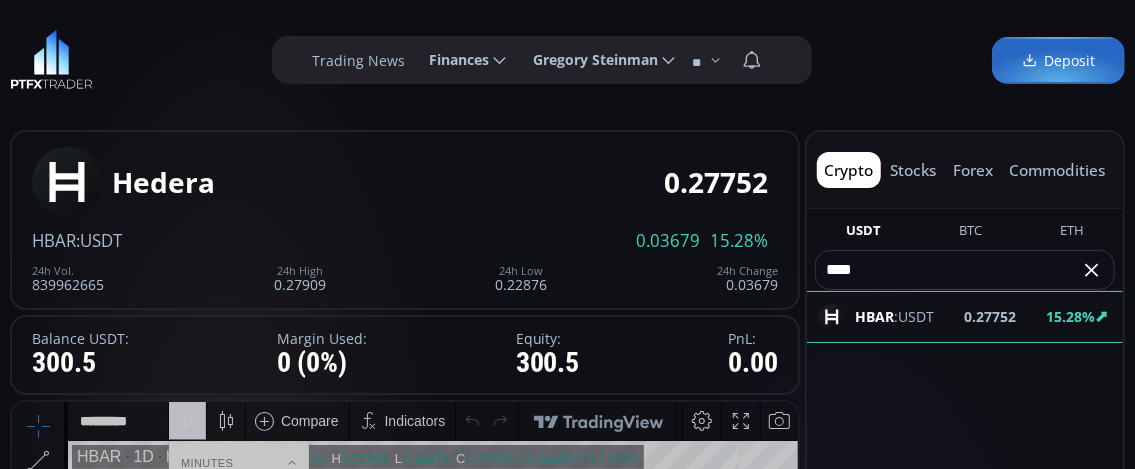 click on "Minutes" at bounding box center (239, 462) 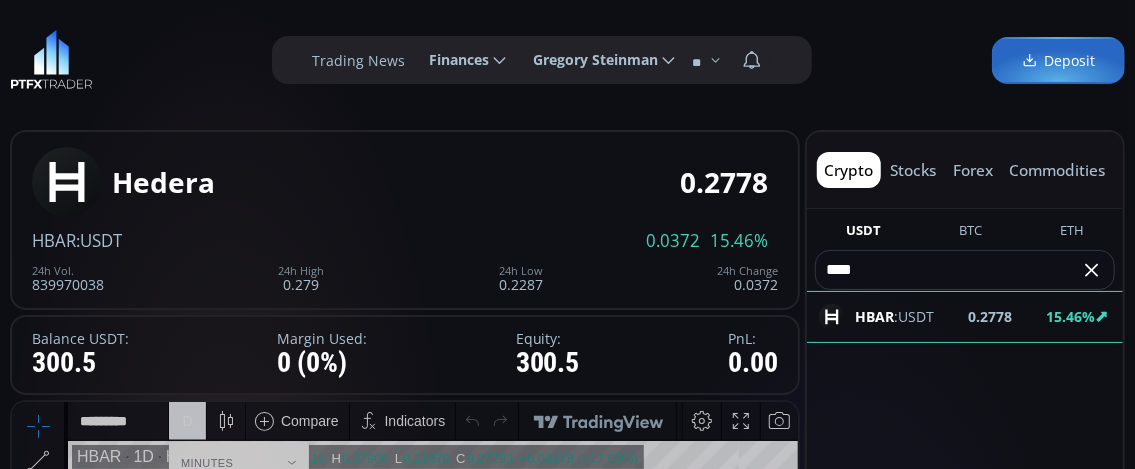 scroll, scrollTop: 100, scrollLeft: 0, axis: vertical 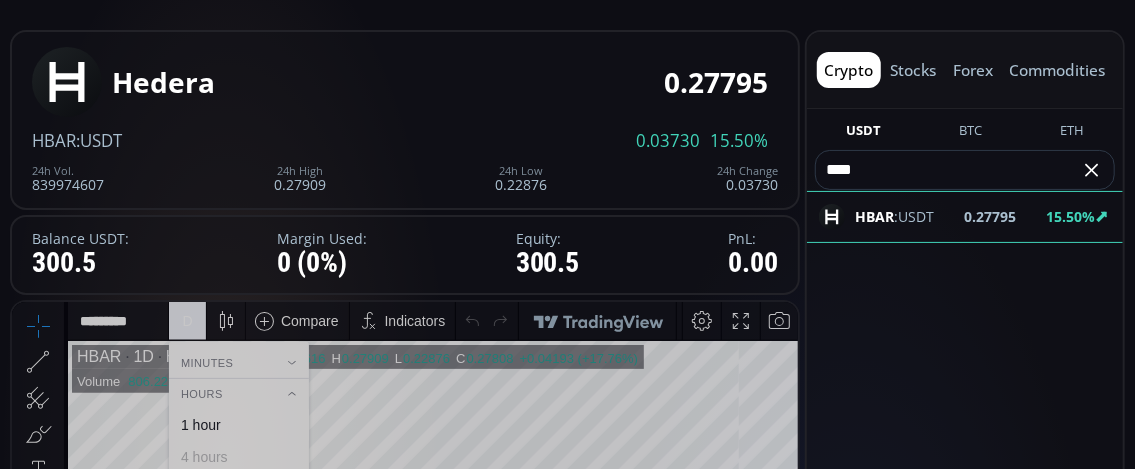 click on "D" at bounding box center [187, 320] 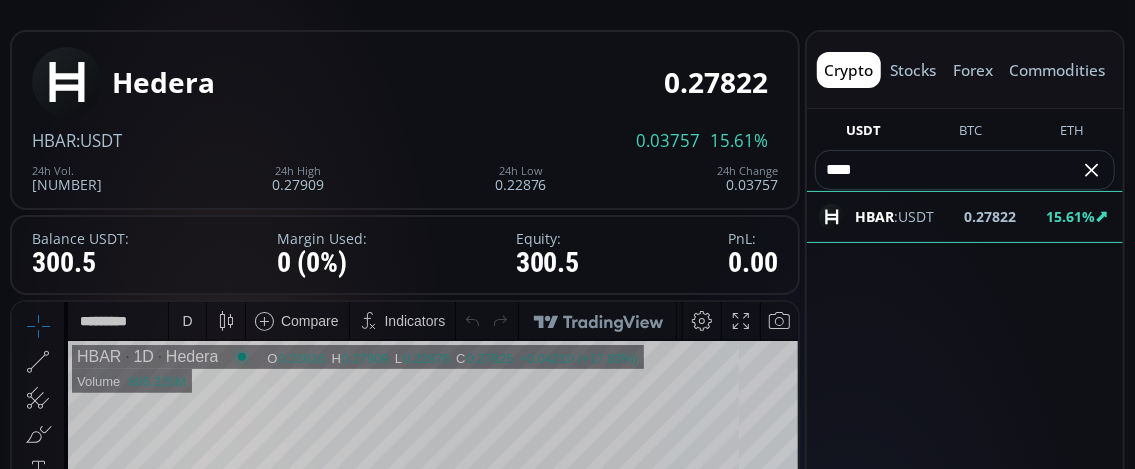 click on "D" at bounding box center (187, 320) 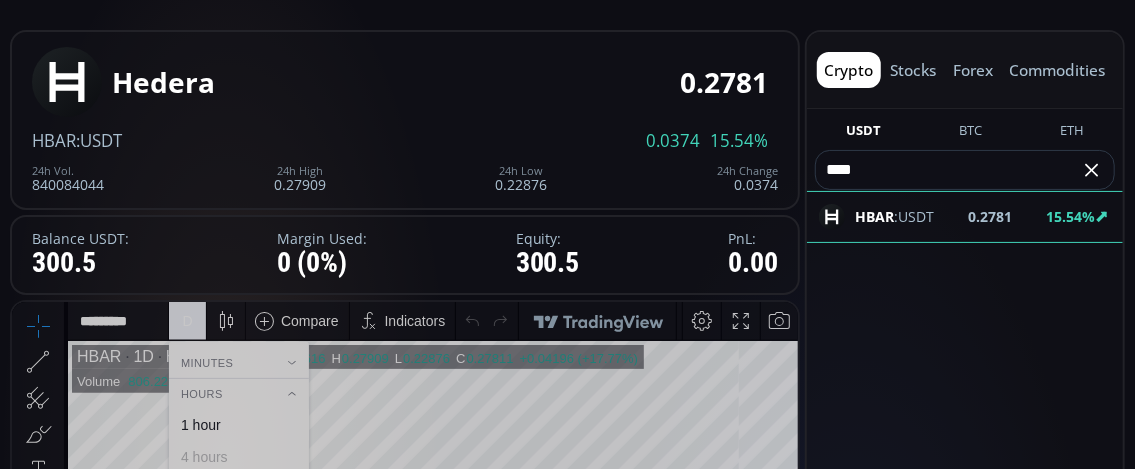 click on "Minutes" at bounding box center [239, 362] 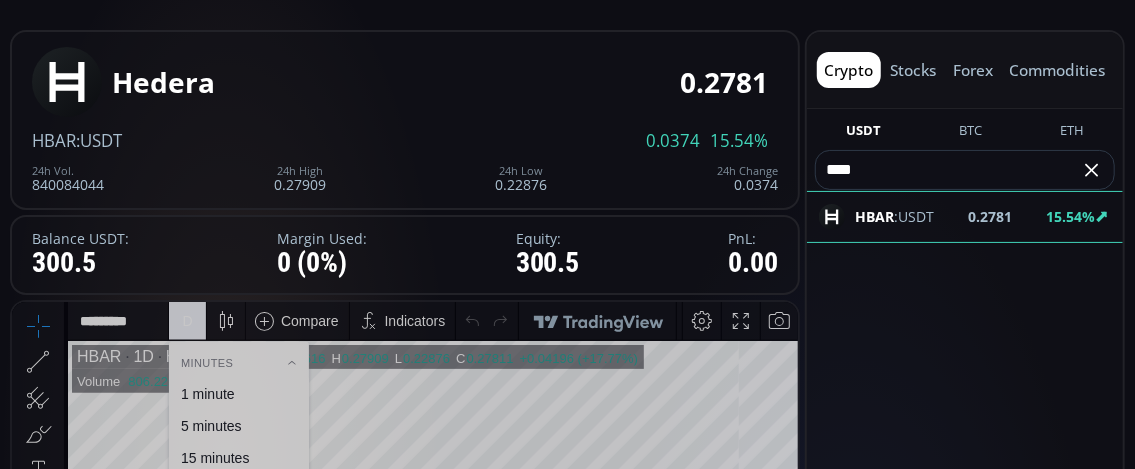 click on "1 minute" at bounding box center (208, 393) 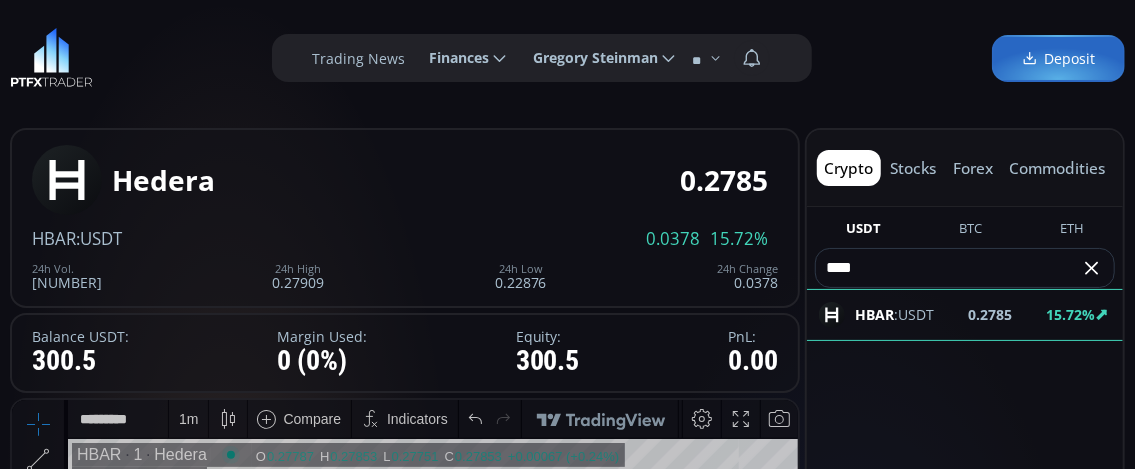 scroll, scrollTop: 0, scrollLeft: 0, axis: both 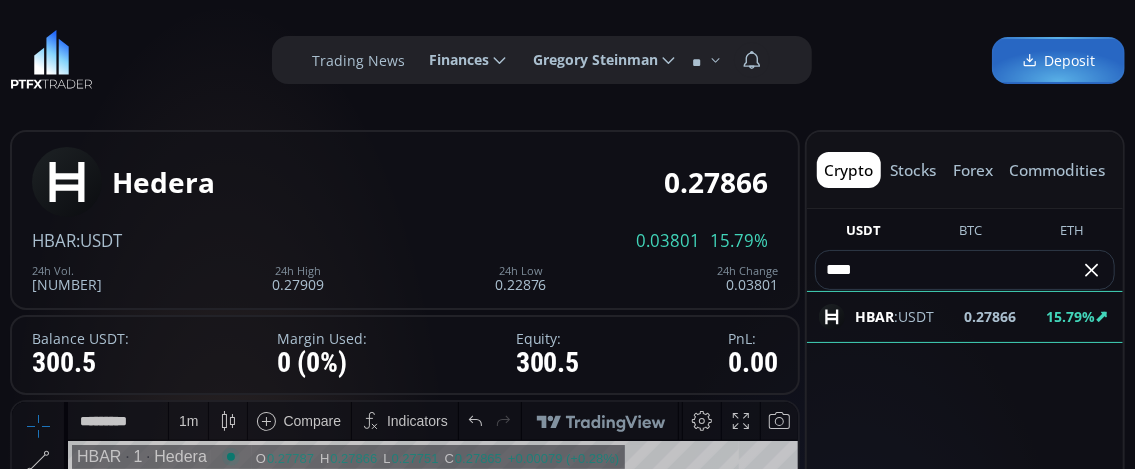 click on "crypto" 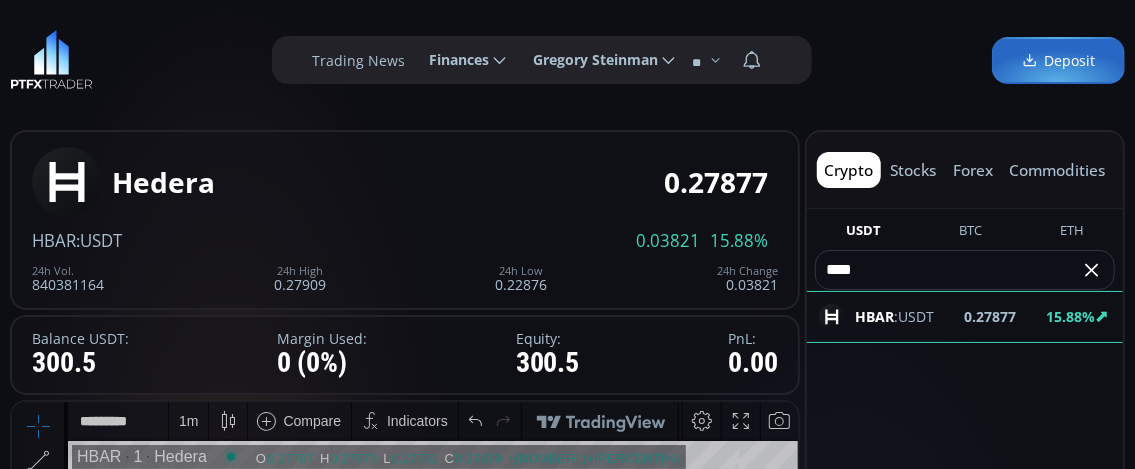 click on "HBAR :USDT 0.27877 15.88%" 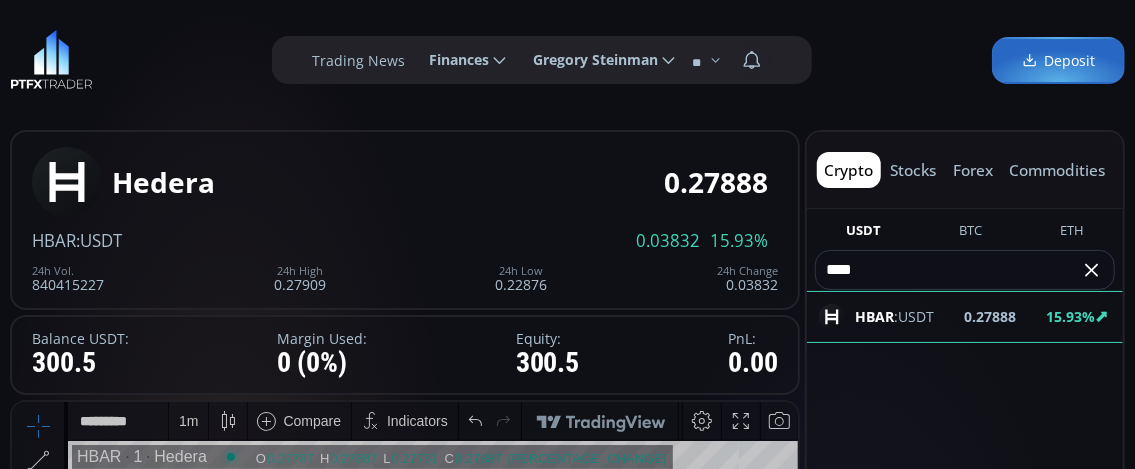 click on "****" at bounding box center (948, 270) 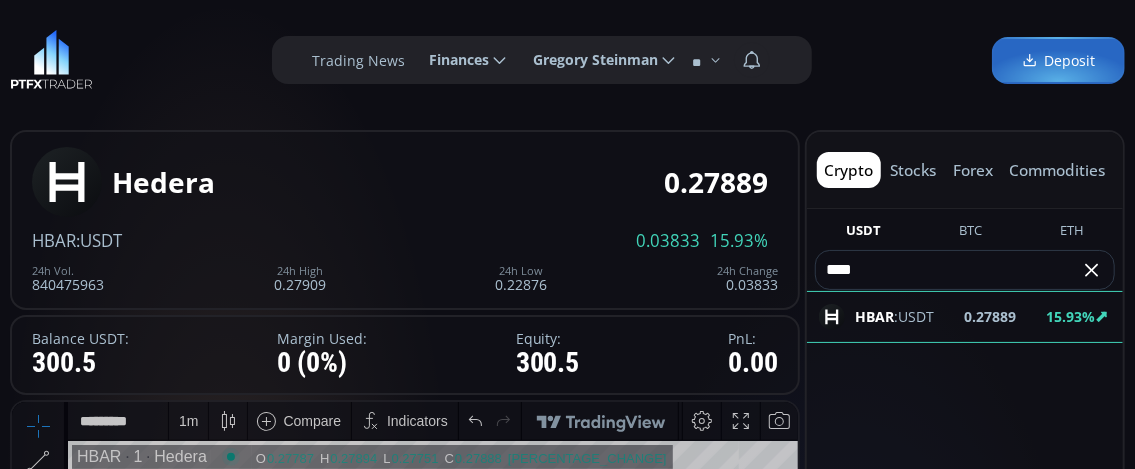 click on "Finances" 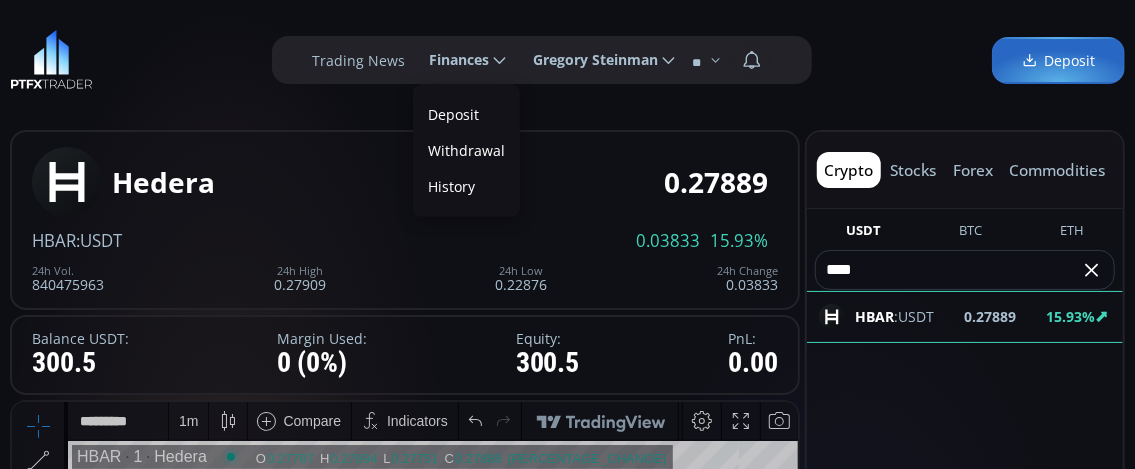 scroll, scrollTop: 0, scrollLeft: 60, axis: horizontal 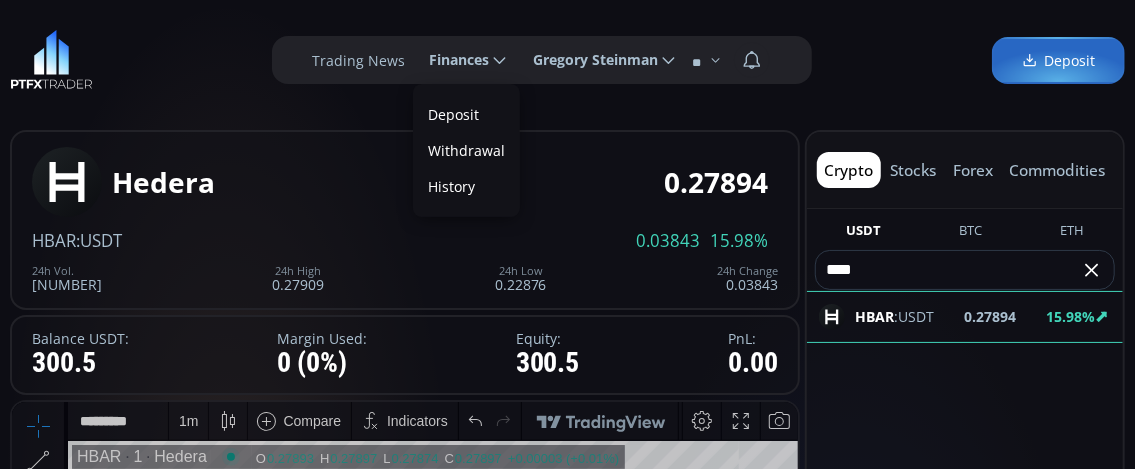click on "HBAR :USDT 0.27894 15.98%" 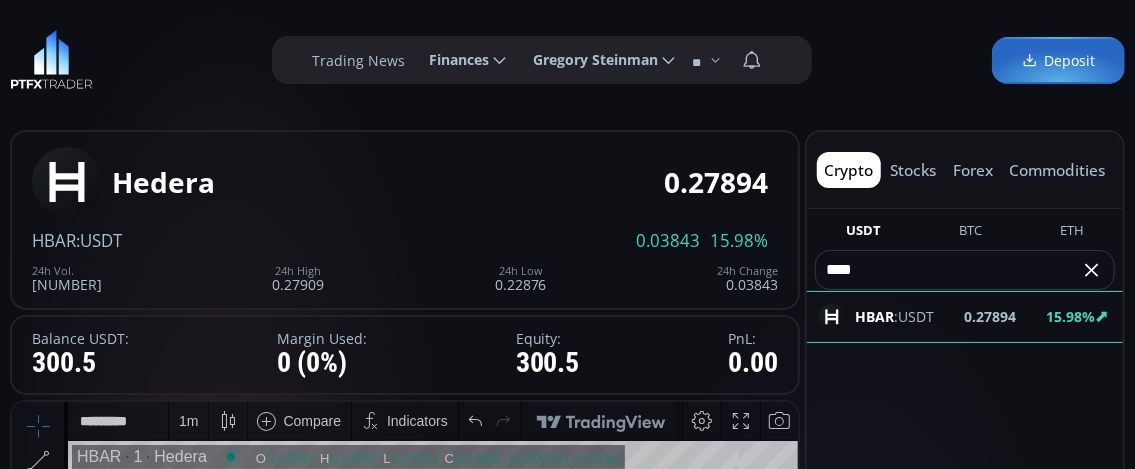 click on "HBAR :USDT 0.27894 15.98%" 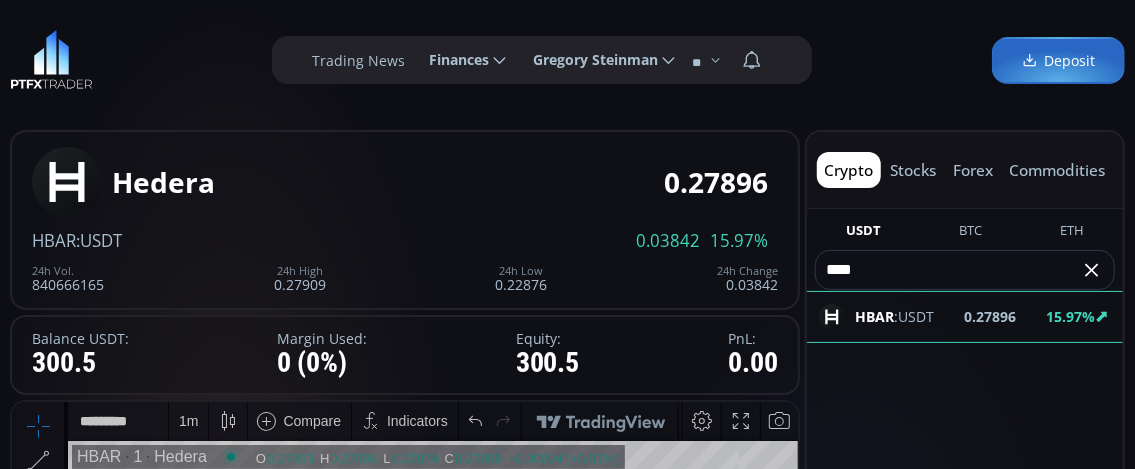 click on "HBAR :USDT 0.27896 15.97%" 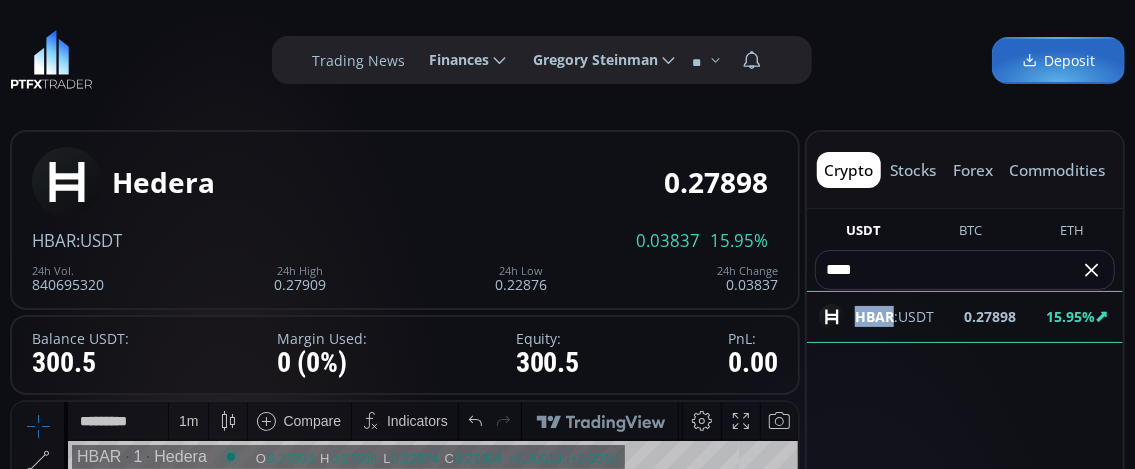 click on "HBAR :USDT 0.27898 15.95%" 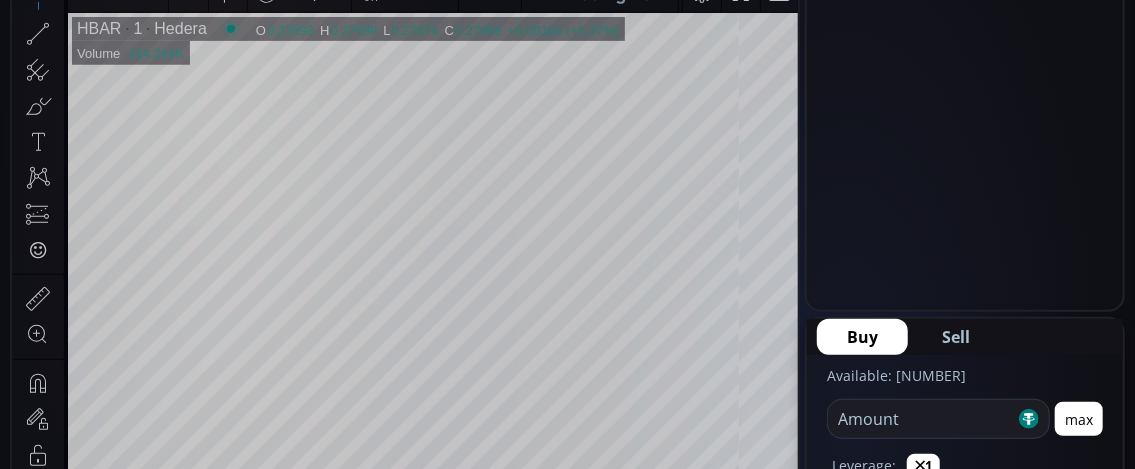 scroll, scrollTop: 400, scrollLeft: 0, axis: vertical 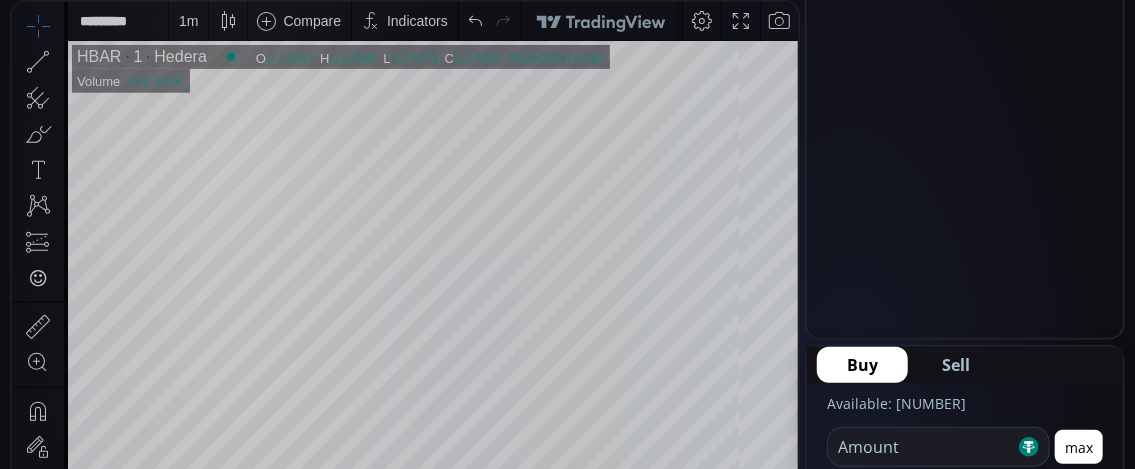 click on "Buy" at bounding box center [862, 365] 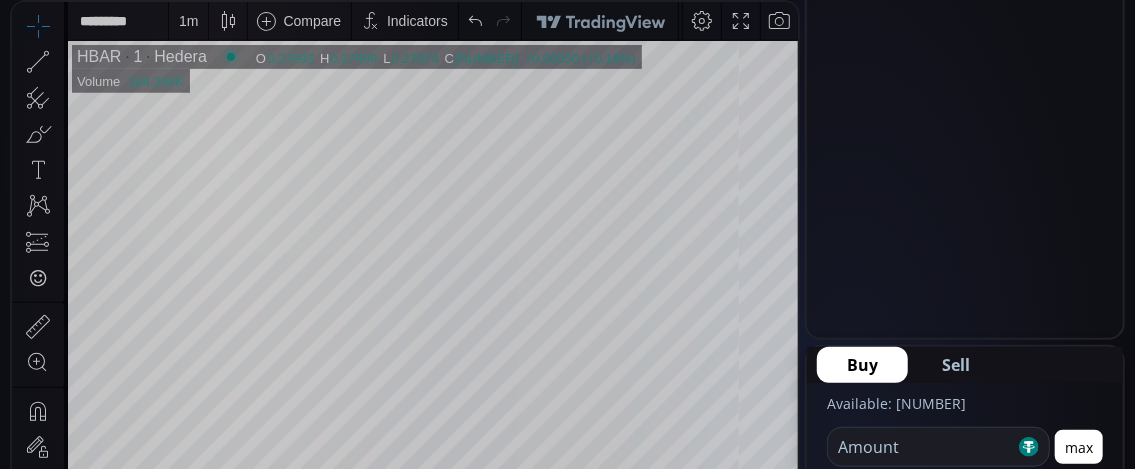 click at bounding box center [921, 447] 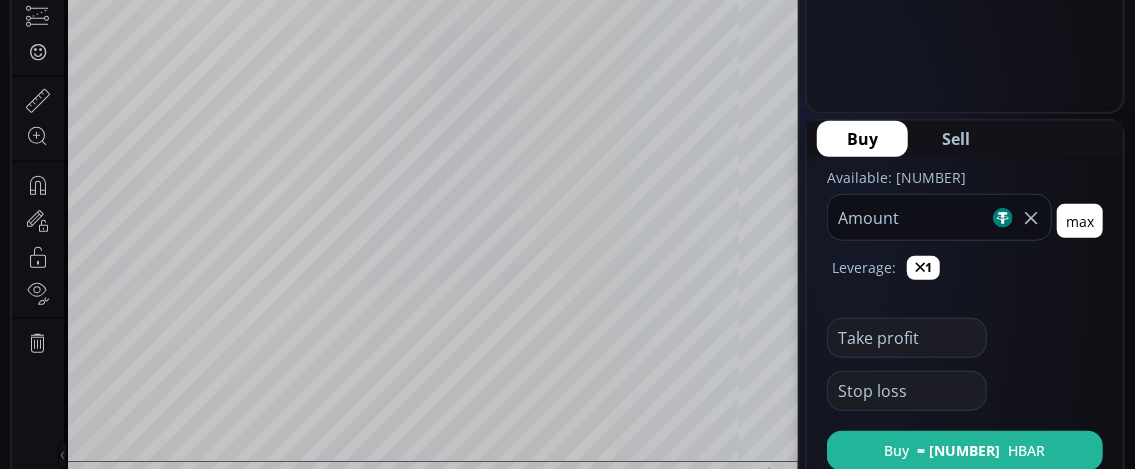 scroll, scrollTop: 700, scrollLeft: 0, axis: vertical 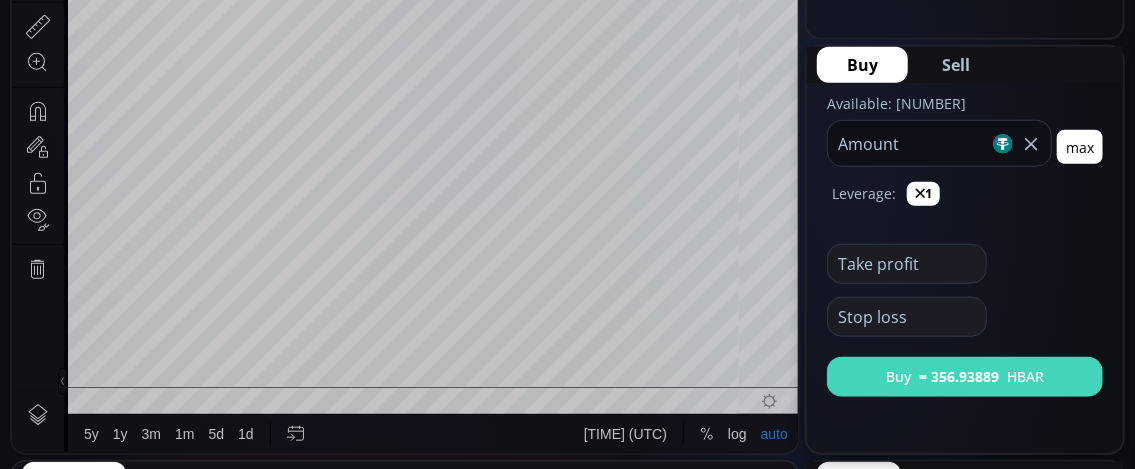 type on "***" 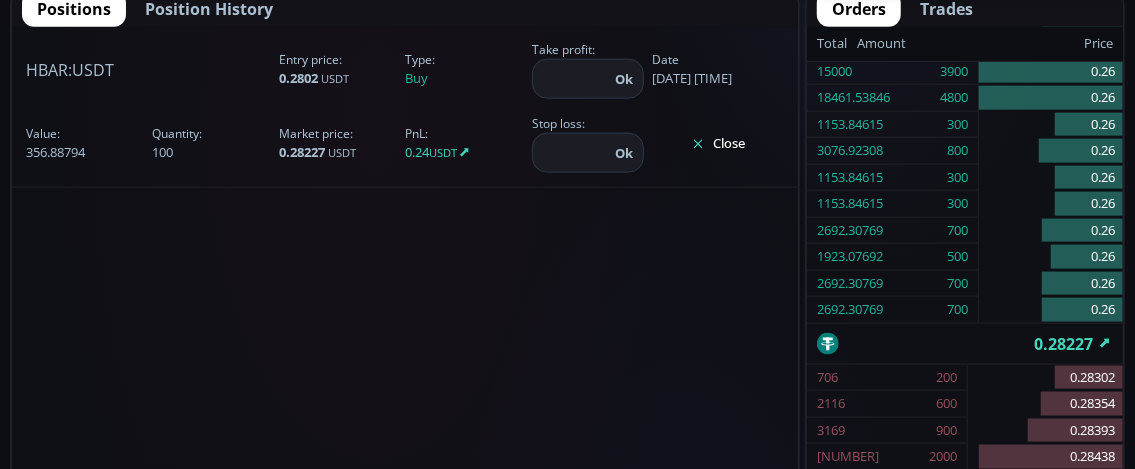 scroll, scrollTop: 1200, scrollLeft: 0, axis: vertical 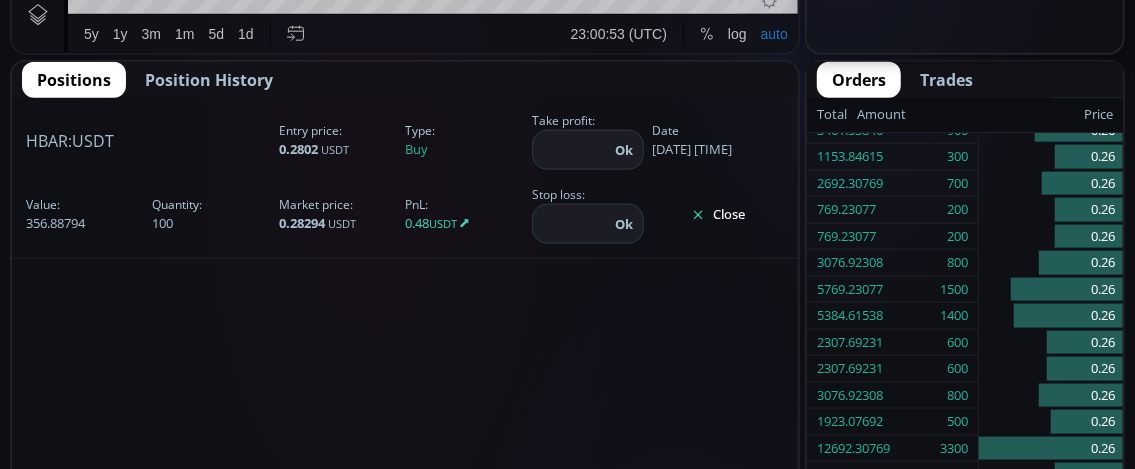 click on "Close" at bounding box center (718, 215) 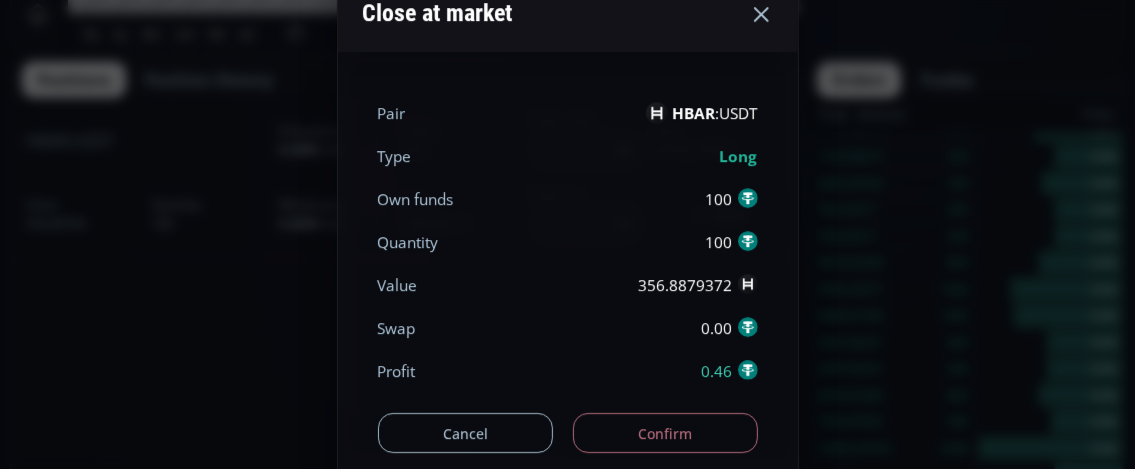 drag, startPoint x: 609, startPoint y: 440, endPoint x: 601, endPoint y: 429, distance: 13.601471 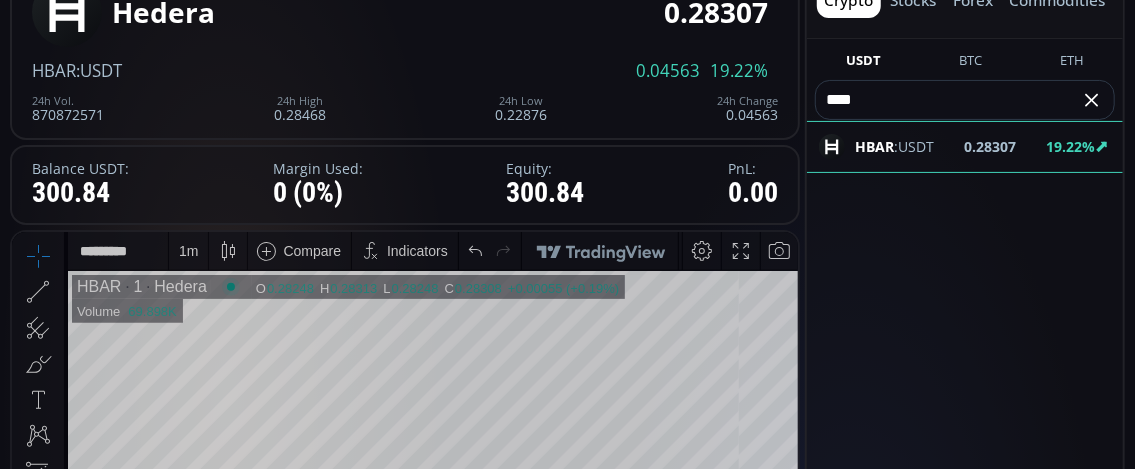scroll, scrollTop: 200, scrollLeft: 0, axis: vertical 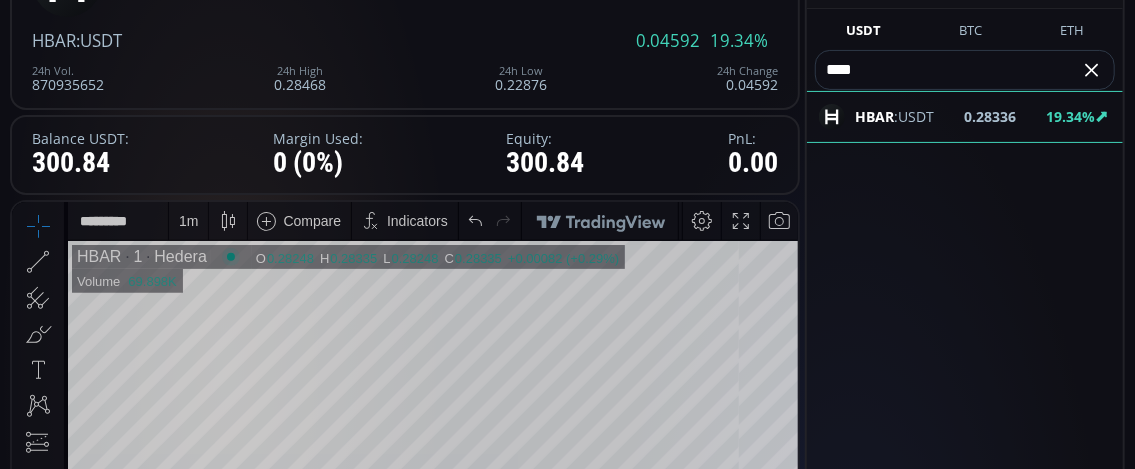 click on "HBAR :USDT 0.28336 19.34%" 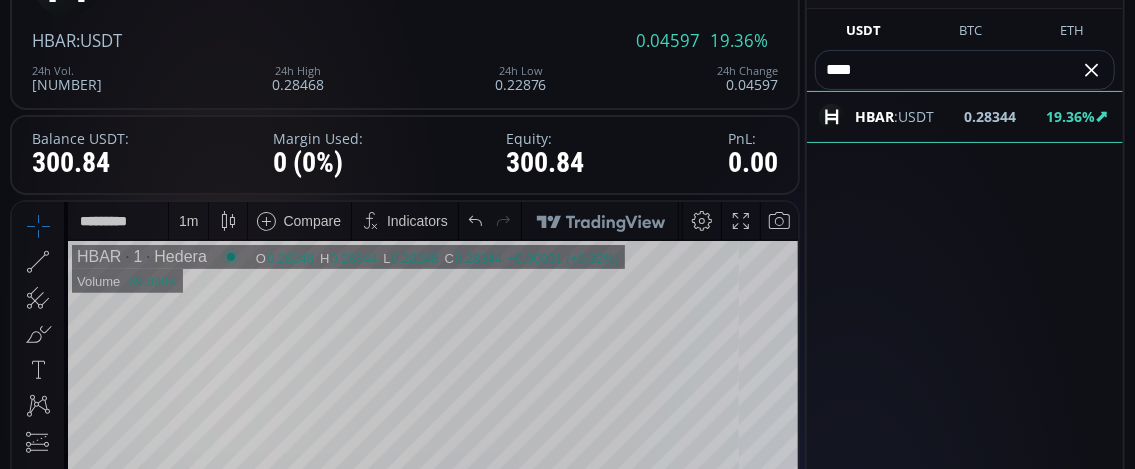 click on "HBAR :USDT 0.28344 19.36%" 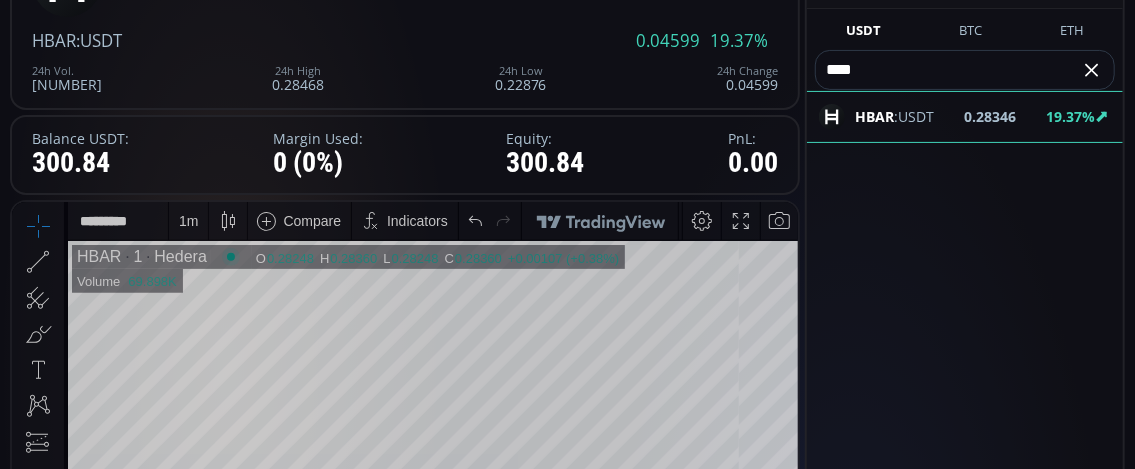 click on "HBAR :USDT 0.28346 19.37%" 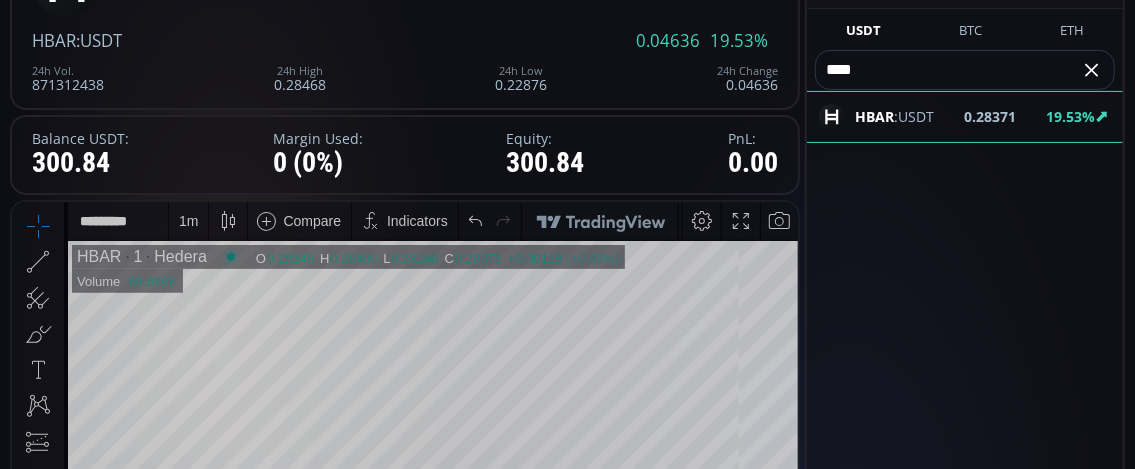 click on "****" at bounding box center (948, 70) 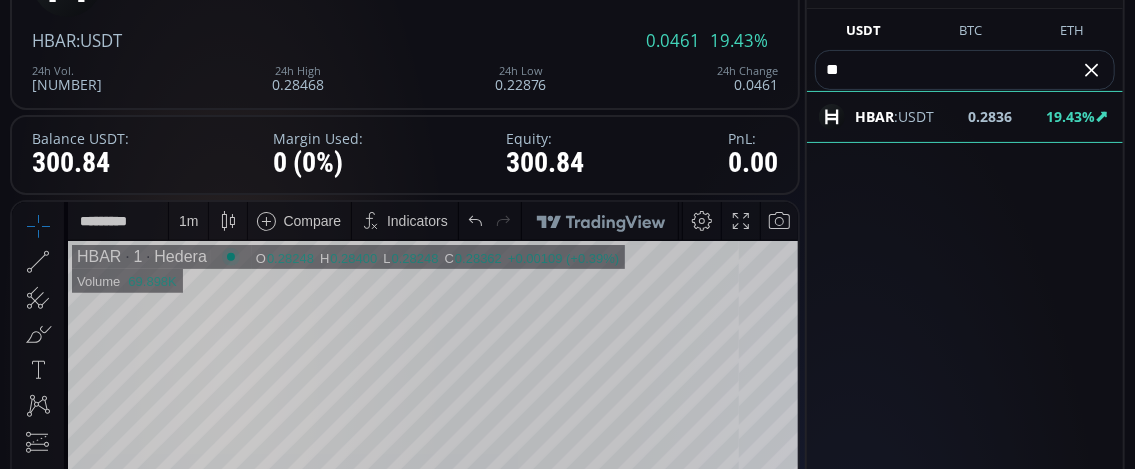 type on "*" 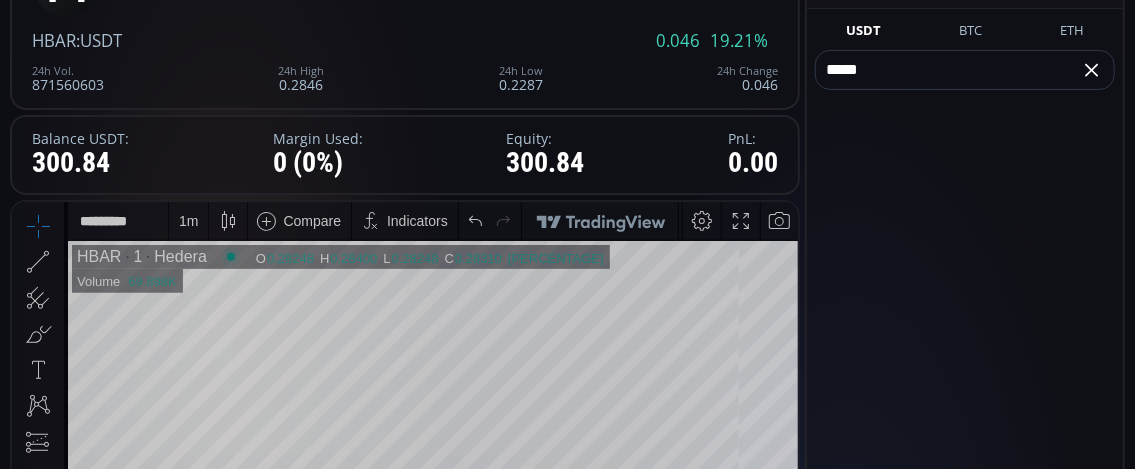 drag, startPoint x: 871, startPoint y: 70, endPoint x: 826, endPoint y: 78, distance: 45.705578 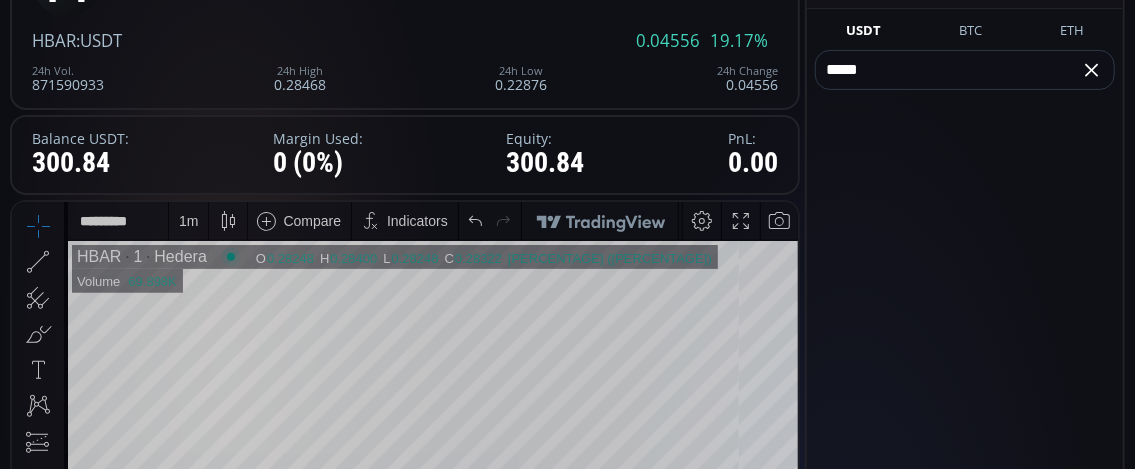 click on "****" at bounding box center (948, 70) 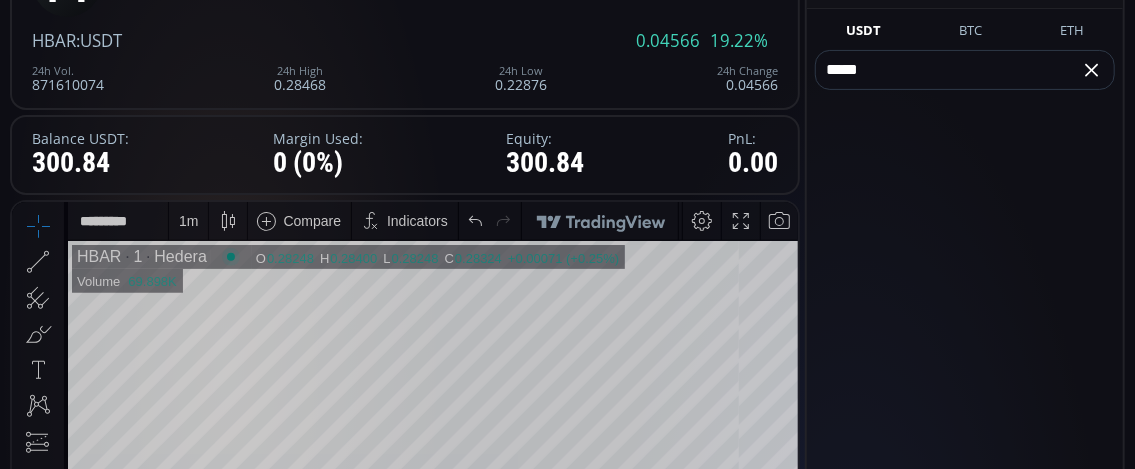 drag, startPoint x: 892, startPoint y: 72, endPoint x: 866, endPoint y: 71, distance: 26.019224 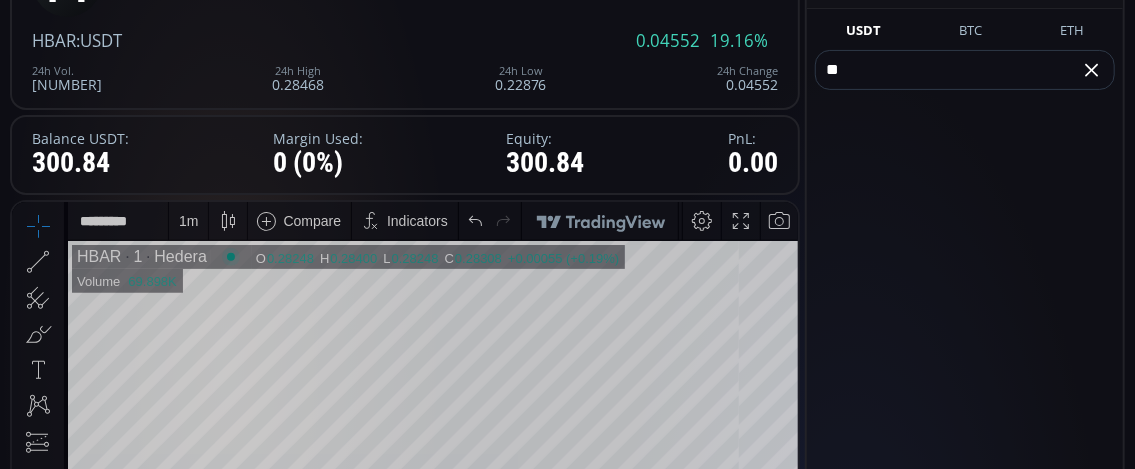 type on "*" 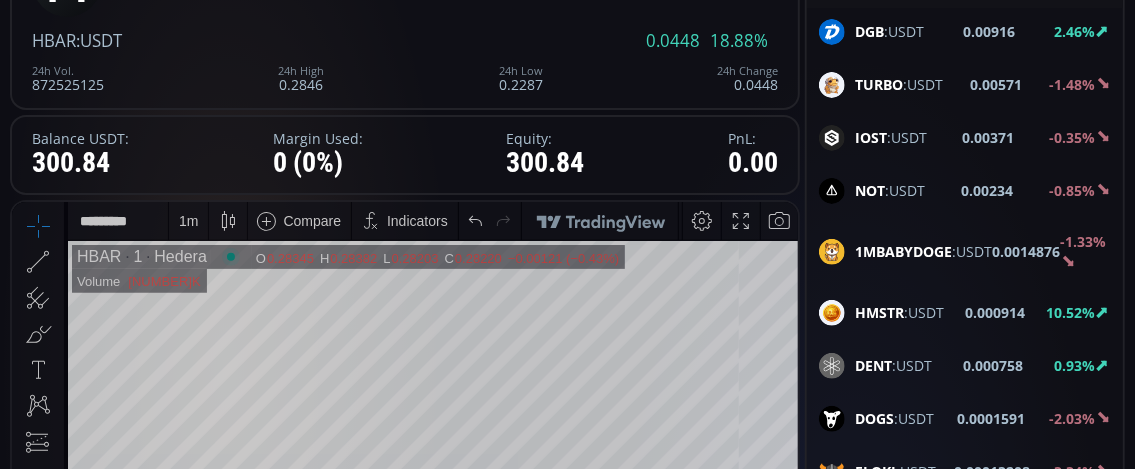 scroll, scrollTop: 3062, scrollLeft: 0, axis: vertical 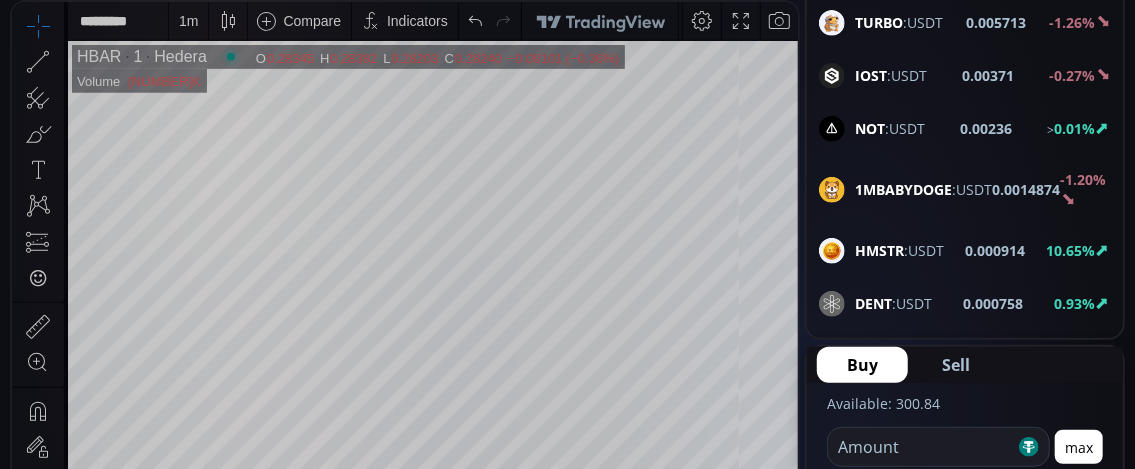 click on "HMSTR" at bounding box center (879, 250) 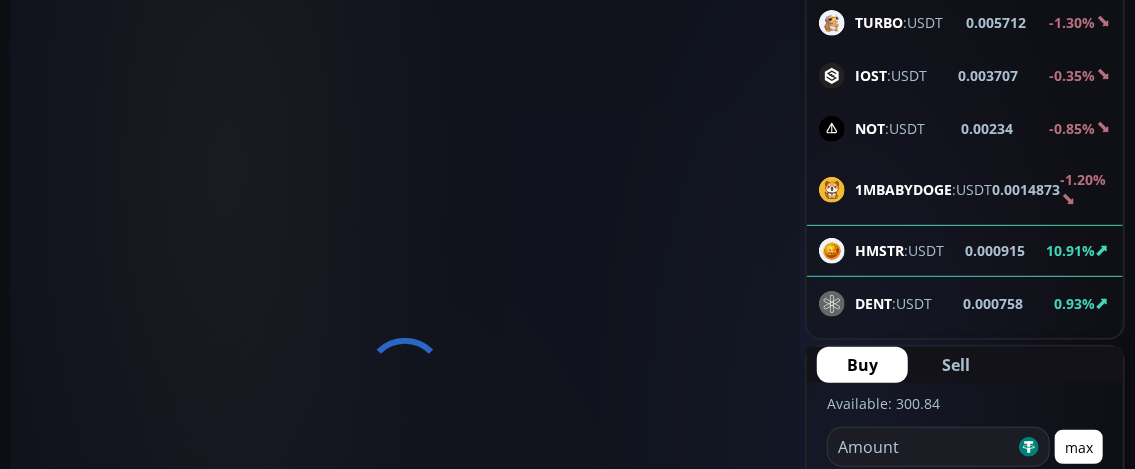 scroll, scrollTop: 0, scrollLeft: 0, axis: both 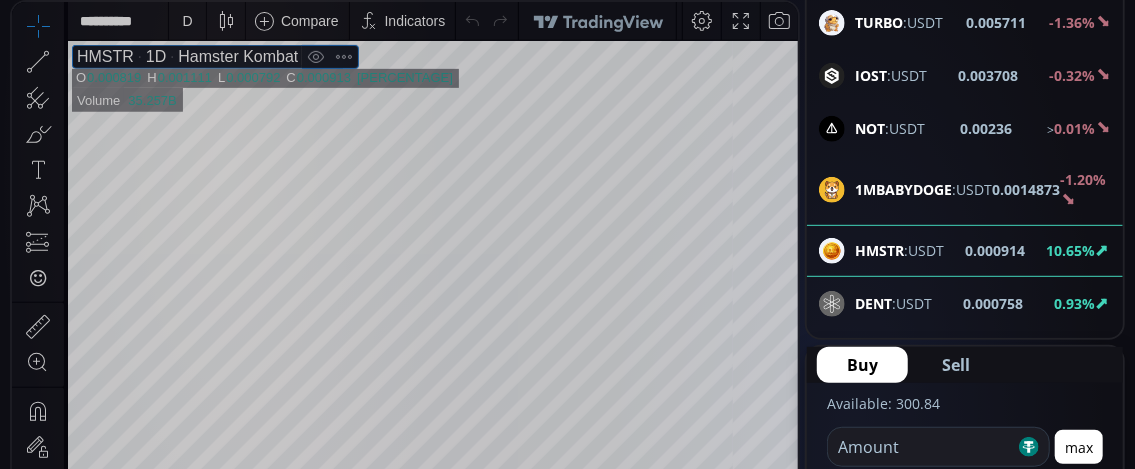 click on "1D" at bounding box center (150, 57) 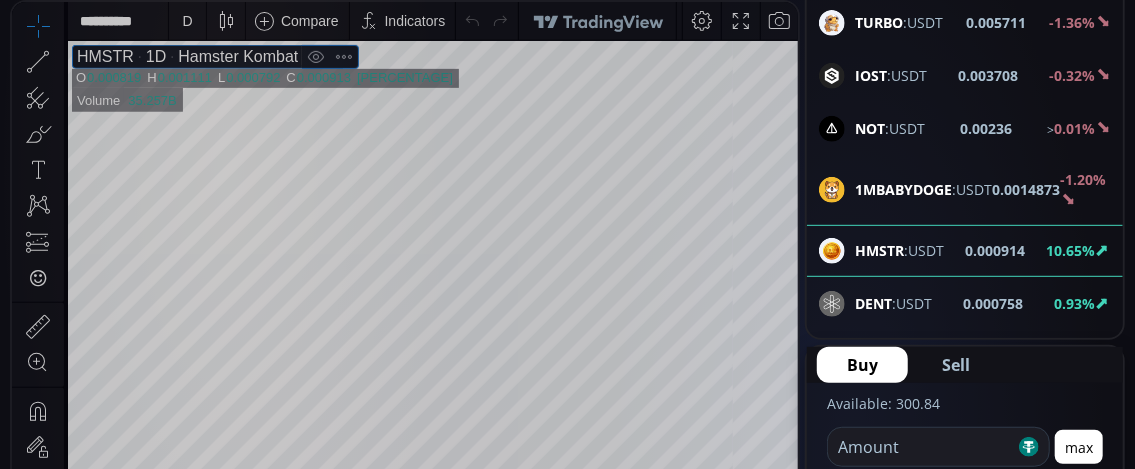 click on "D" at bounding box center [187, 21] 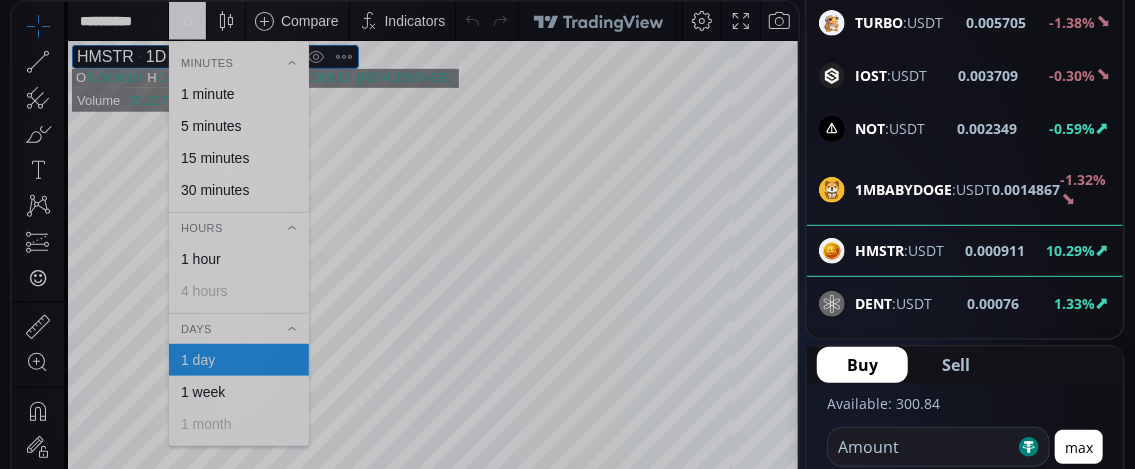 click on "1 minute" at bounding box center [208, 94] 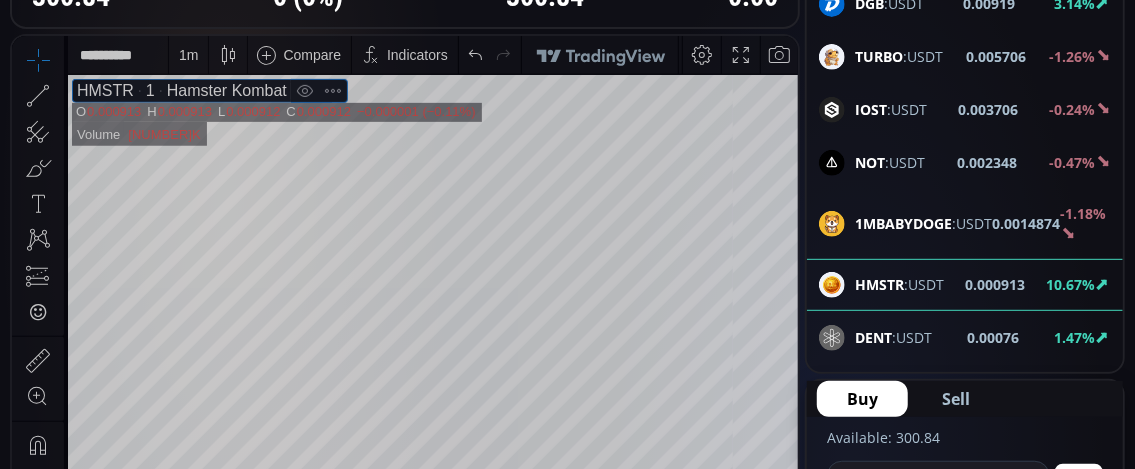 scroll, scrollTop: 300, scrollLeft: 0, axis: vertical 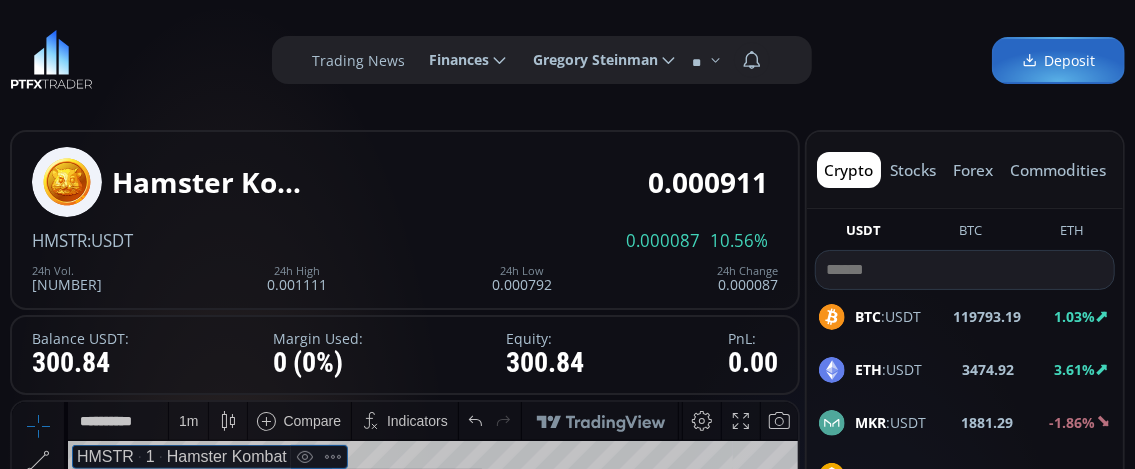 click at bounding box center (965, 270) 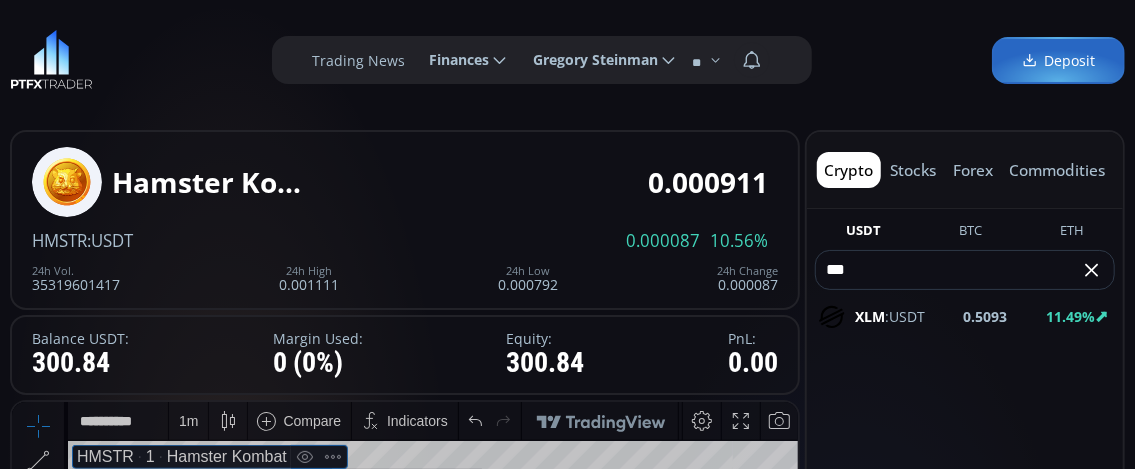 type on "***" 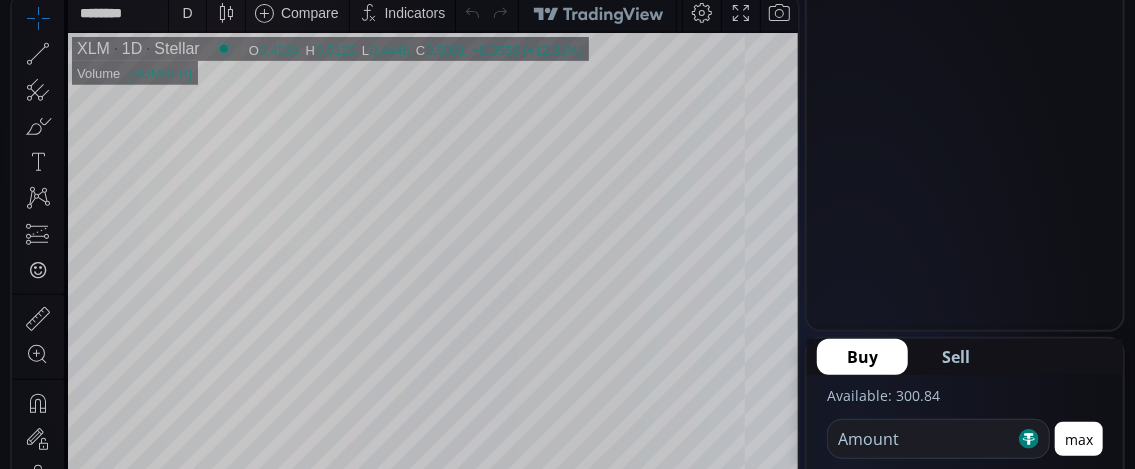 scroll, scrollTop: 100, scrollLeft: 0, axis: vertical 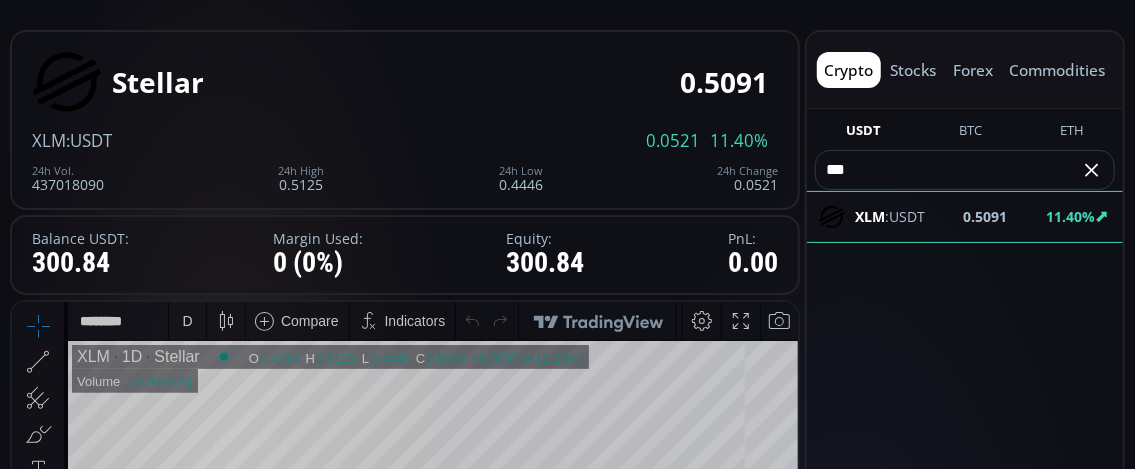 click on "D" at bounding box center [187, 320] 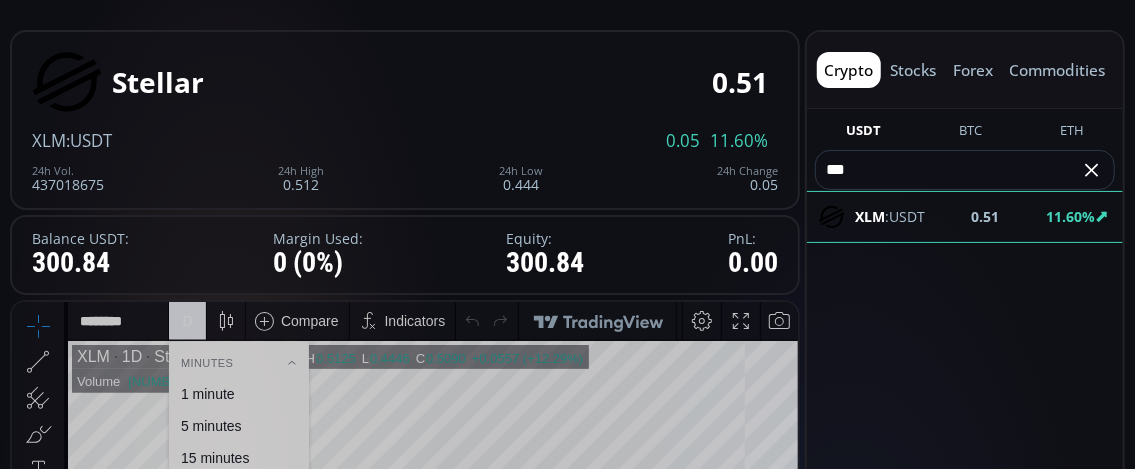 click on "1 minute" at bounding box center [208, 393] 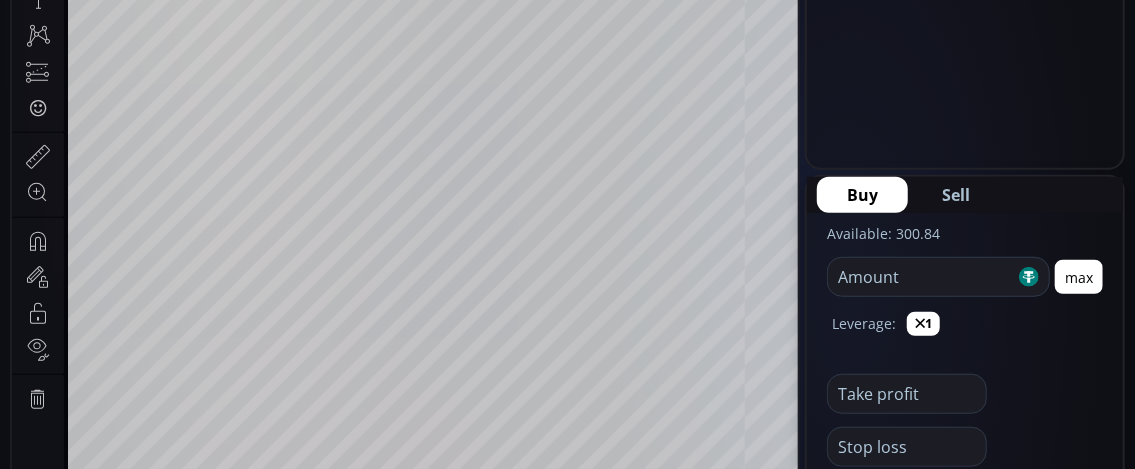 scroll, scrollTop: 600, scrollLeft: 0, axis: vertical 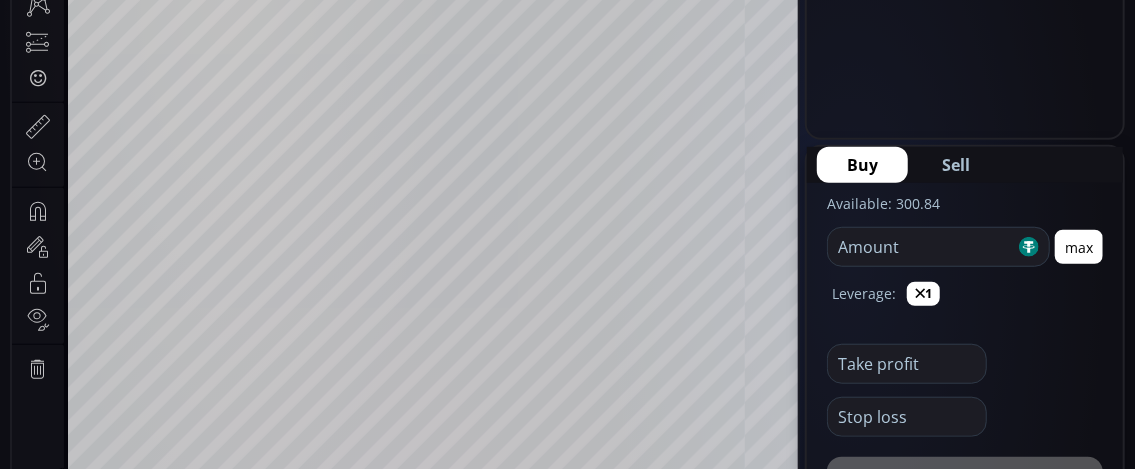 click at bounding box center [921, 247] 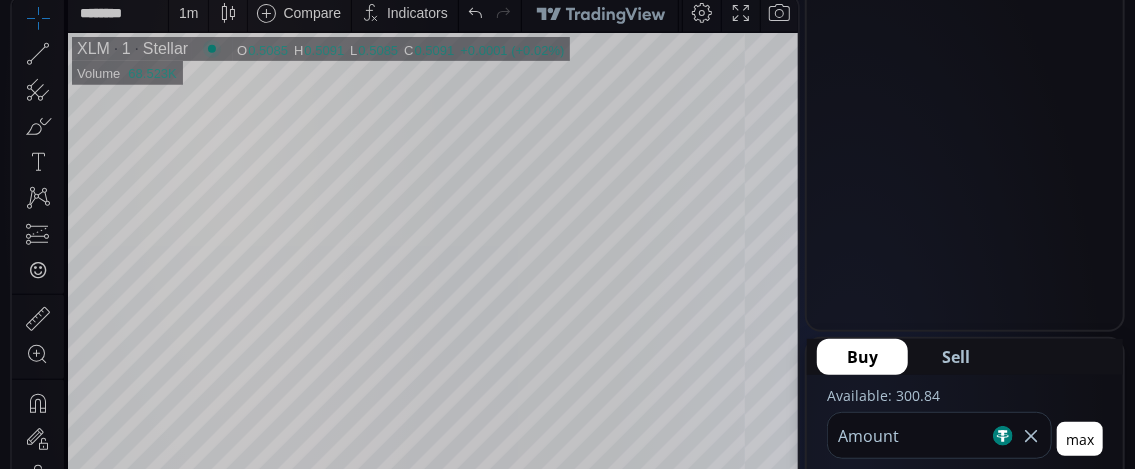 scroll, scrollTop: 400, scrollLeft: 0, axis: vertical 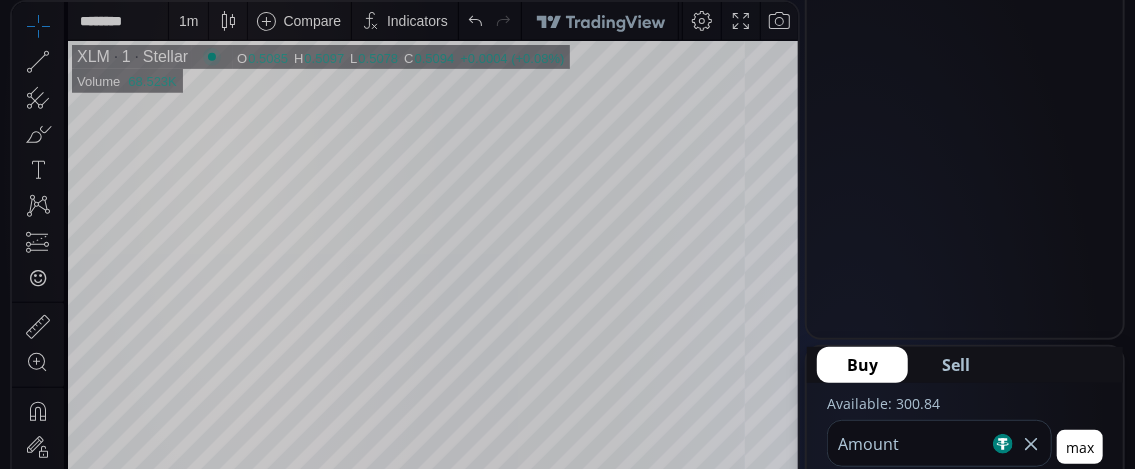 type on "***" 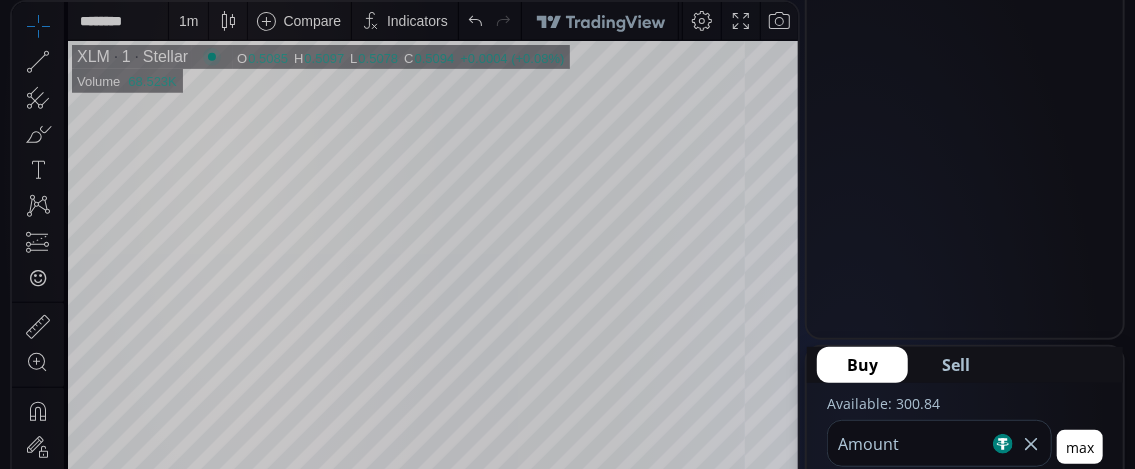 click on "Sell" at bounding box center [956, 365] 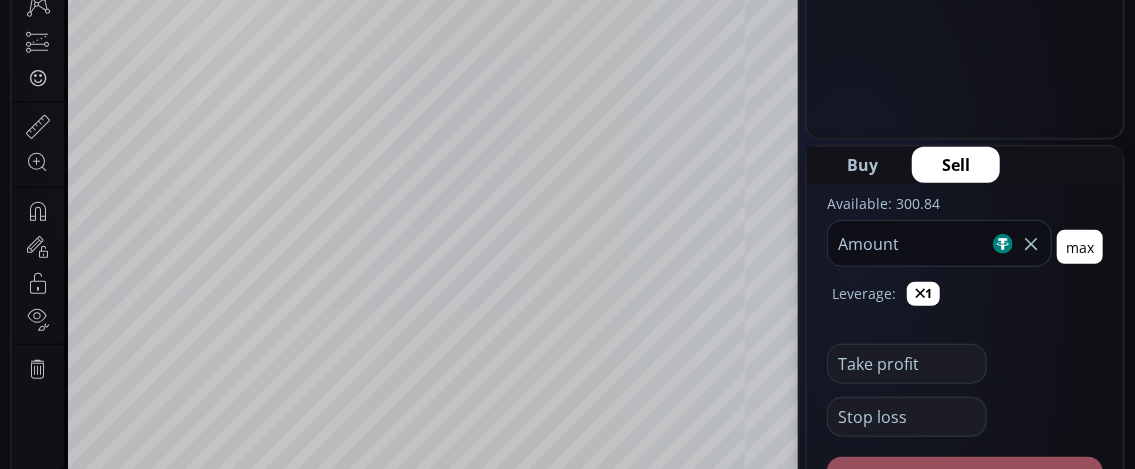 scroll, scrollTop: 700, scrollLeft: 0, axis: vertical 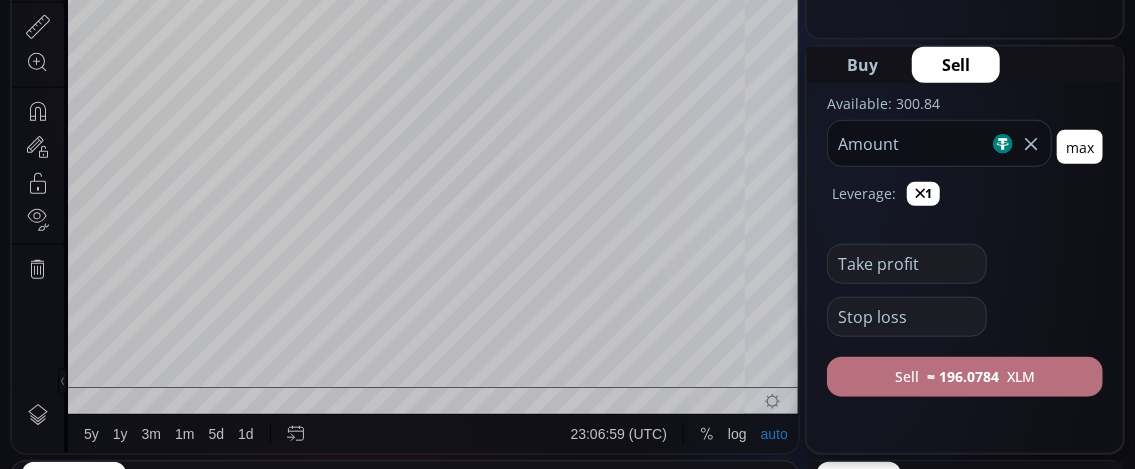 click on "Sell  ≈ 196.0784  XLM" at bounding box center [965, 377] 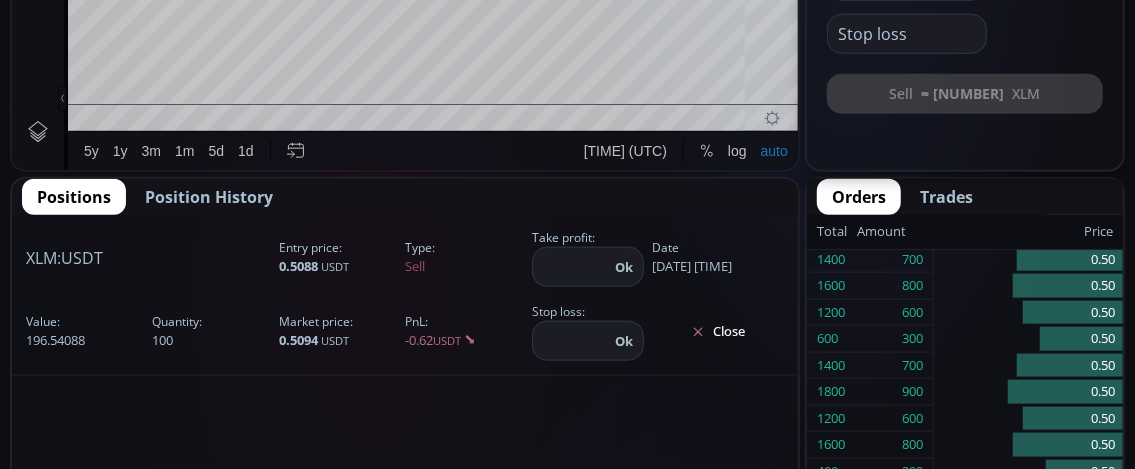 scroll, scrollTop: 1000, scrollLeft: 0, axis: vertical 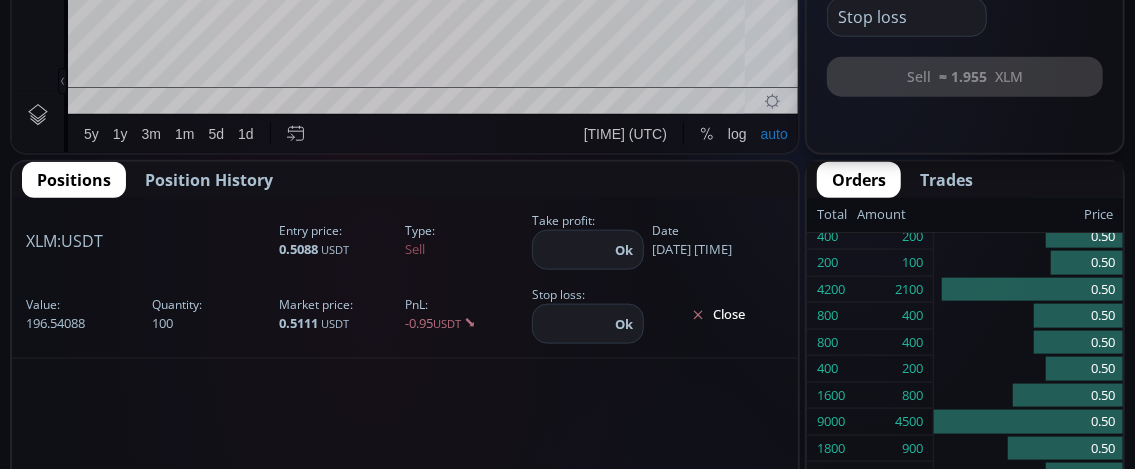 click on "Close" at bounding box center (718, 315) 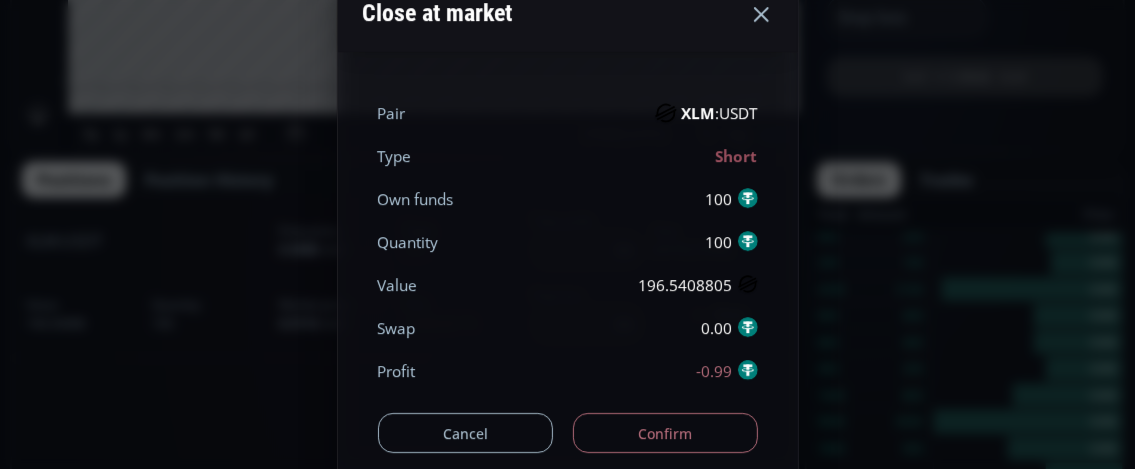 click on "Confirm" at bounding box center [665, 433] 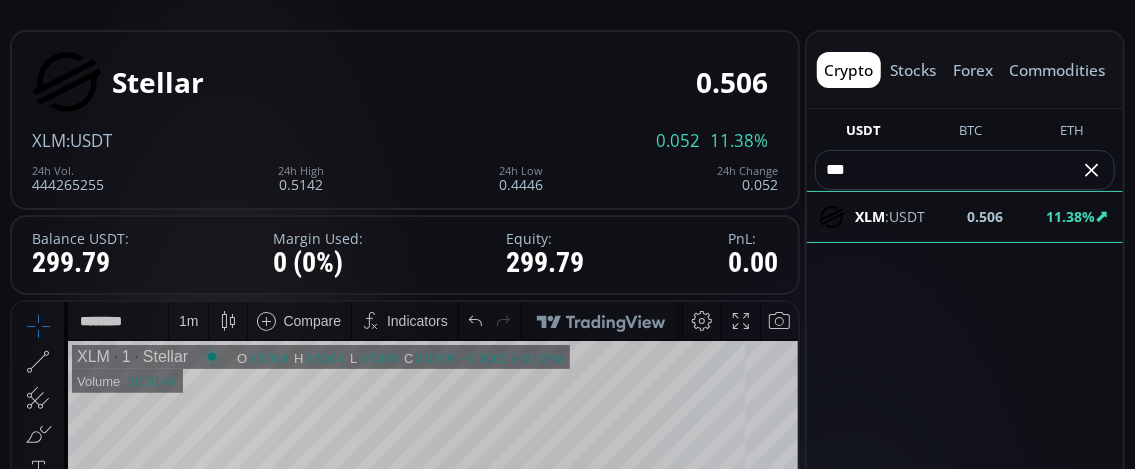 scroll, scrollTop: 0, scrollLeft: 0, axis: both 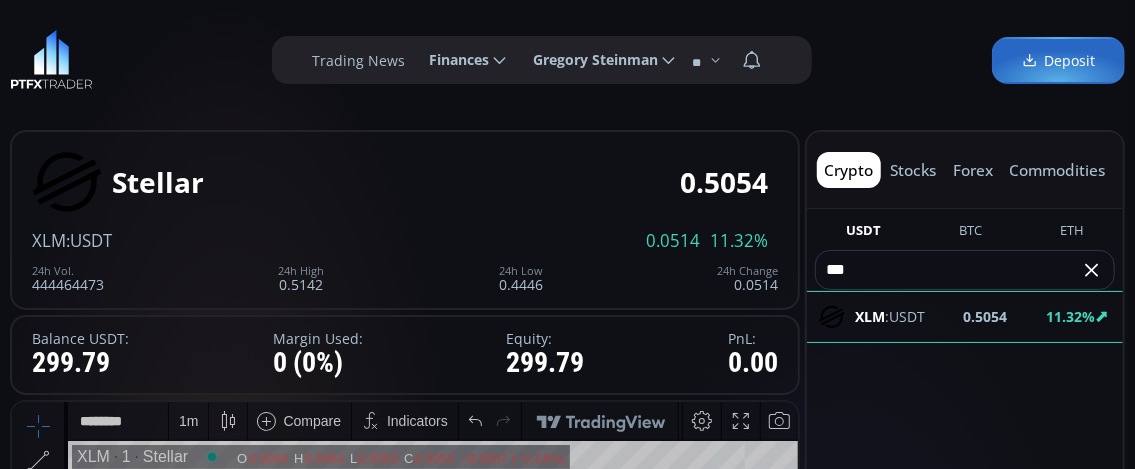 click on "stocks" 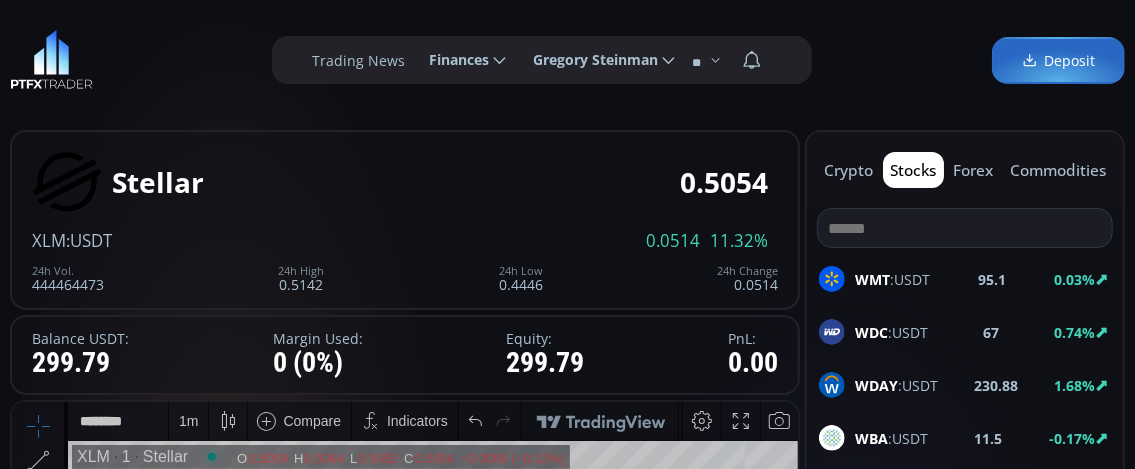 scroll, scrollTop: 100, scrollLeft: 0, axis: vertical 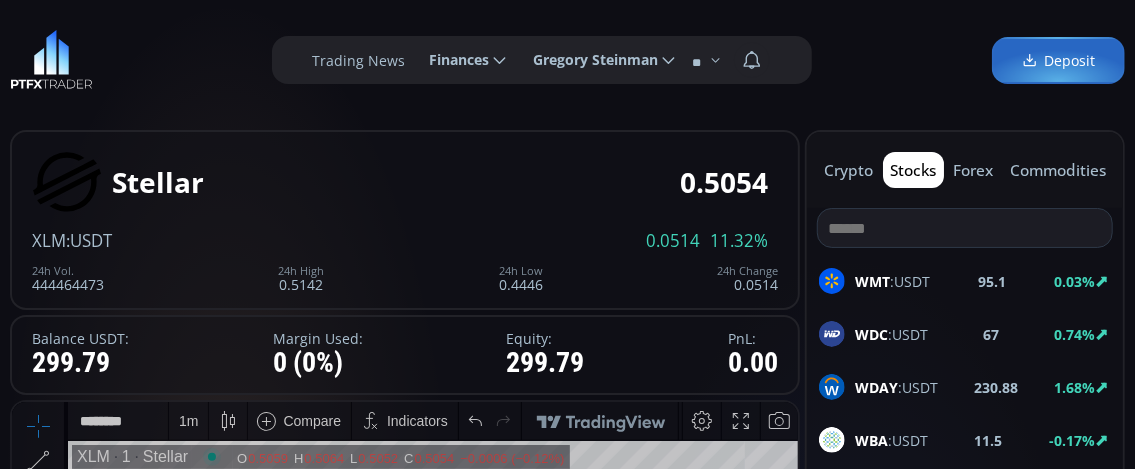 click on "forex" 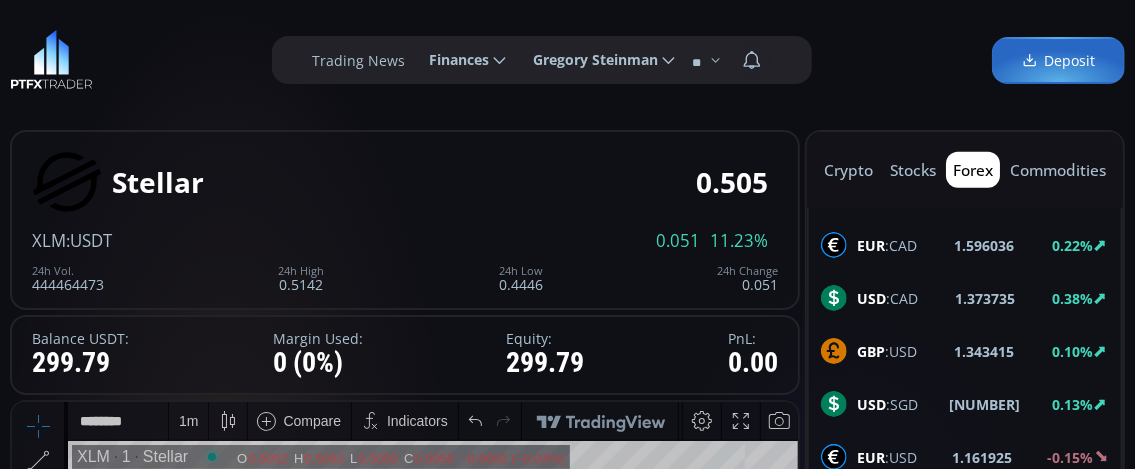 scroll, scrollTop: 1038, scrollLeft: 0, axis: vertical 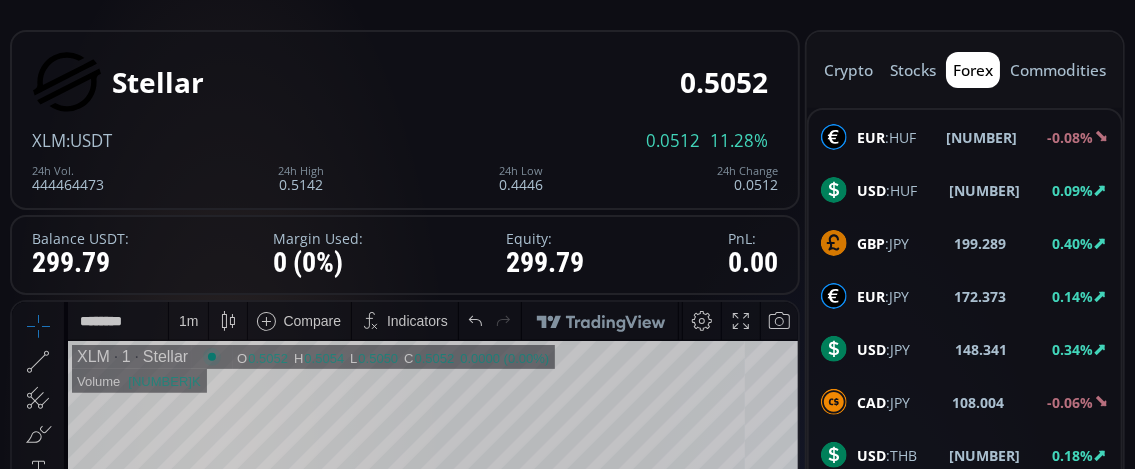 click on "commodities" 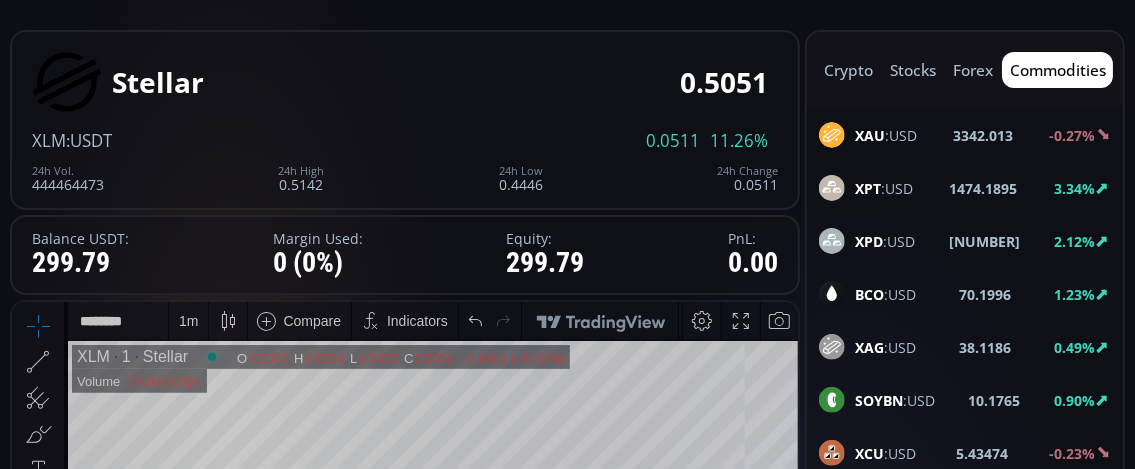 scroll, scrollTop: 44, scrollLeft: 0, axis: vertical 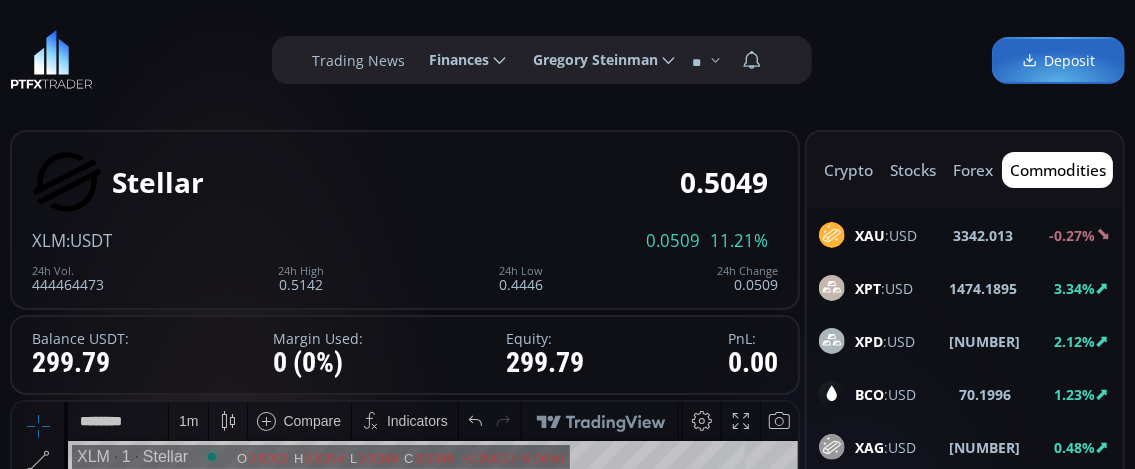 click on "crypto" 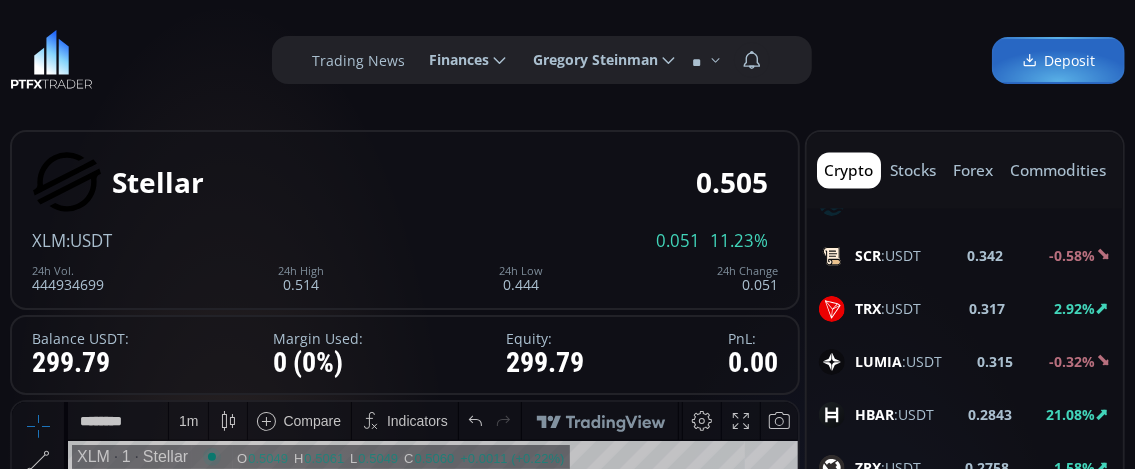 scroll, scrollTop: 2100, scrollLeft: 0, axis: vertical 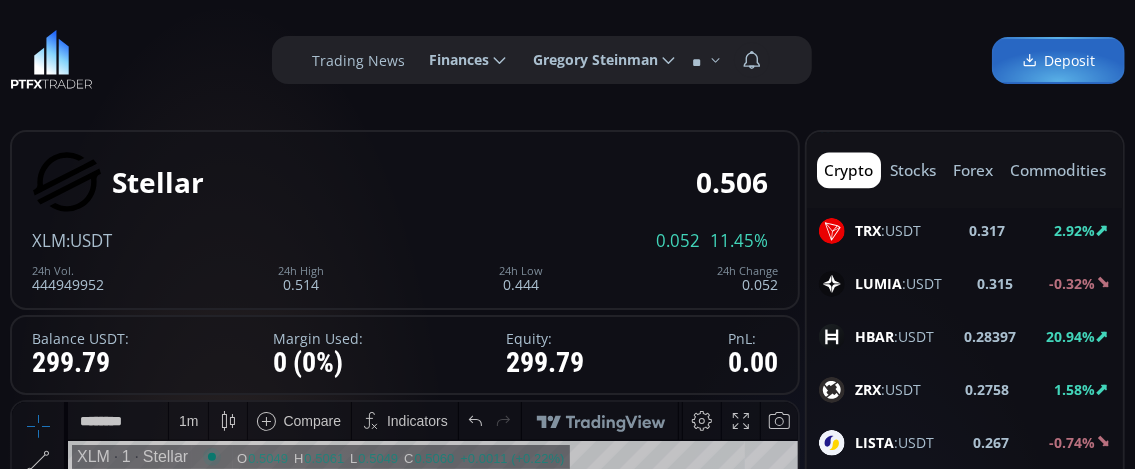 click on "HBAR" at bounding box center [874, 336] 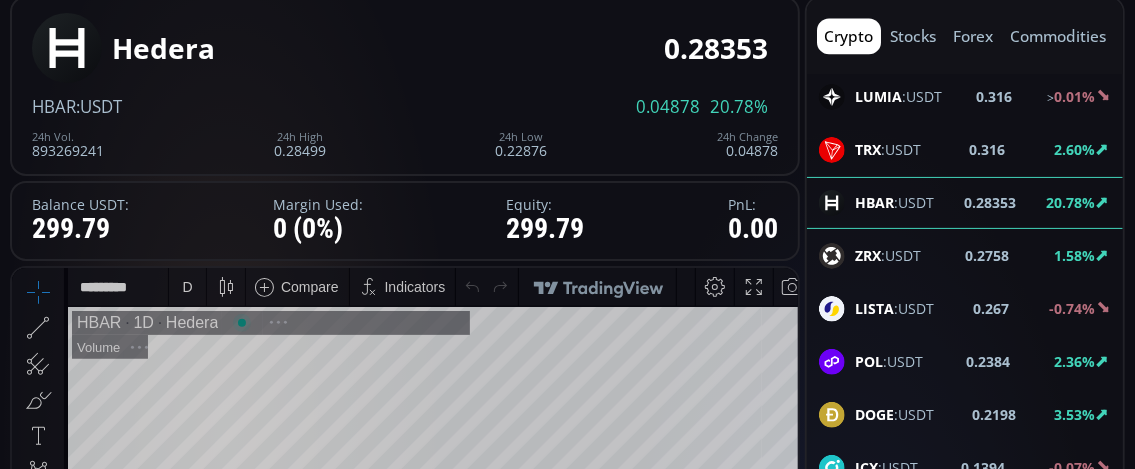 scroll, scrollTop: 100, scrollLeft: 0, axis: vertical 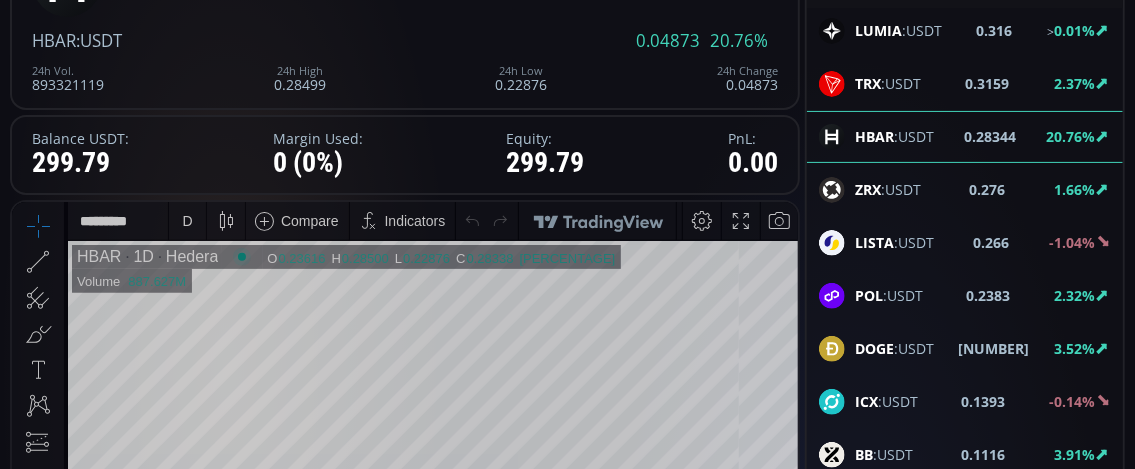 click on "D" at bounding box center (187, 220) 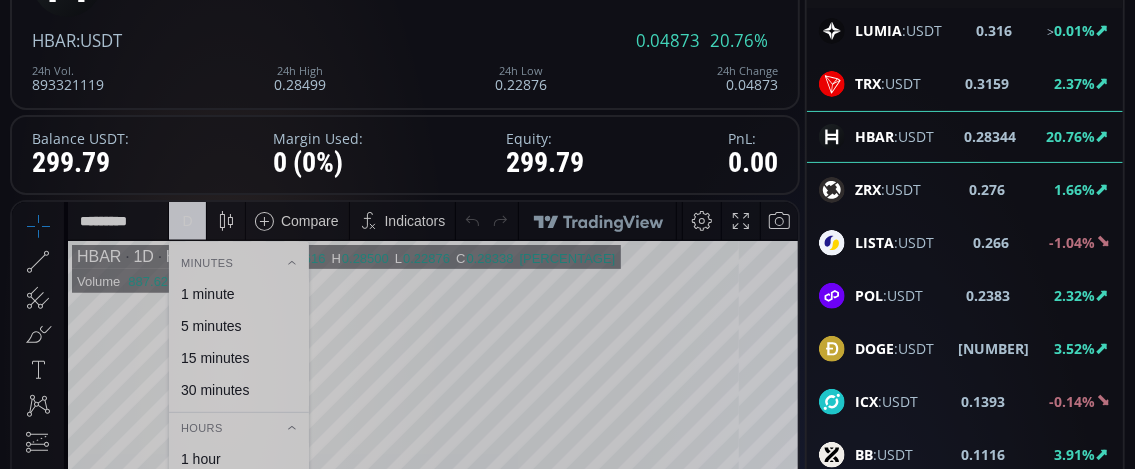 click on "1 minute" at bounding box center [208, 293] 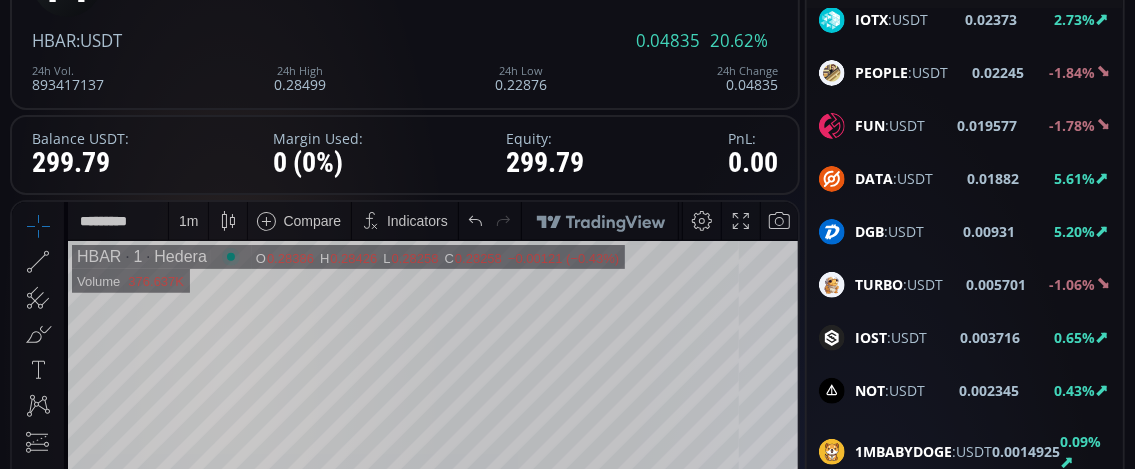 scroll, scrollTop: 2900, scrollLeft: 0, axis: vertical 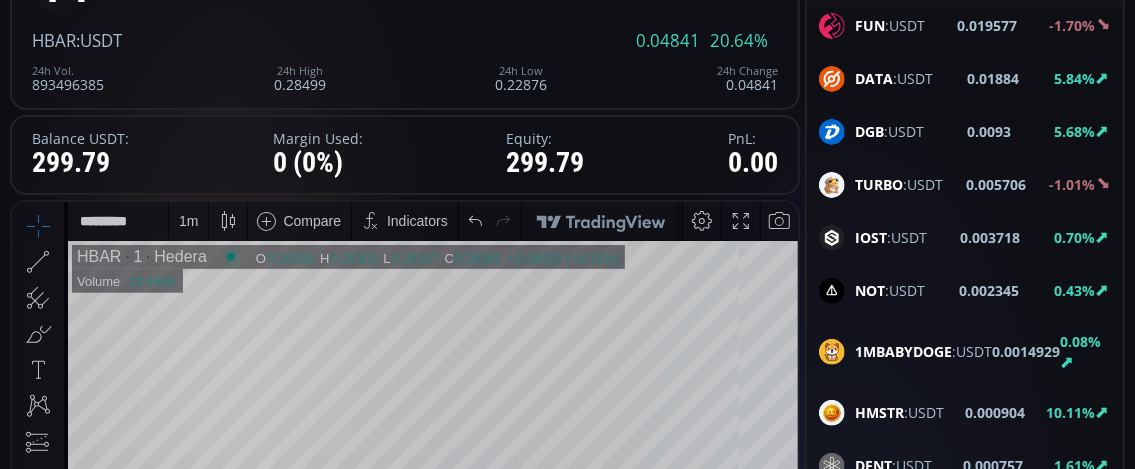 click on "HMSTR" at bounding box center [879, 412] 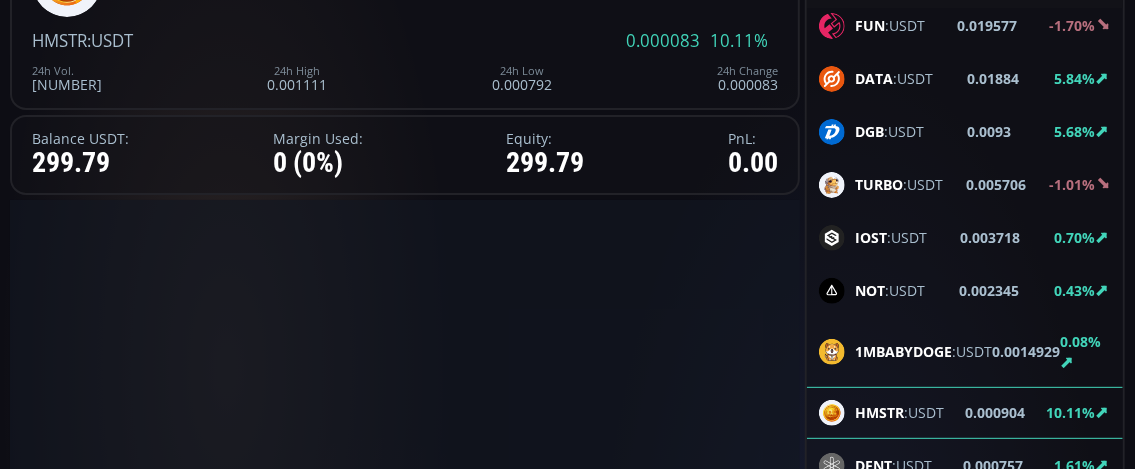 scroll, scrollTop: 0, scrollLeft: 0, axis: both 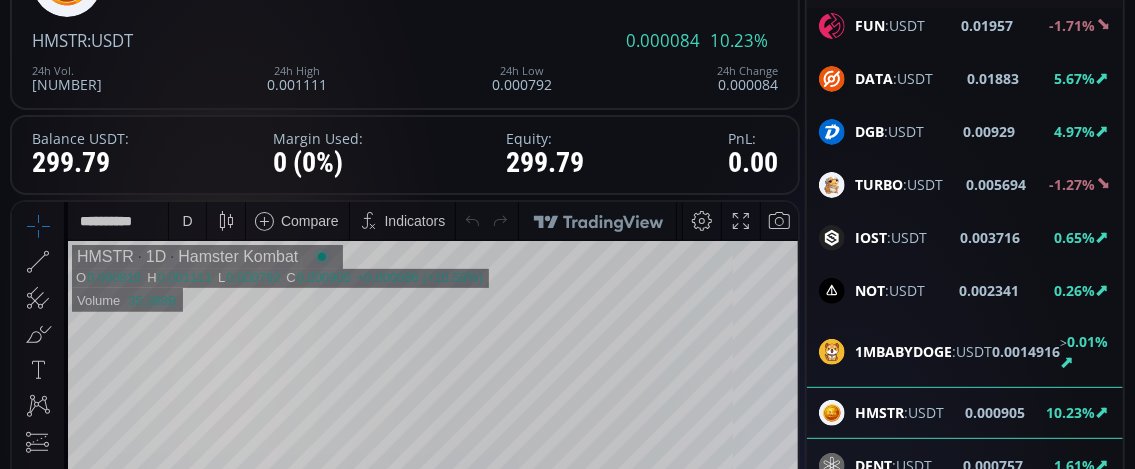 click on "D" at bounding box center (187, 220) 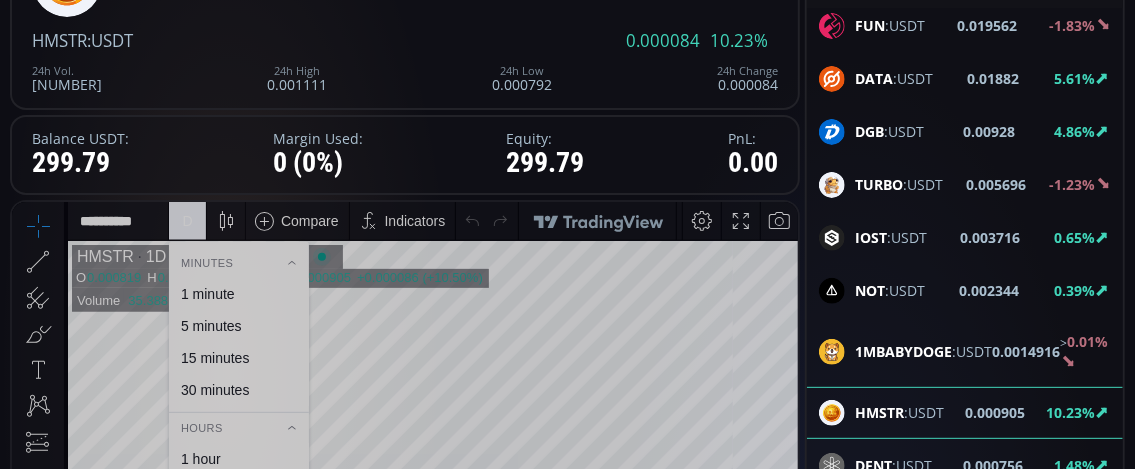 click on "1 minute" at bounding box center (208, 293) 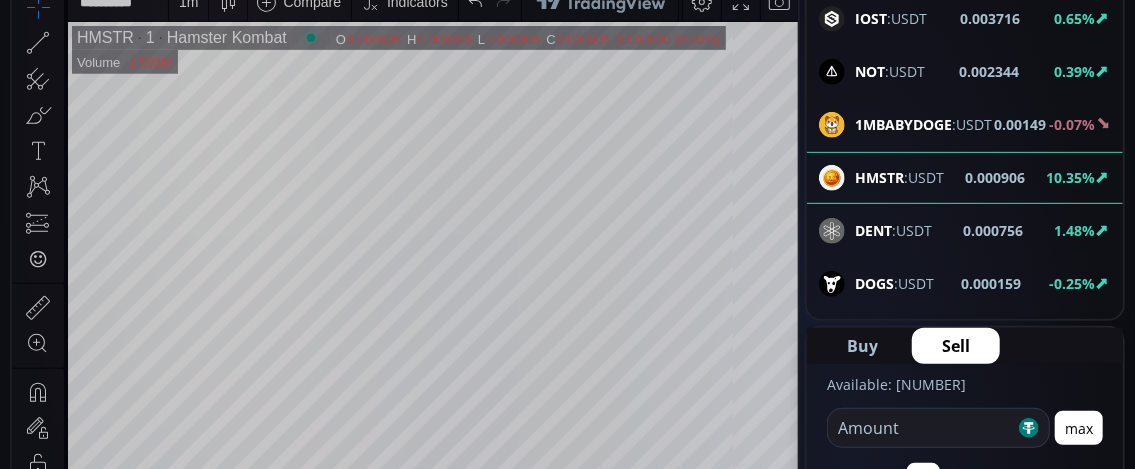 scroll, scrollTop: 300, scrollLeft: 0, axis: vertical 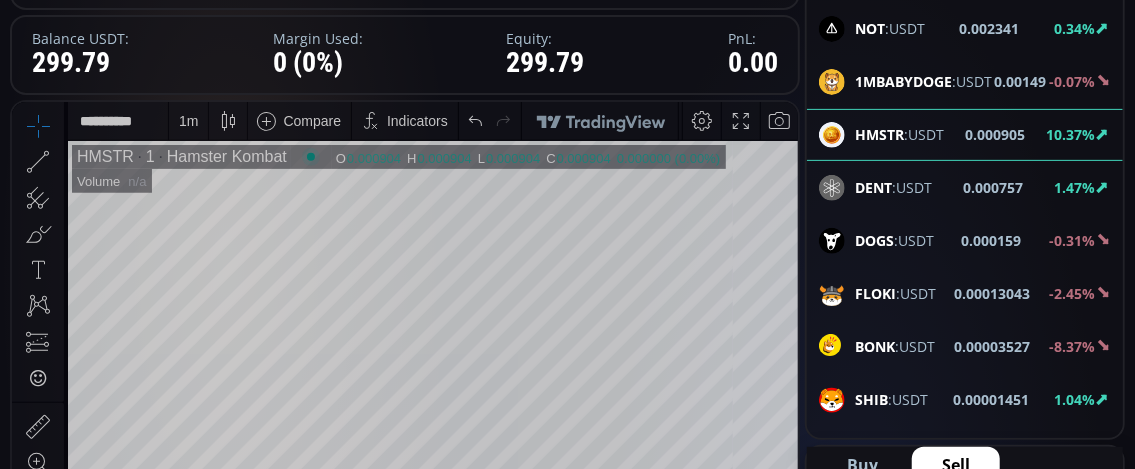 click on "1 m" at bounding box center (188, 120) 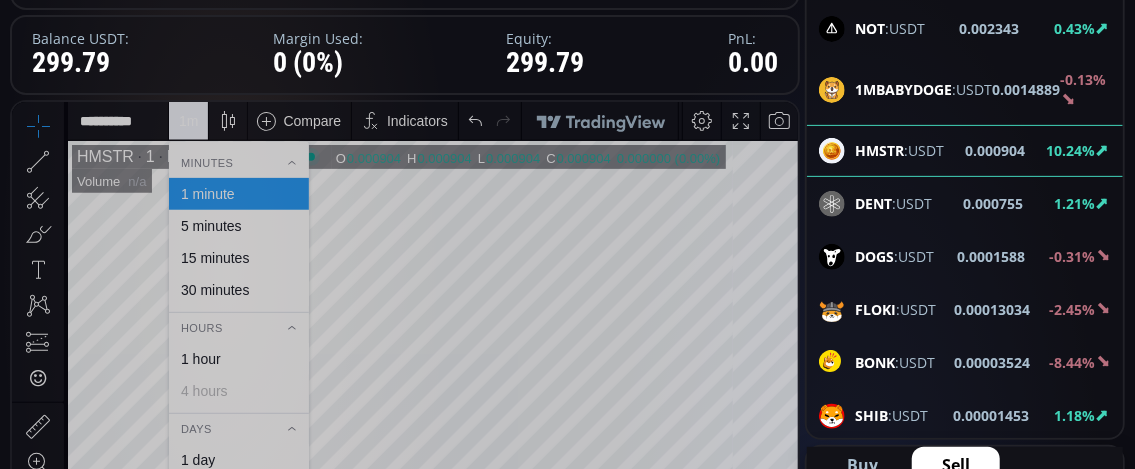 click on "30 minutes" at bounding box center [215, 289] 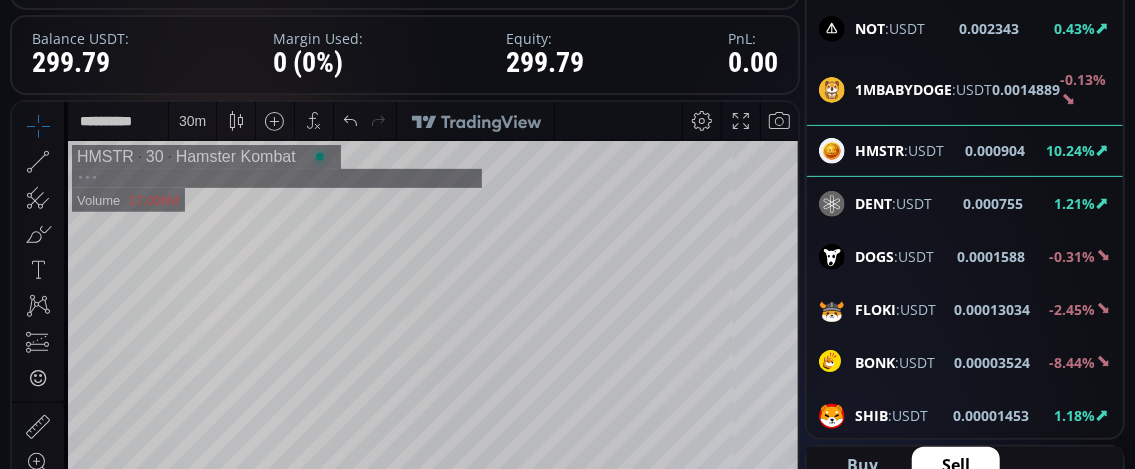 scroll, scrollTop: 400, scrollLeft: 0, axis: vertical 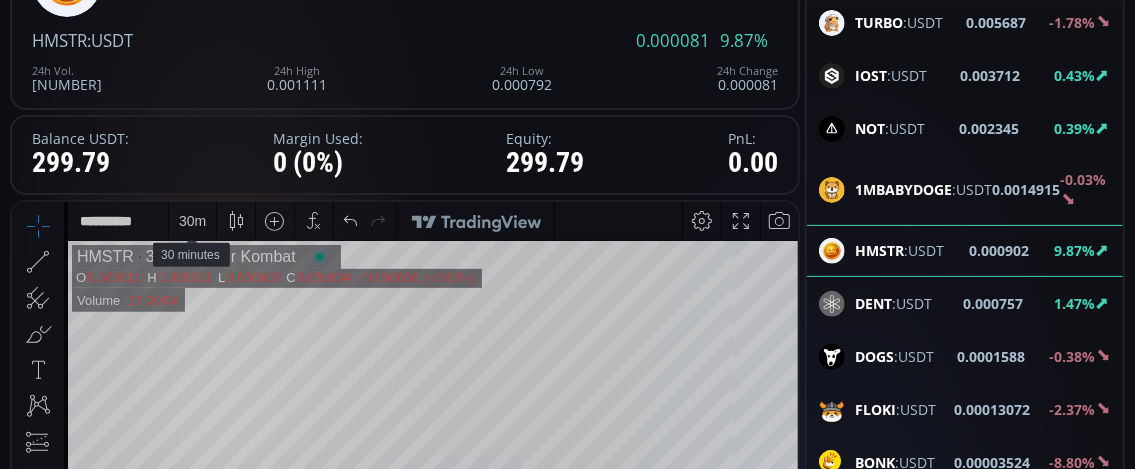 click on "30 m" at bounding box center [192, 220] 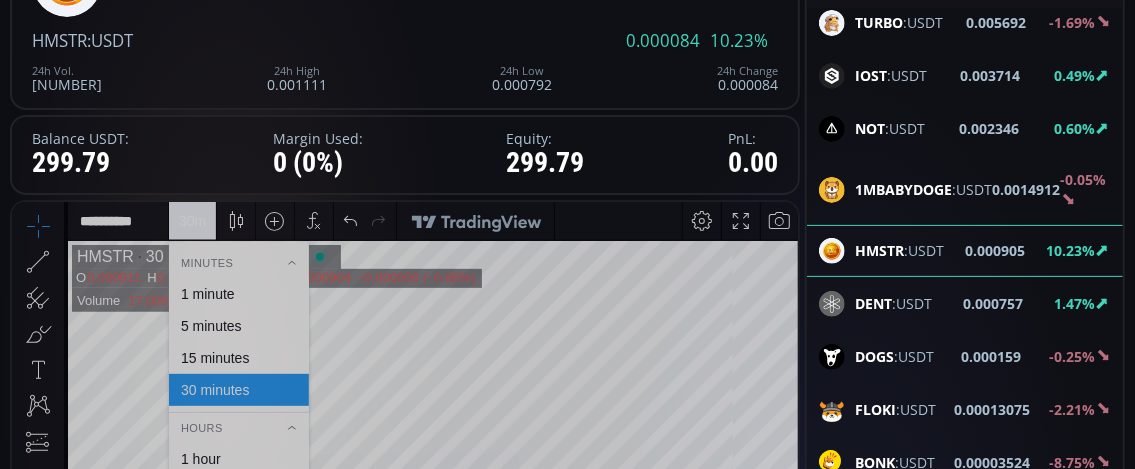 click on "1 minute" at bounding box center [208, 293] 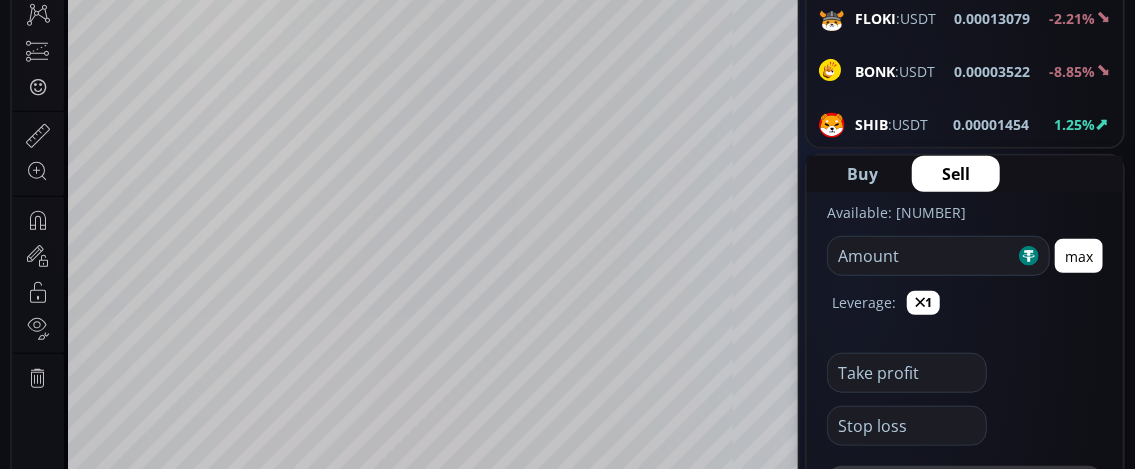 scroll, scrollTop: 700, scrollLeft: 0, axis: vertical 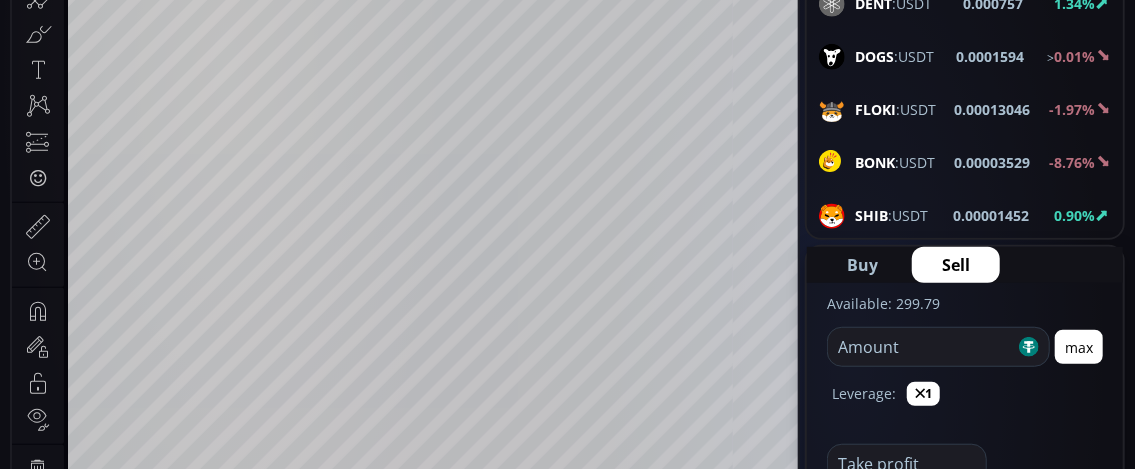 click on "PEPE" at bounding box center (872, 268) 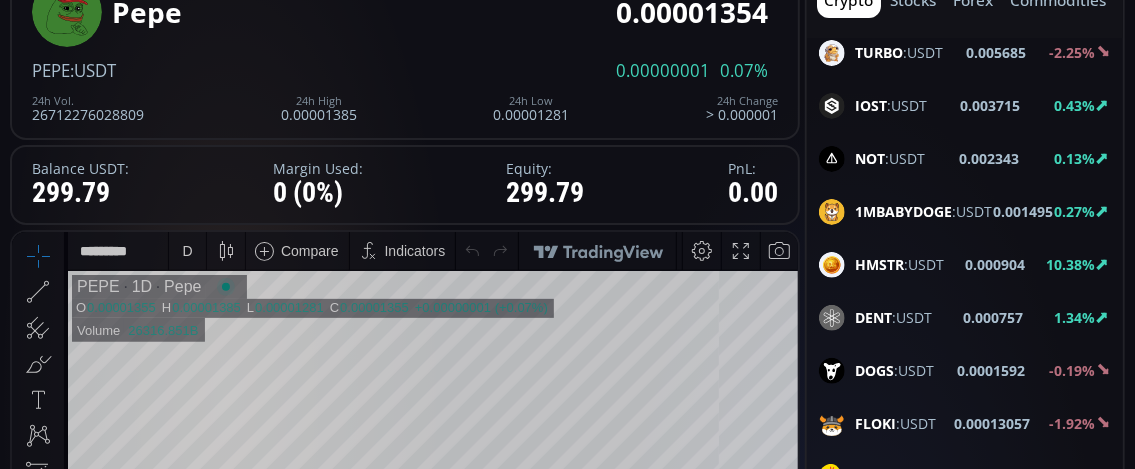 scroll, scrollTop: 200, scrollLeft: 0, axis: vertical 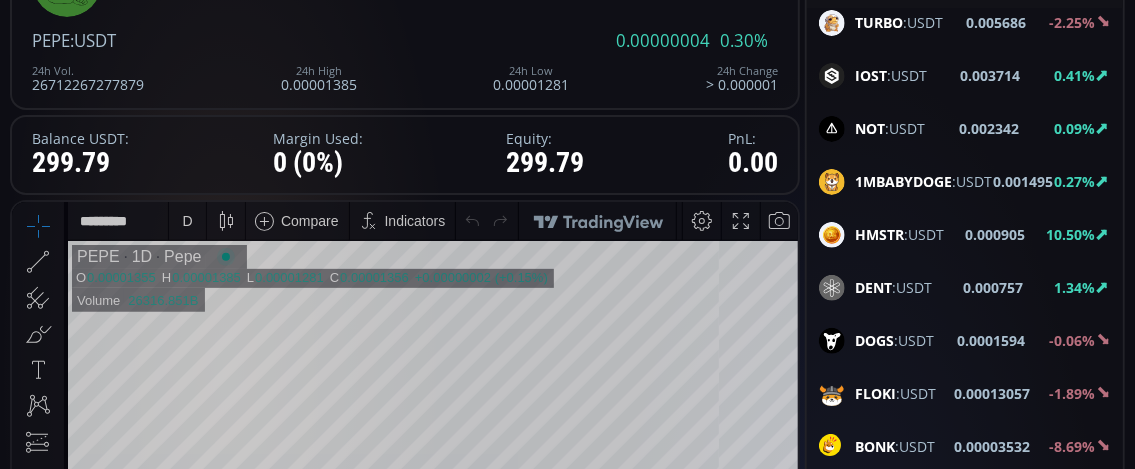 click on "D" at bounding box center [187, 220] 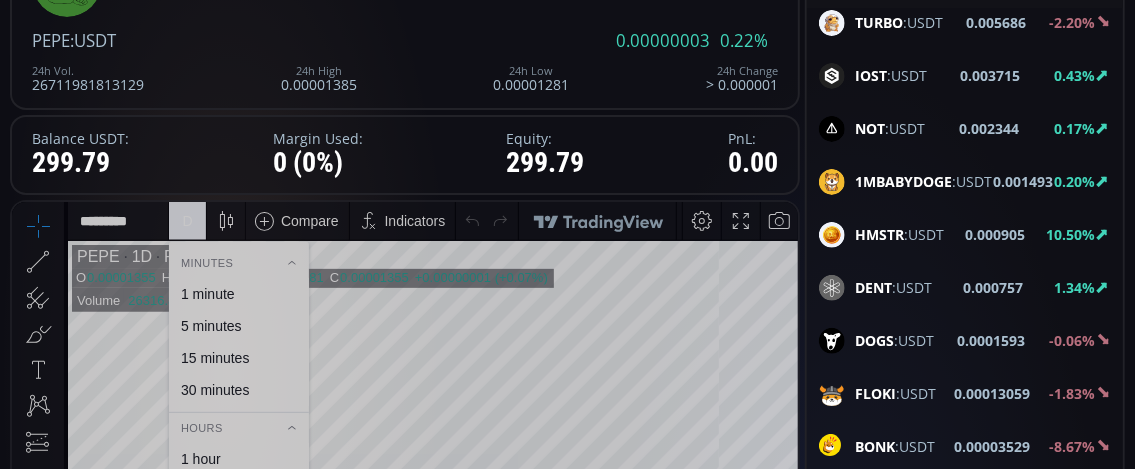 click on "1 minute" at bounding box center (208, 293) 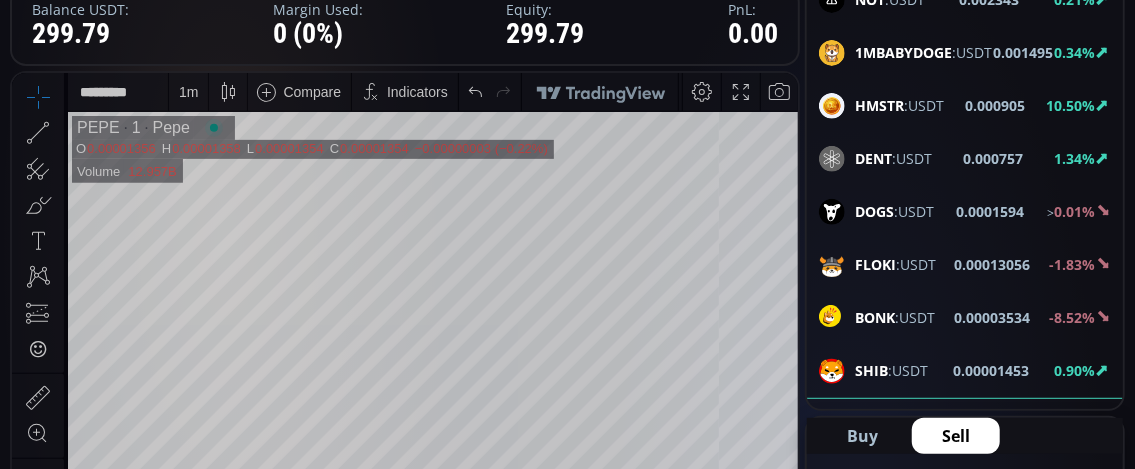 scroll, scrollTop: 400, scrollLeft: 0, axis: vertical 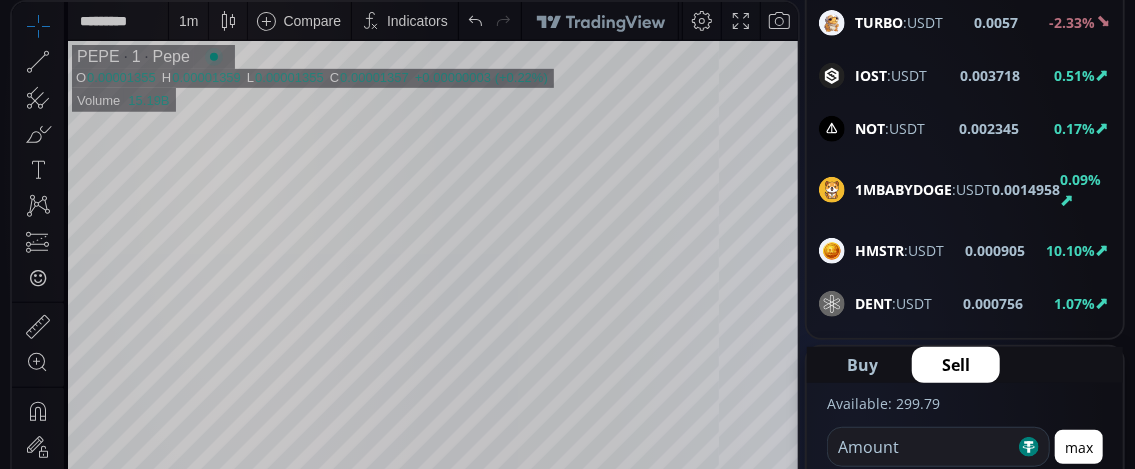 click on "HMSTR" at bounding box center [879, 250] 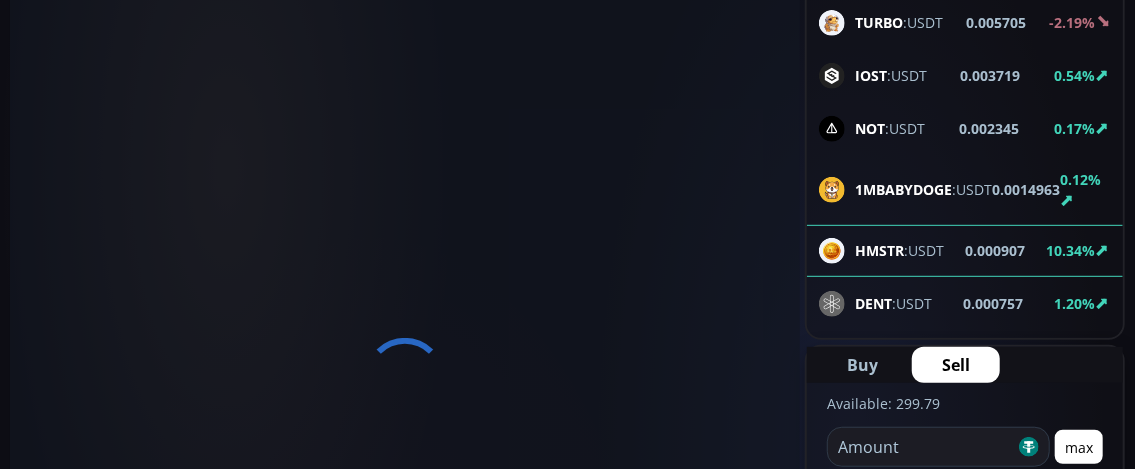 scroll, scrollTop: 0, scrollLeft: 0, axis: both 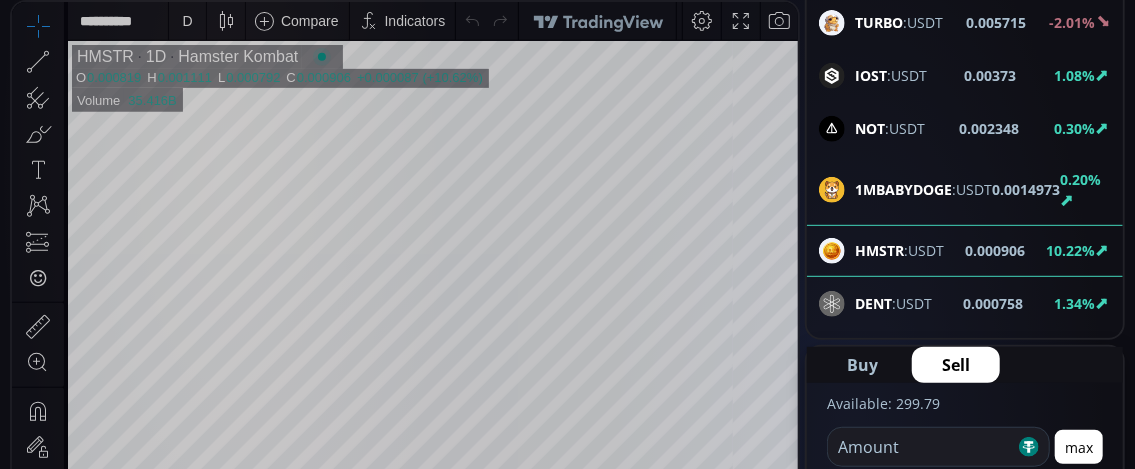 click on "D" at bounding box center (187, 21) 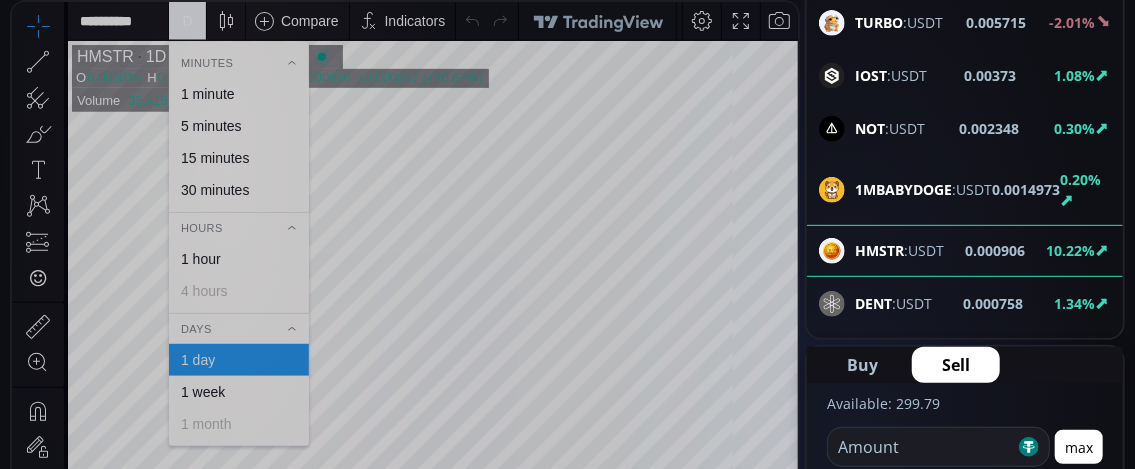click on "1 minute" at bounding box center (208, 94) 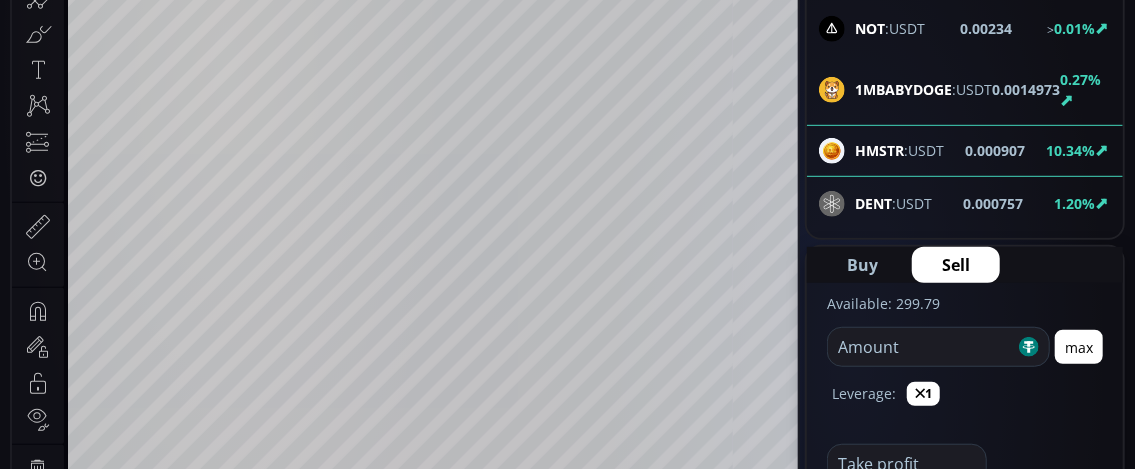 scroll, scrollTop: 500, scrollLeft: 0, axis: vertical 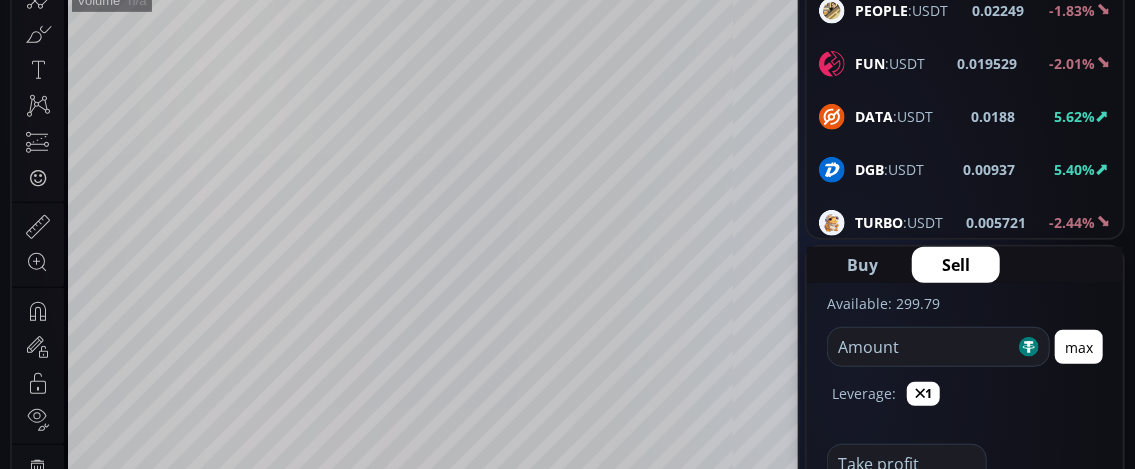 click on "DGB :USDT" 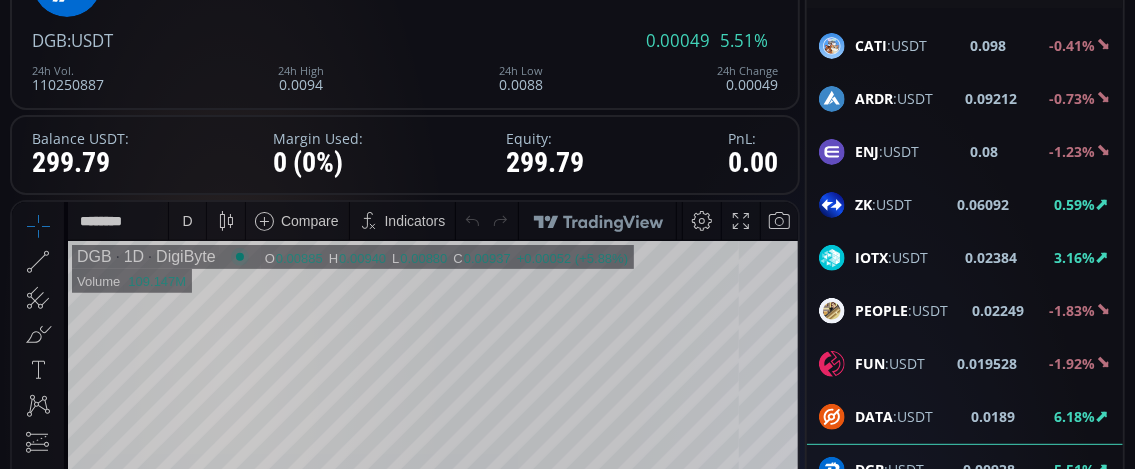 scroll, scrollTop: 300, scrollLeft: 0, axis: vertical 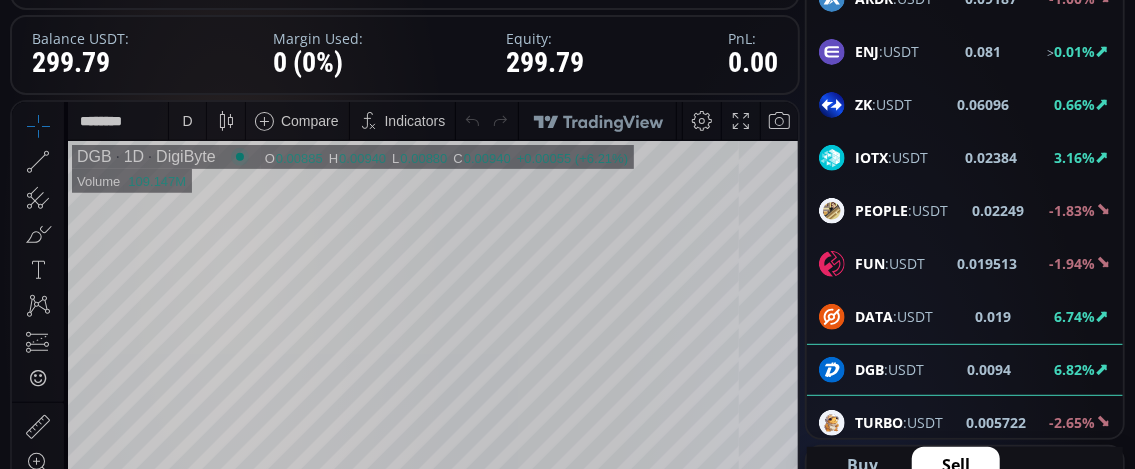 click on "D" at bounding box center [187, 120] 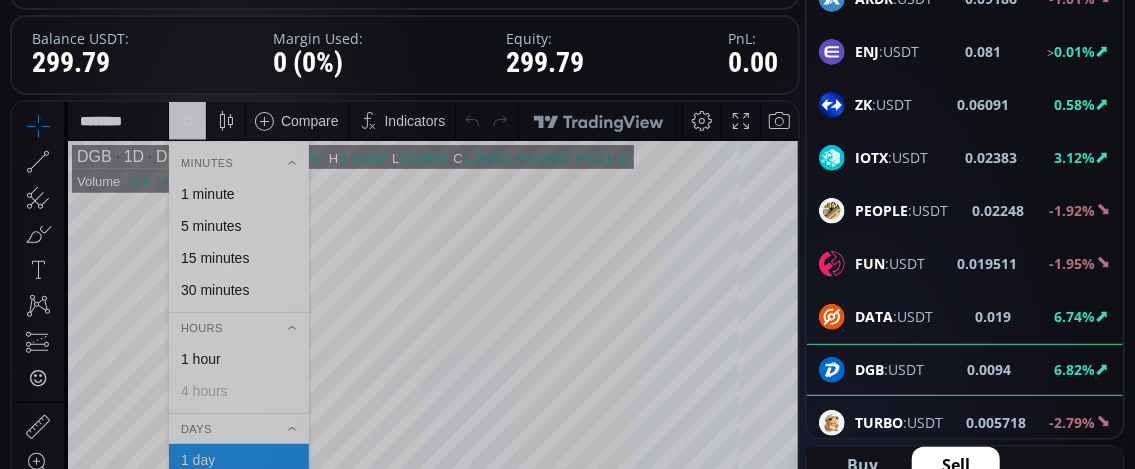 click on "1 minute" at bounding box center [208, 193] 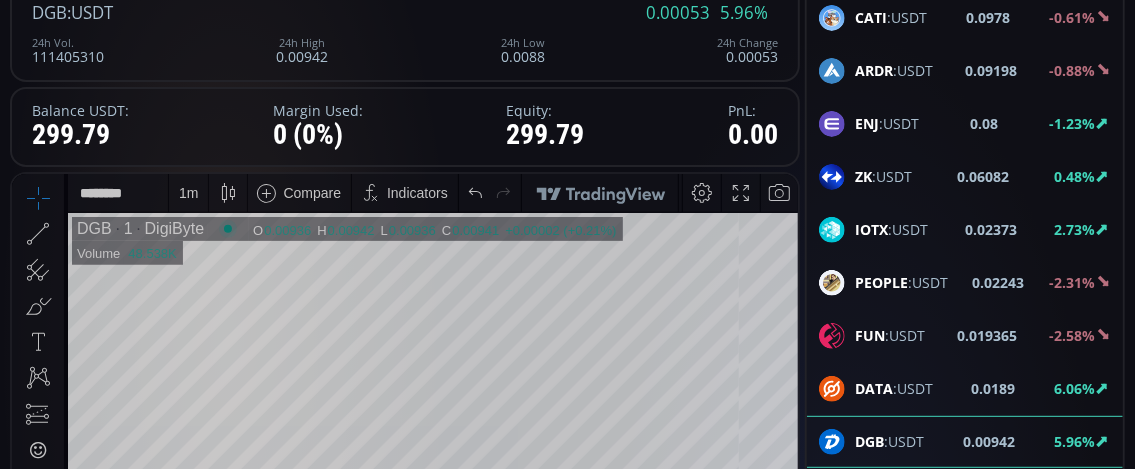 scroll, scrollTop: 200, scrollLeft: 0, axis: vertical 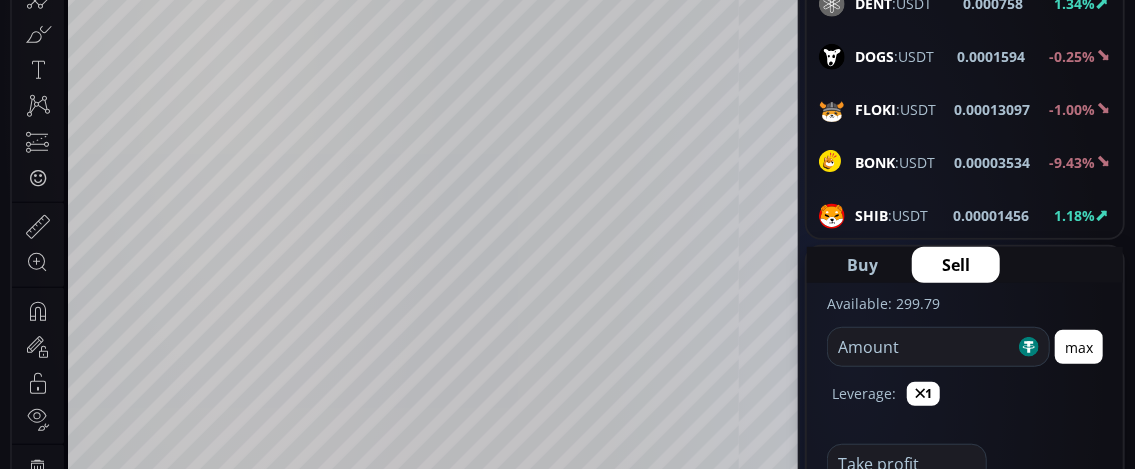 click at bounding box center [921, 347] 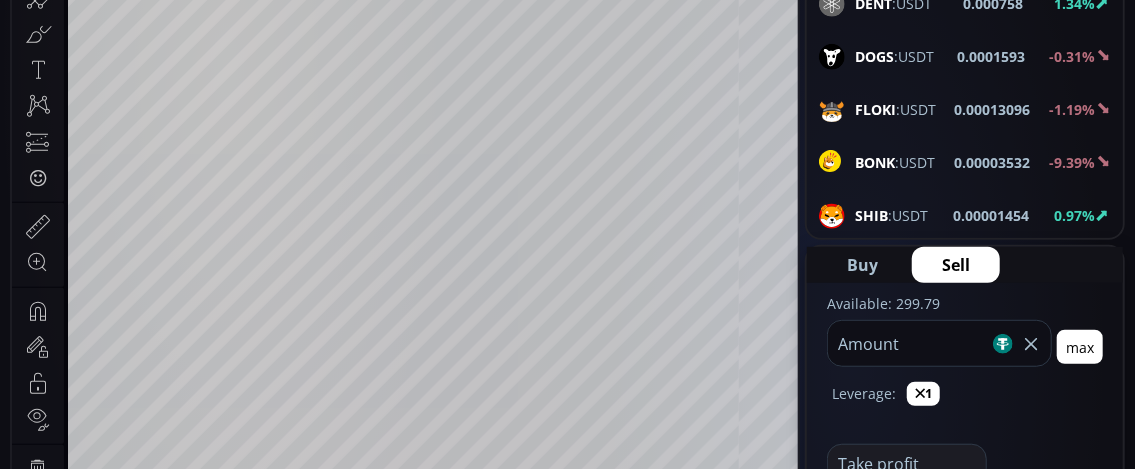 type on "***" 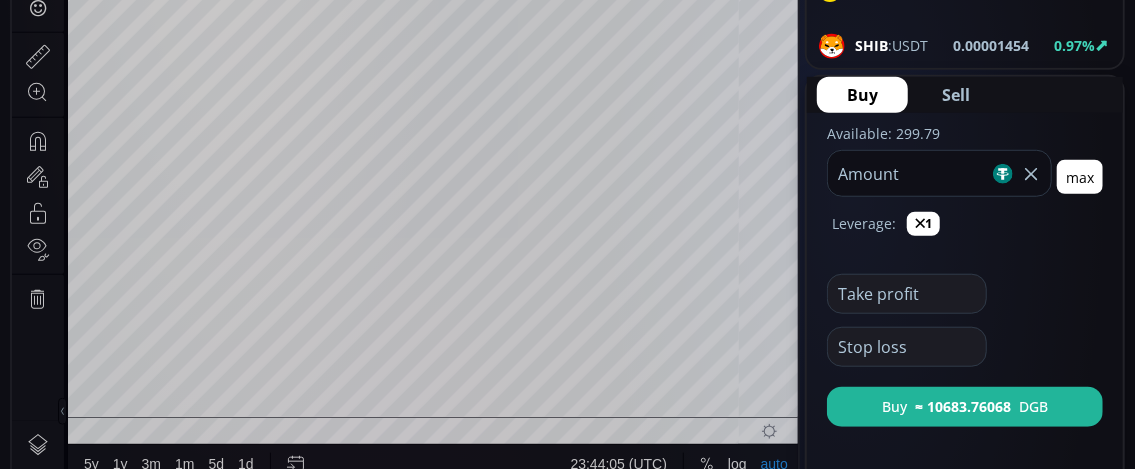 scroll, scrollTop: 800, scrollLeft: 0, axis: vertical 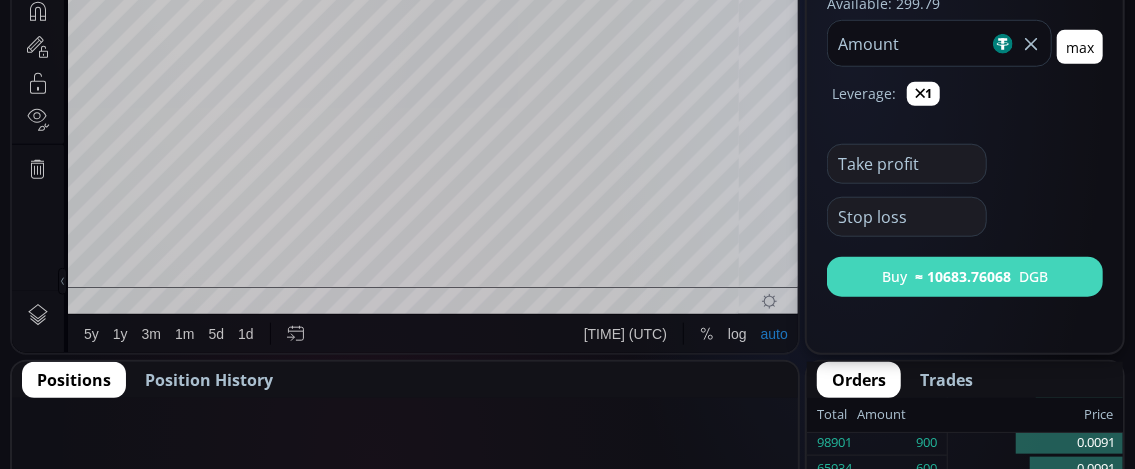 click on "≈ 10683.76068" 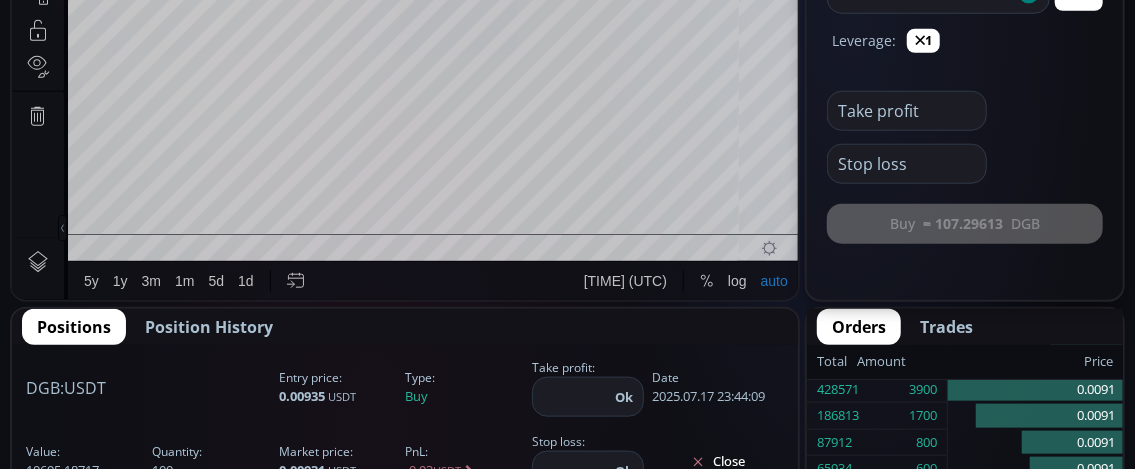scroll, scrollTop: 900, scrollLeft: 0, axis: vertical 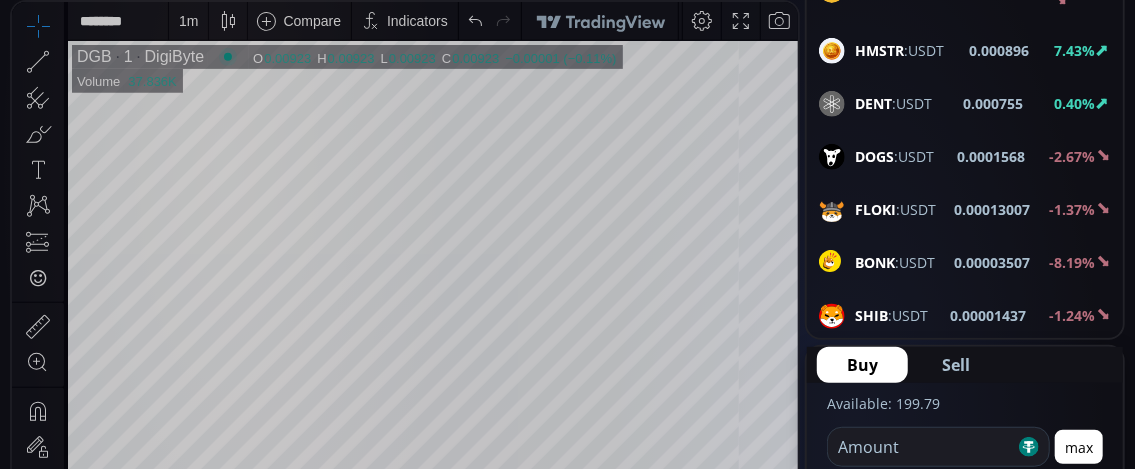 click on "Indicators" at bounding box center [417, 21] 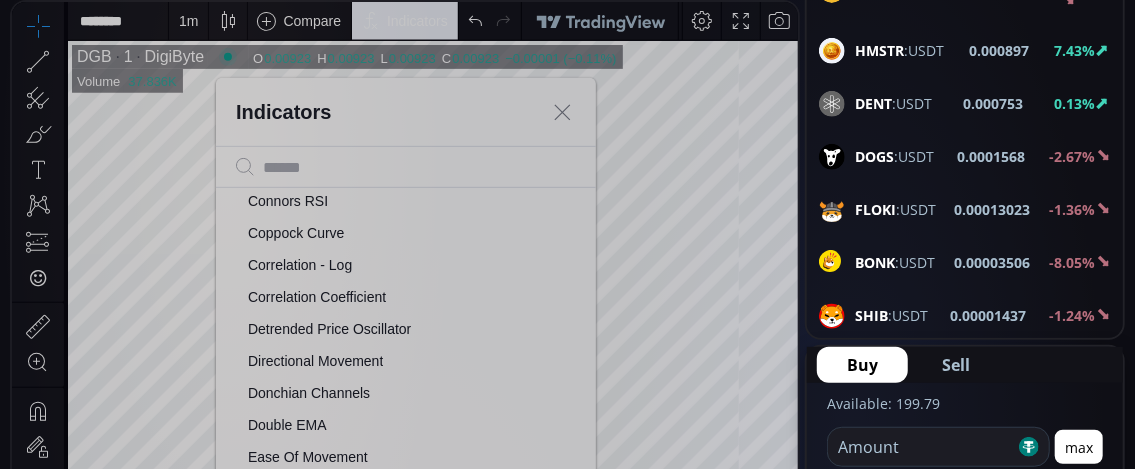 scroll, scrollTop: 700, scrollLeft: 0, axis: vertical 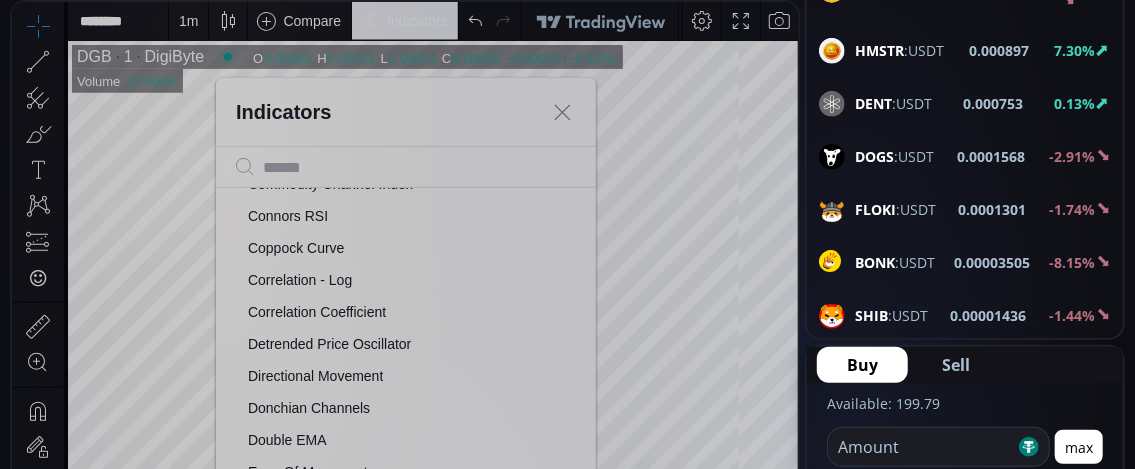 click on "Connors RSI" at bounding box center (288, 216) 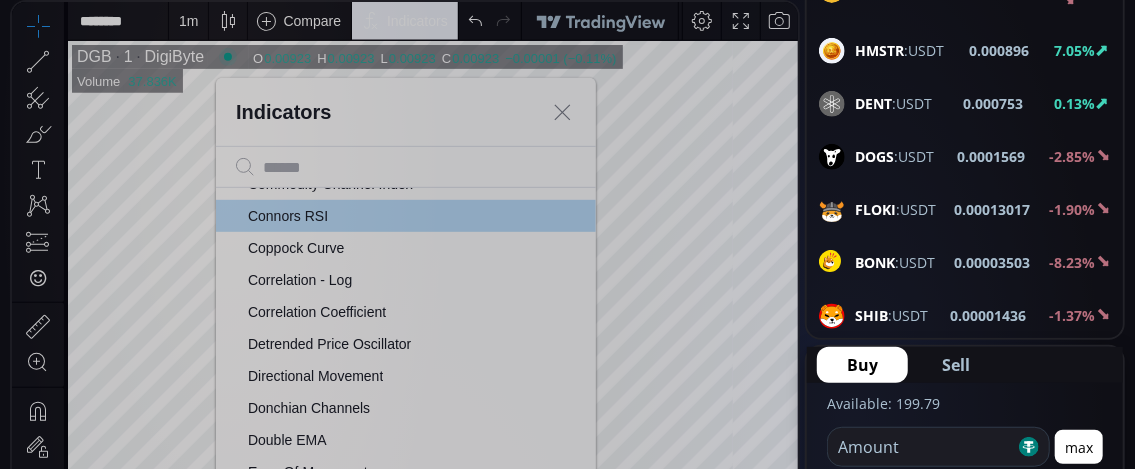 click 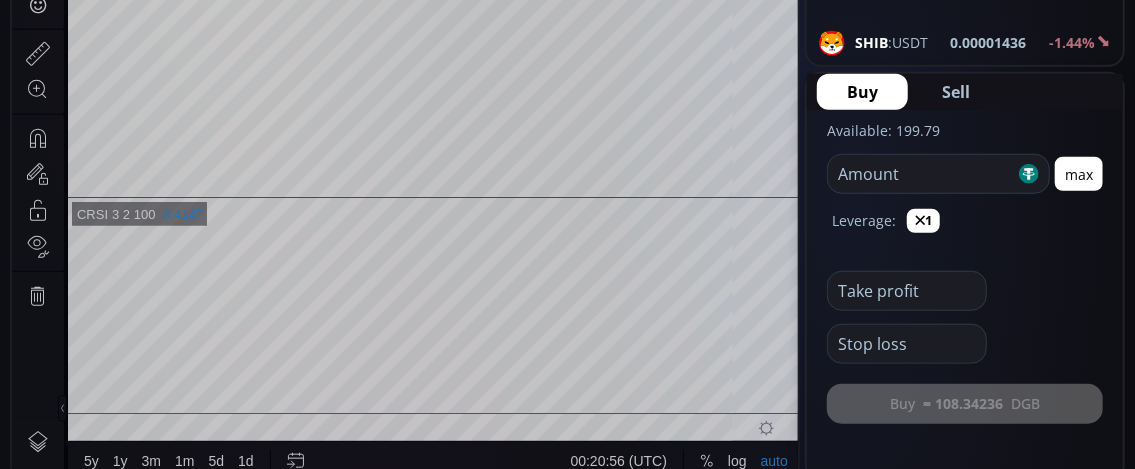 scroll, scrollTop: 700, scrollLeft: 0, axis: vertical 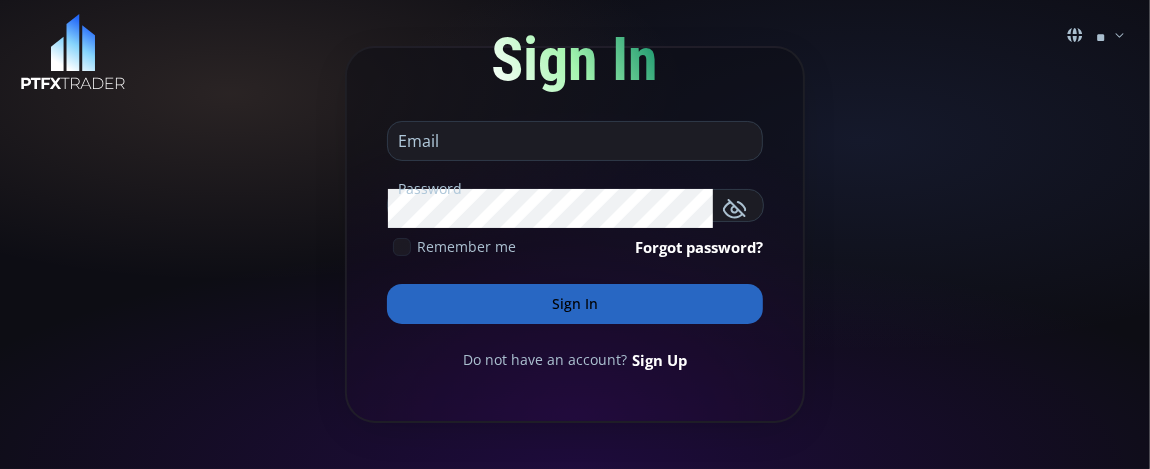 drag, startPoint x: 502, startPoint y: 128, endPoint x: 496, endPoint y: 148, distance: 20.880613 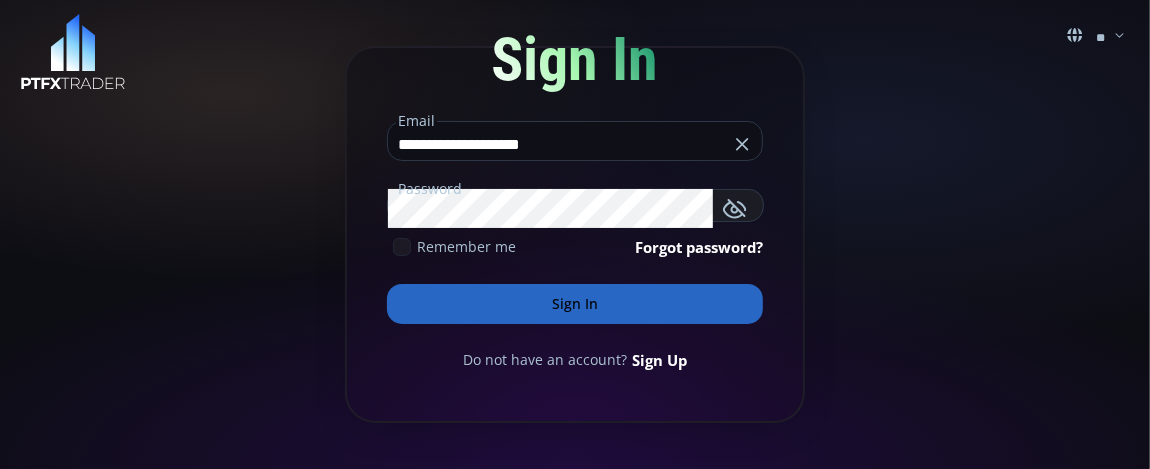 type on "**********" 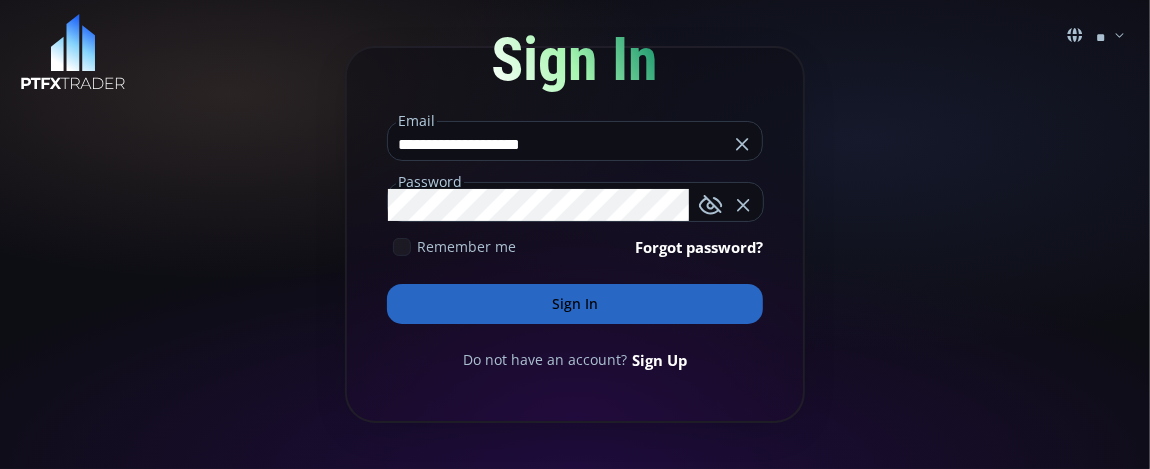 click on "Sign In" at bounding box center (575, 304) 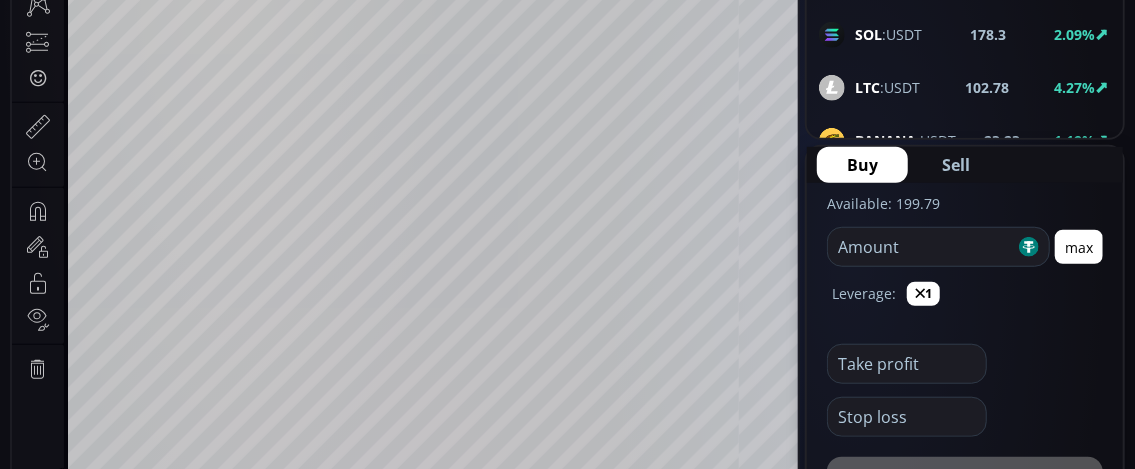 scroll, scrollTop: 700, scrollLeft: 0, axis: vertical 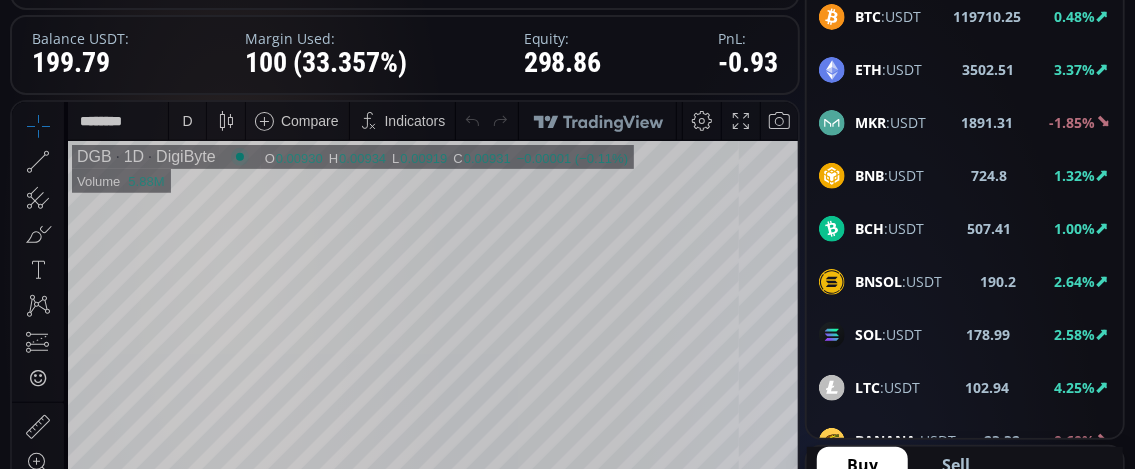 click on "D" at bounding box center (187, 120) 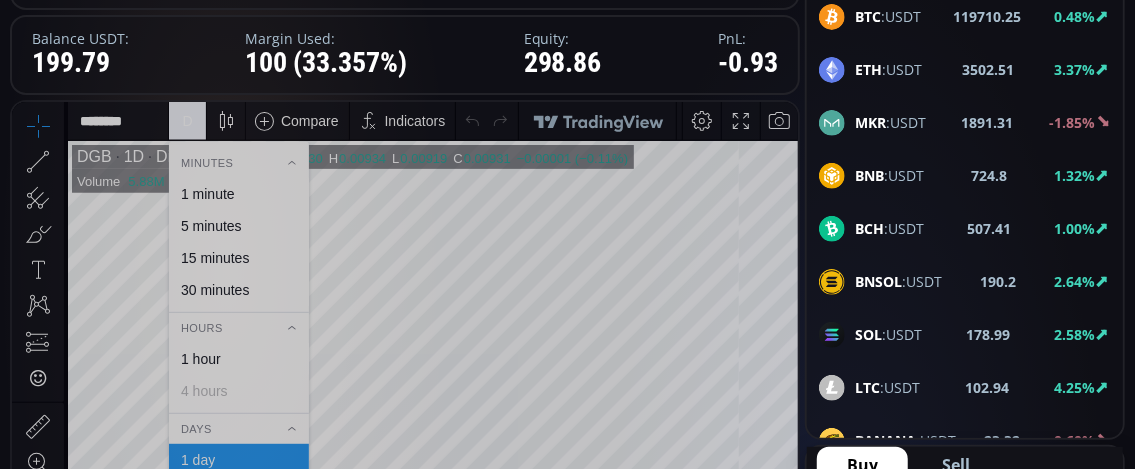 click on "1 minute" at bounding box center [208, 193] 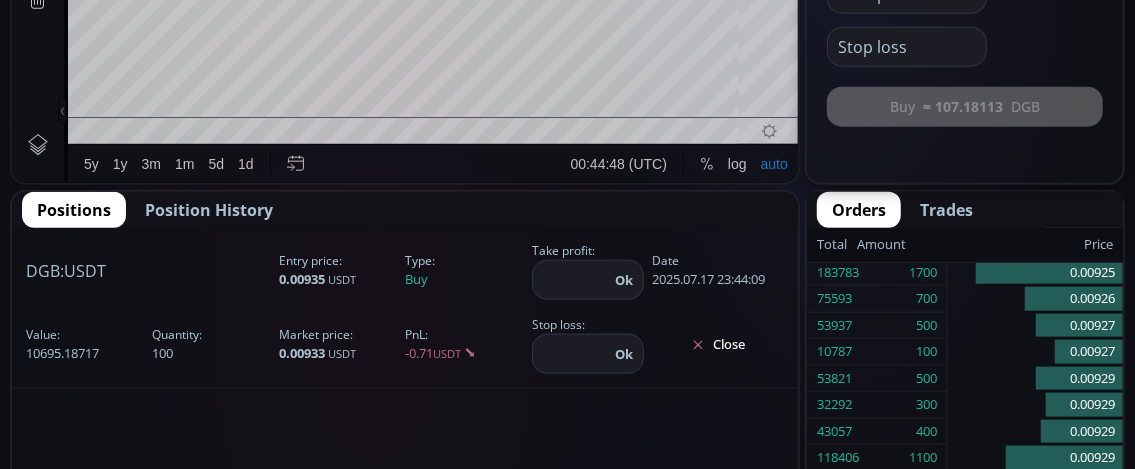 scroll, scrollTop: 1000, scrollLeft: 0, axis: vertical 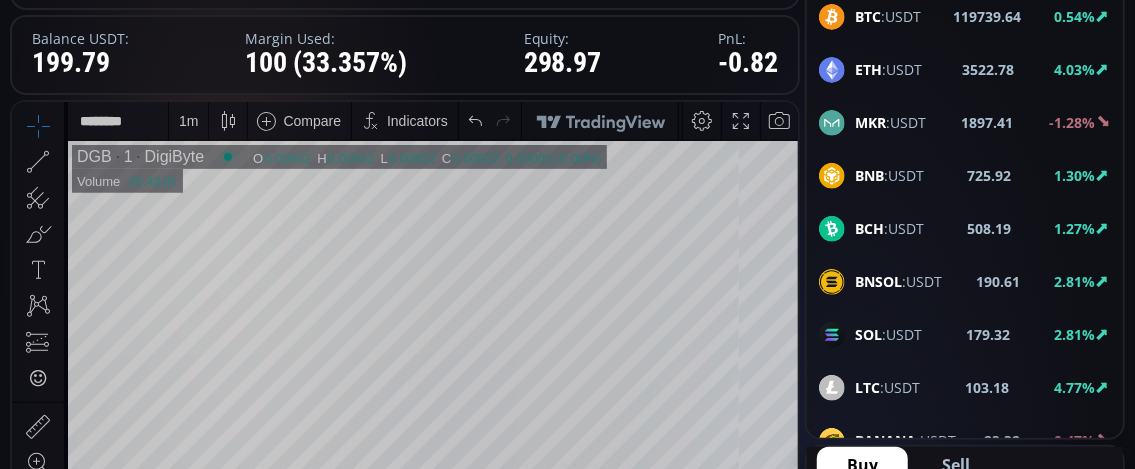 click on "1 m" at bounding box center [188, 120] 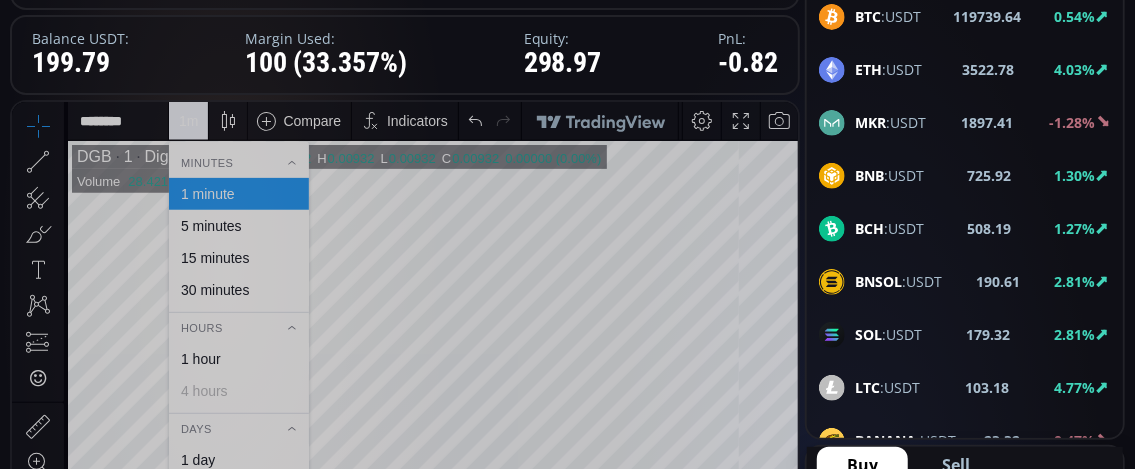 click on "30 minutes" at bounding box center [215, 289] 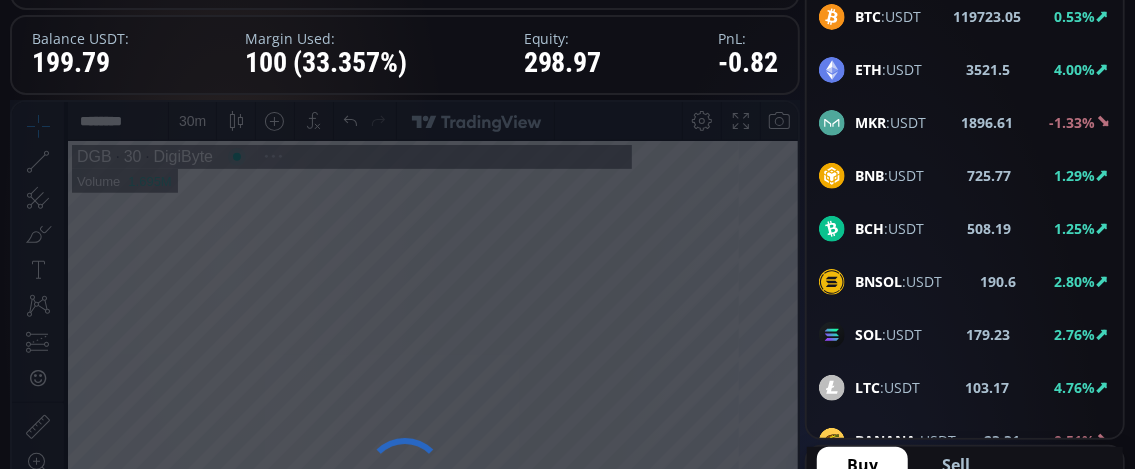 scroll, scrollTop: 268, scrollLeft: 0, axis: vertical 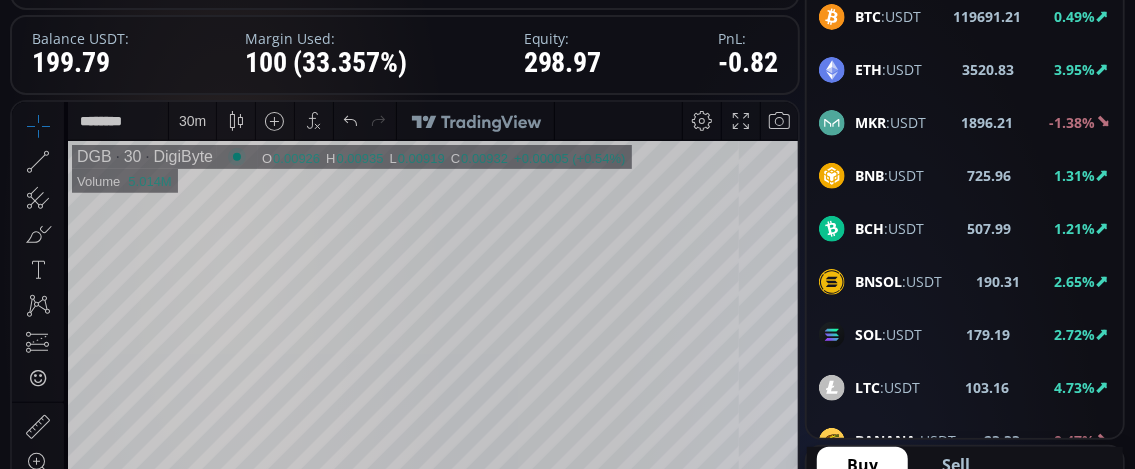 click on "30 m" at bounding box center [192, 120] 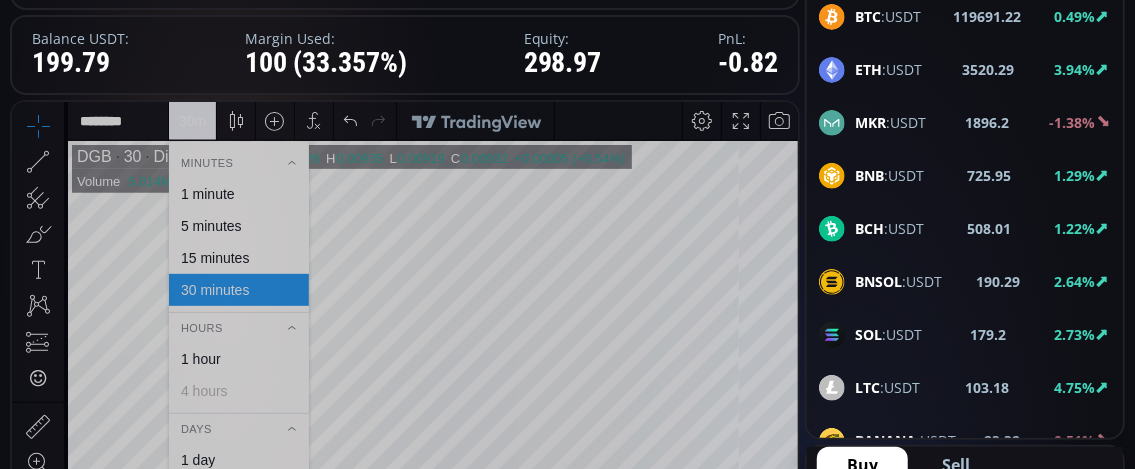 click on "1 hour" at bounding box center (201, 358) 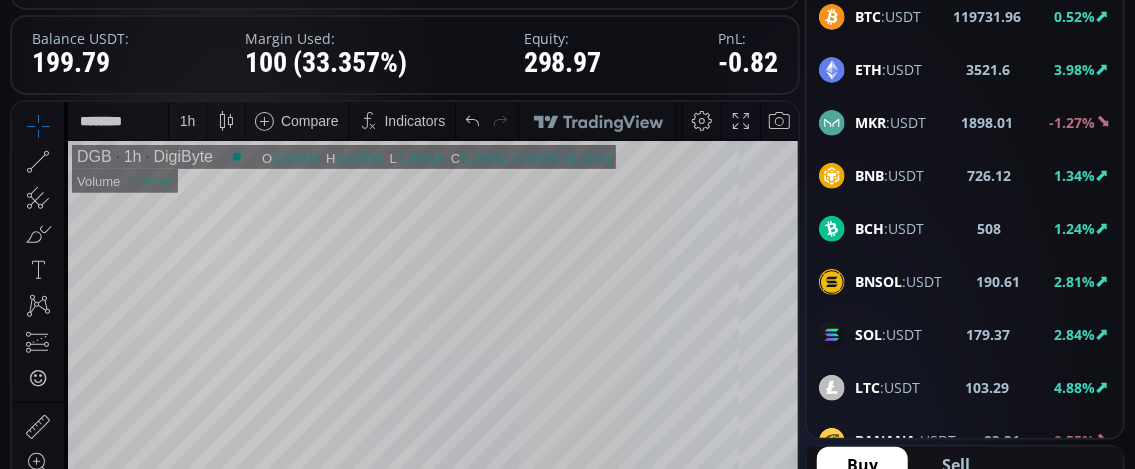 click on "1 h" at bounding box center [188, 120] 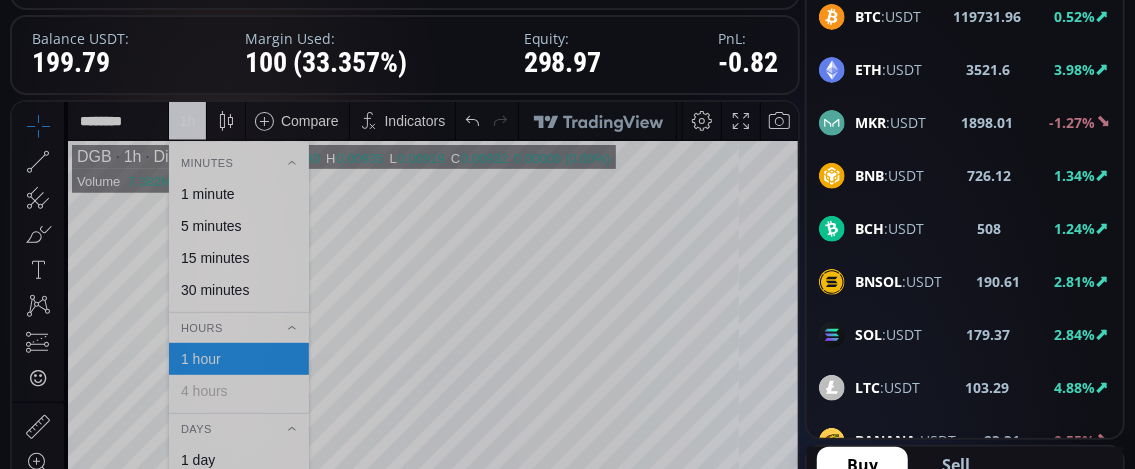 scroll, scrollTop: 400, scrollLeft: 0, axis: vertical 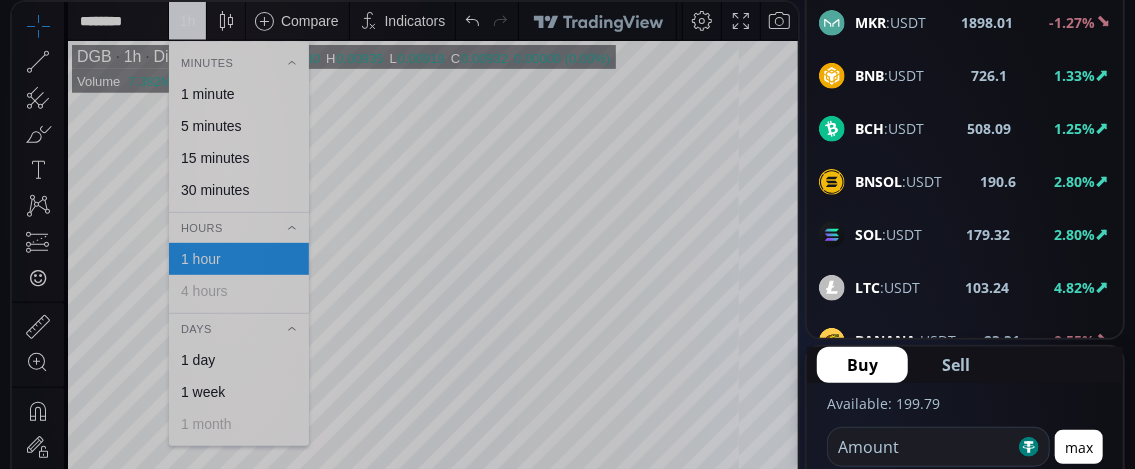 click on "1 day" at bounding box center [198, 360] 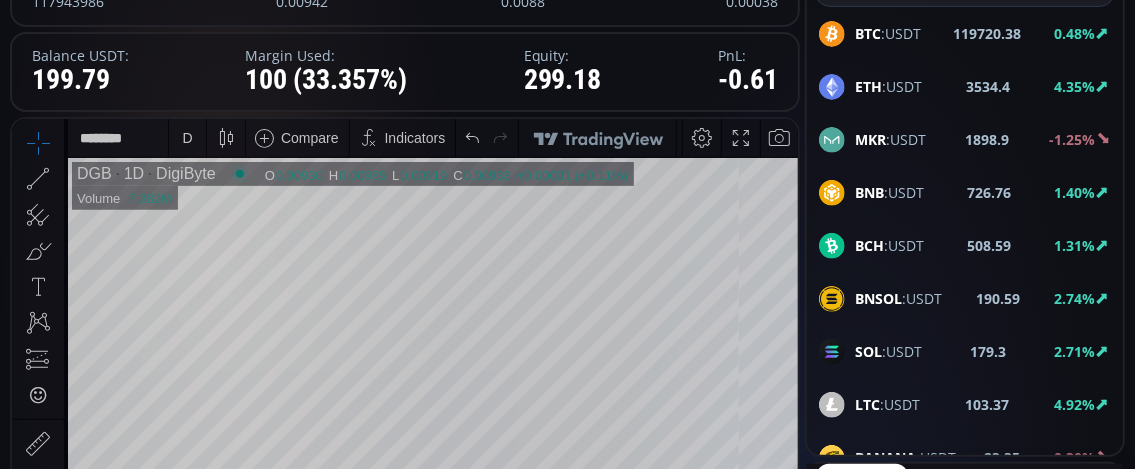 scroll, scrollTop: 300, scrollLeft: 0, axis: vertical 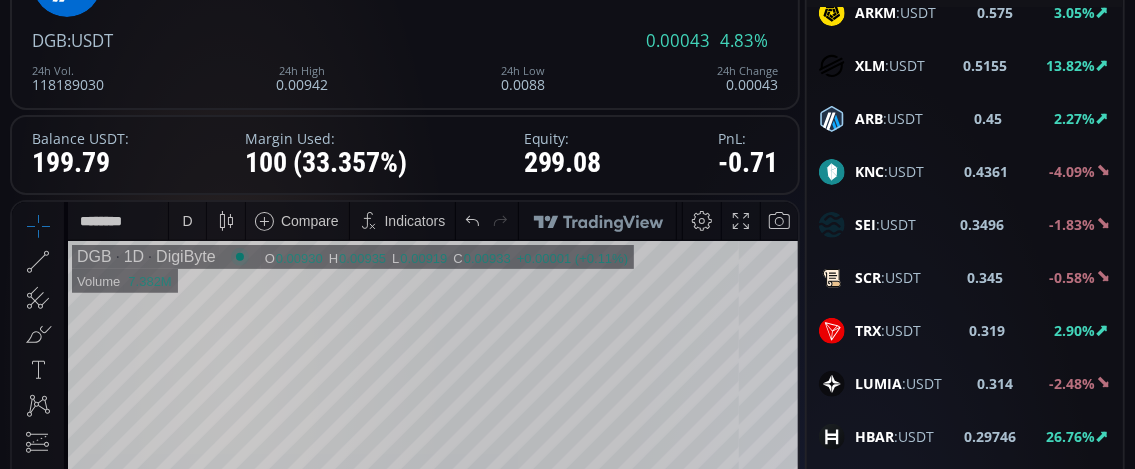 click on "D" at bounding box center [187, 220] 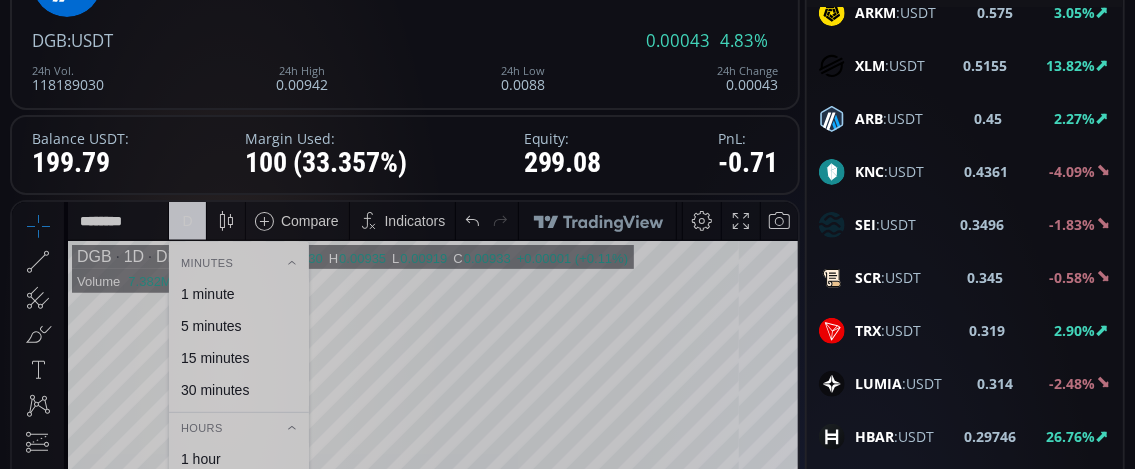 click on "1 minute" at bounding box center (208, 293) 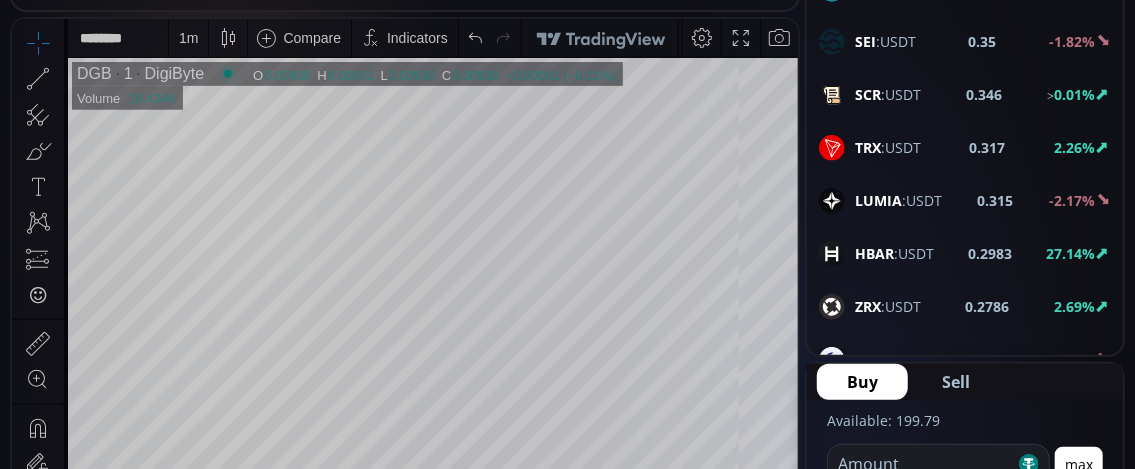 scroll, scrollTop: 400, scrollLeft: 0, axis: vertical 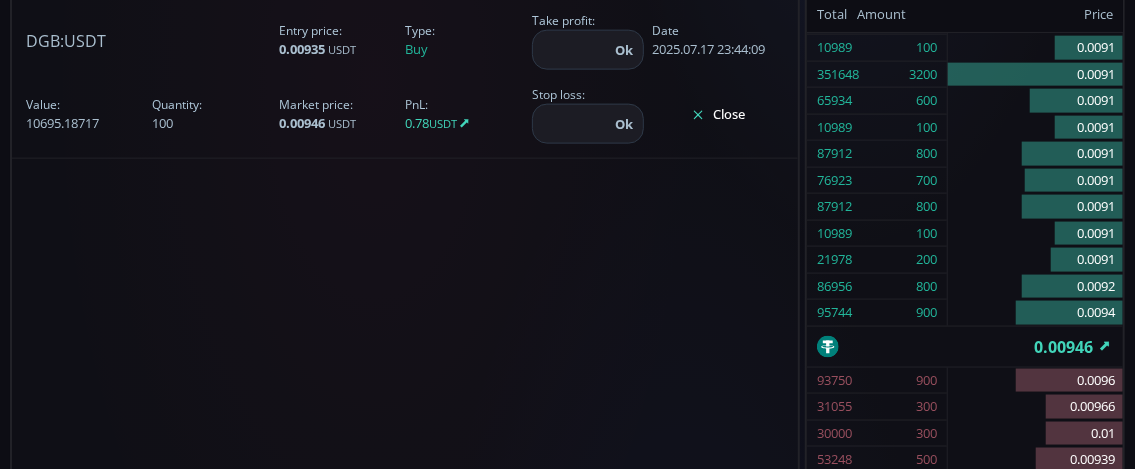 click on "Close" at bounding box center [718, 115] 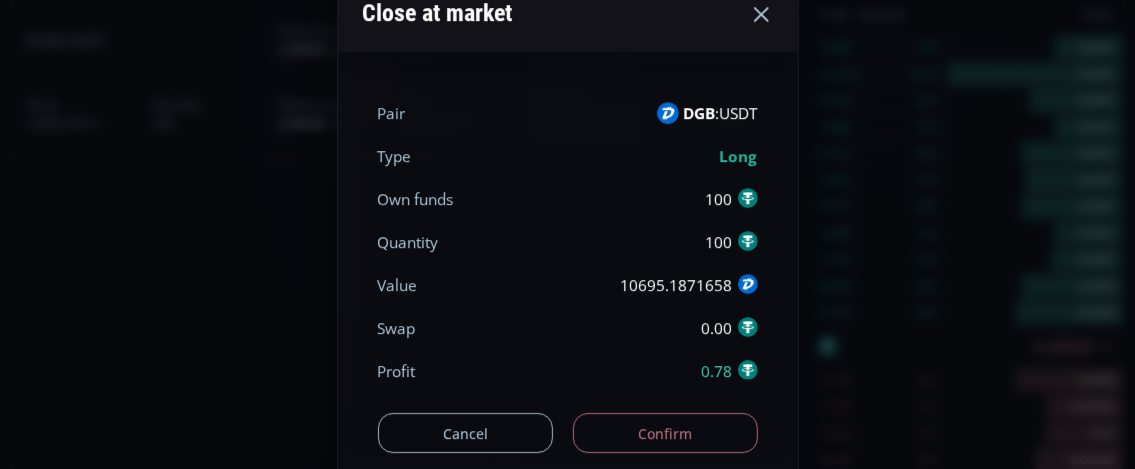 click on "Confirm" at bounding box center (665, 433) 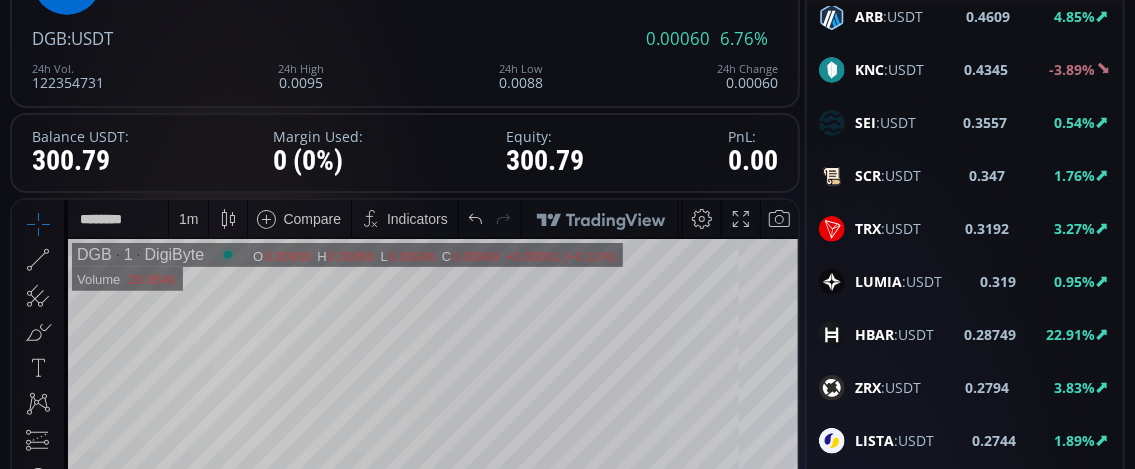 scroll, scrollTop: 200, scrollLeft: 0, axis: vertical 